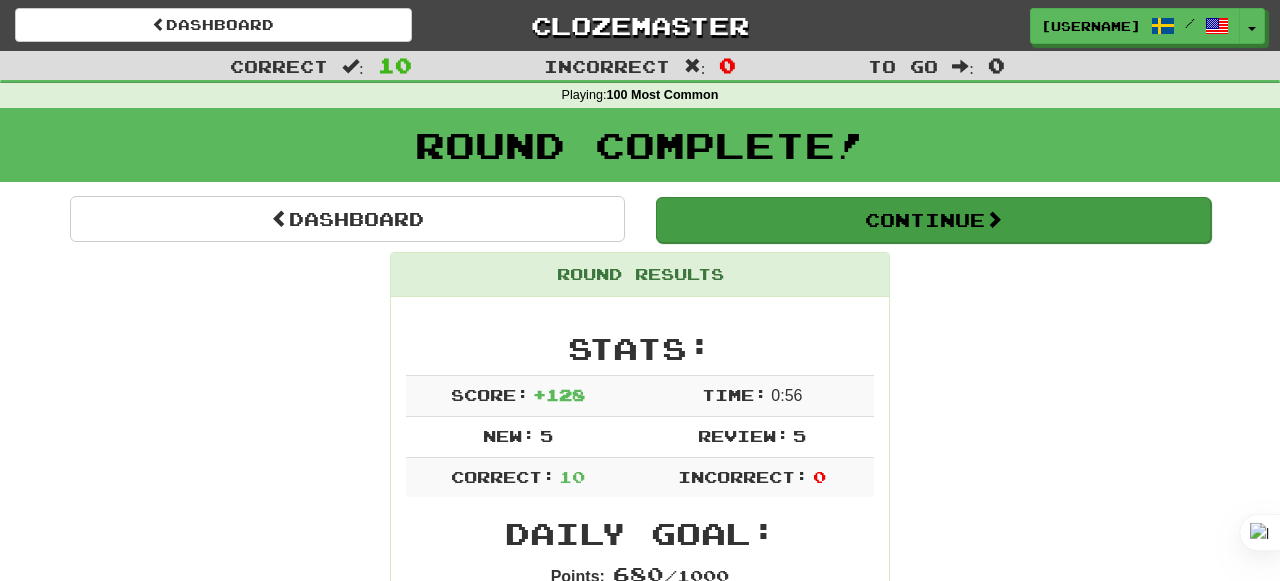 scroll, scrollTop: 0, scrollLeft: 0, axis: both 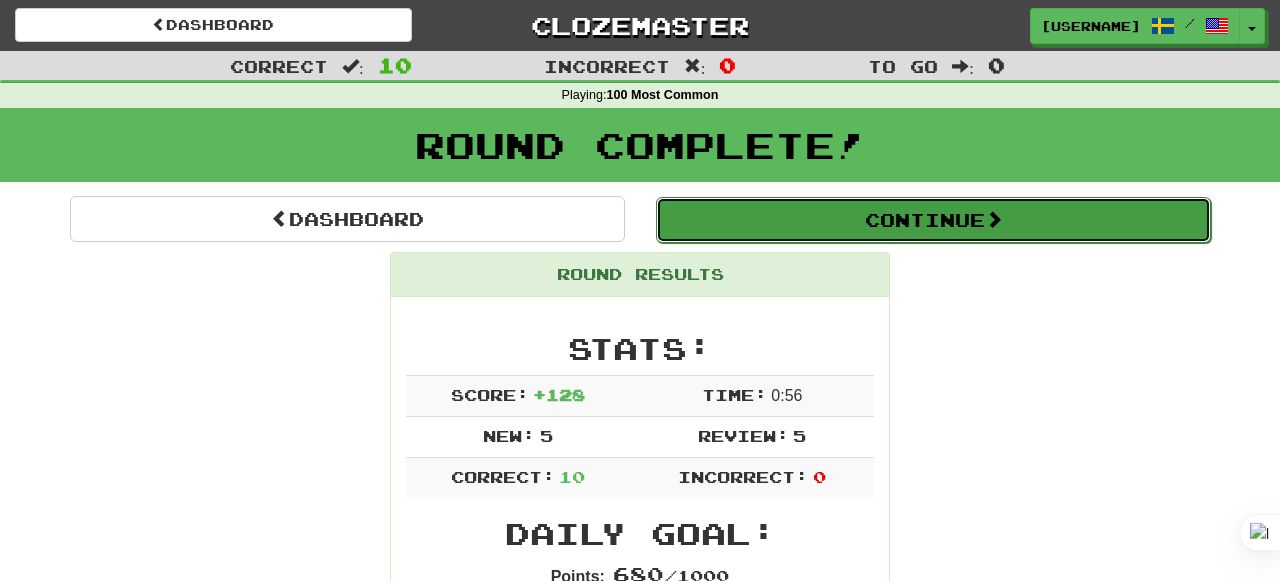 click on "Continue" at bounding box center [933, 220] 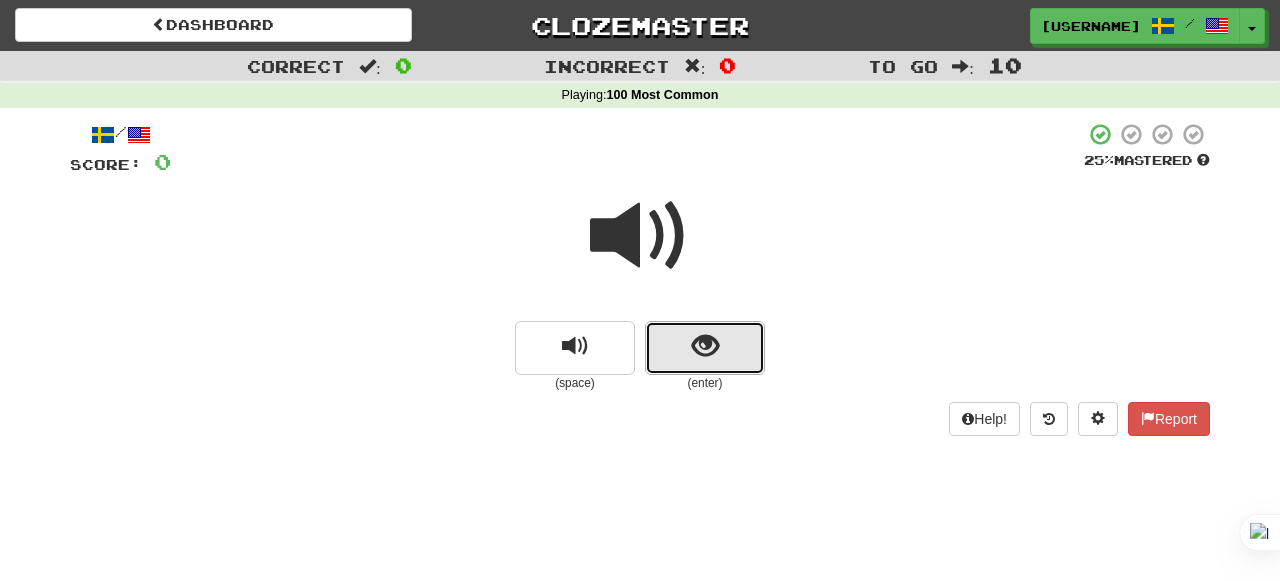click at bounding box center [705, 346] 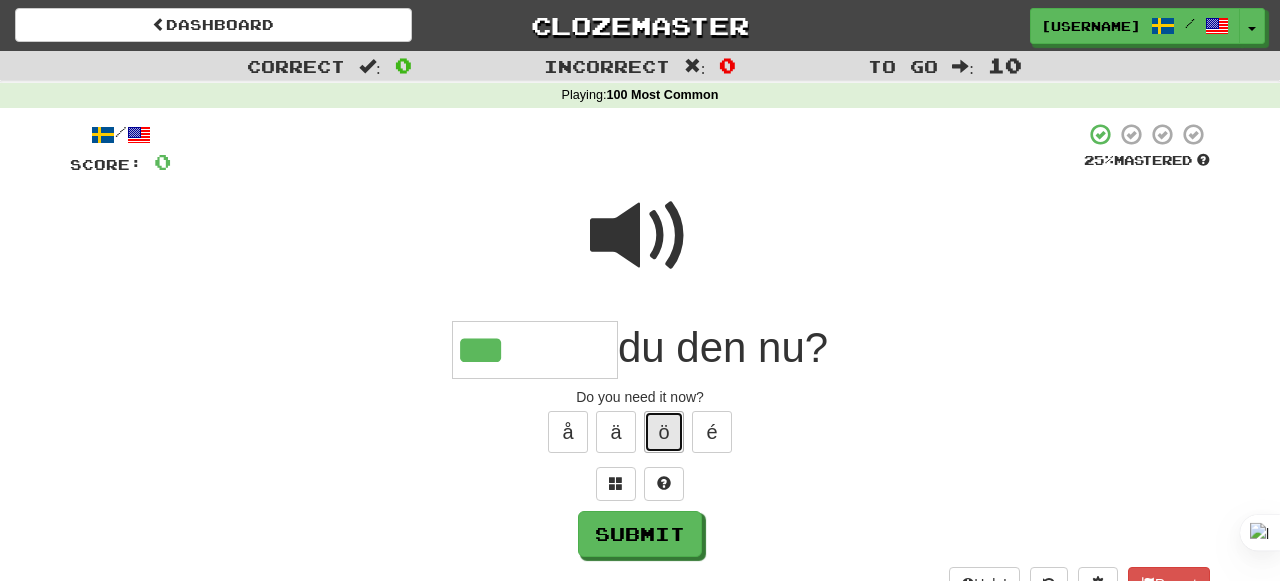 click on "ö" at bounding box center [664, 432] 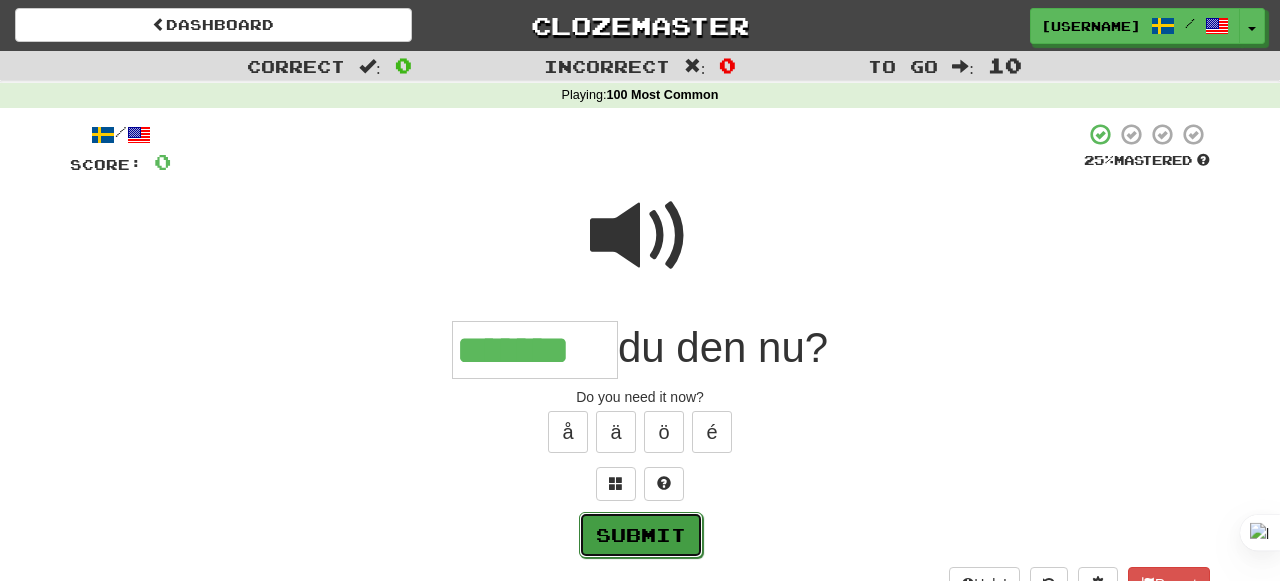 click on "Submit" at bounding box center [641, 535] 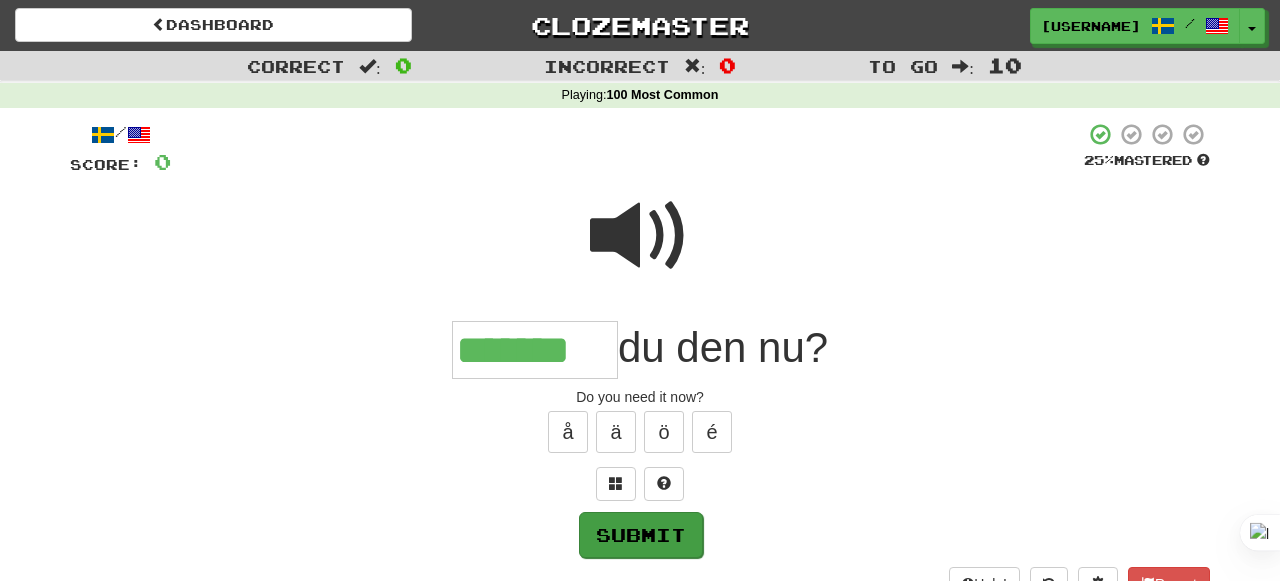 type on "*******" 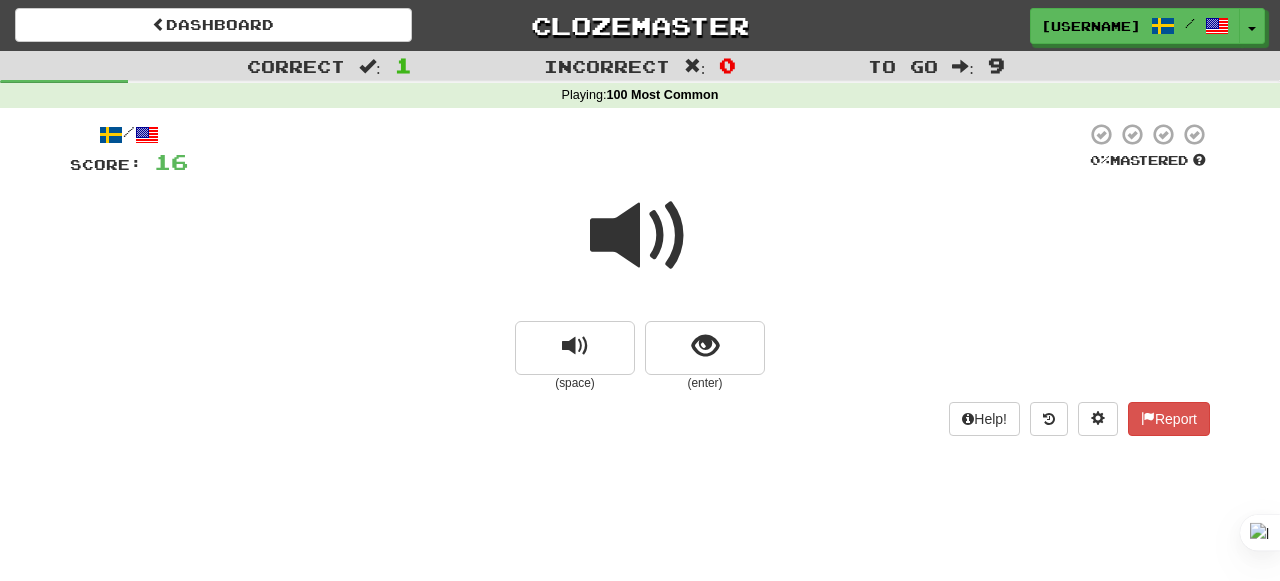 click on "(enter)" at bounding box center (705, 383) 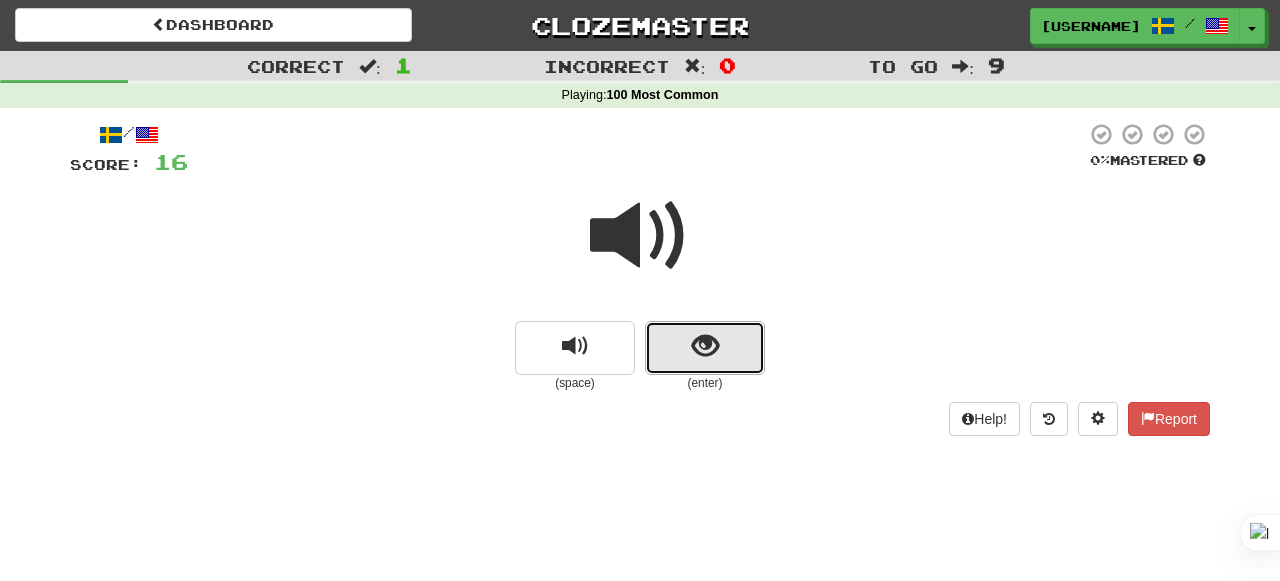 click at bounding box center (705, 348) 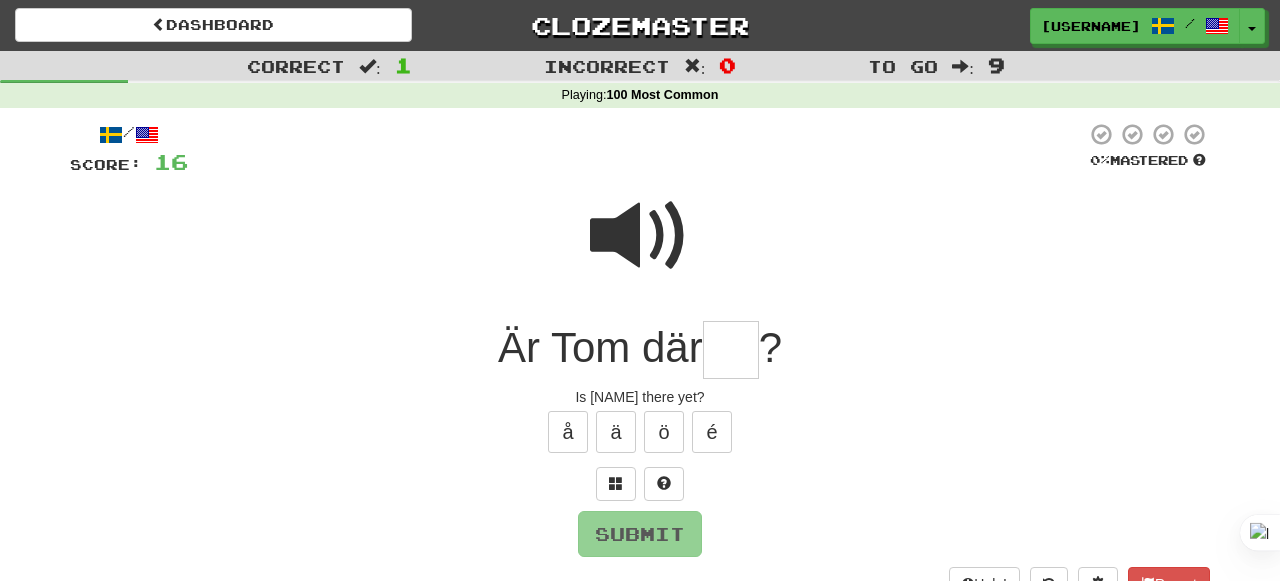 click at bounding box center [640, 236] 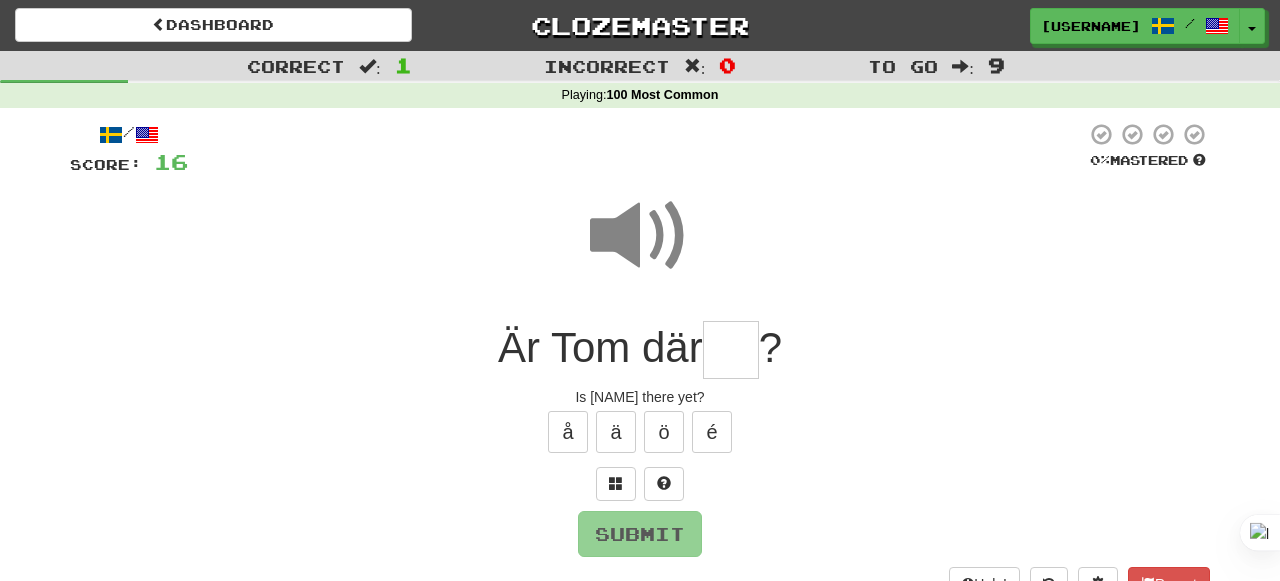 click at bounding box center (731, 350) 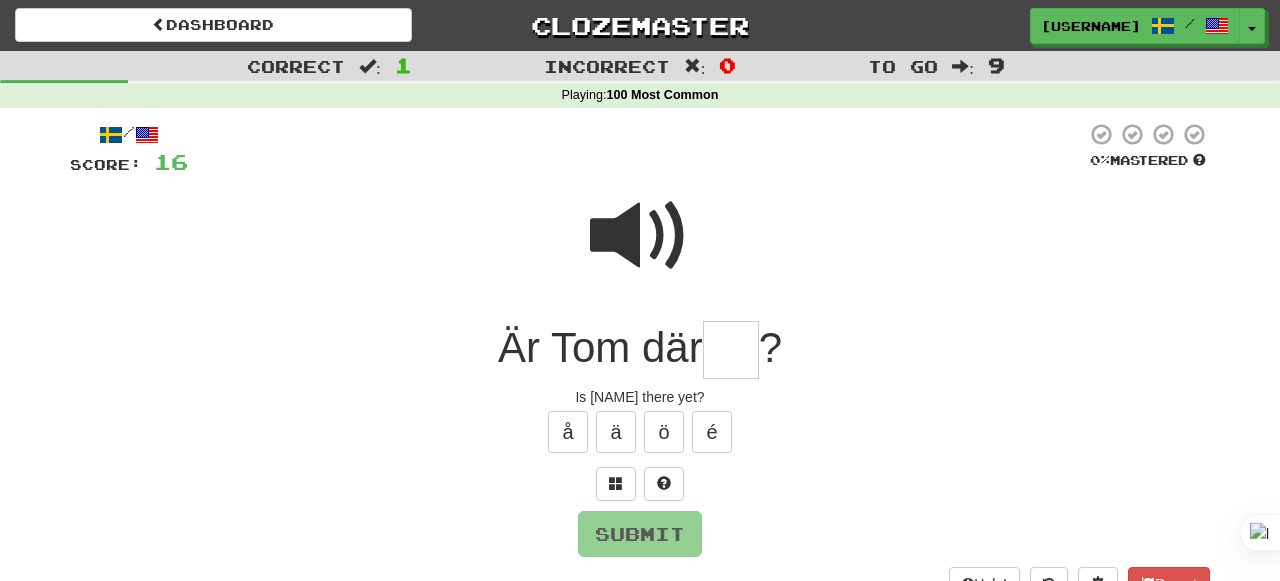 type on "*" 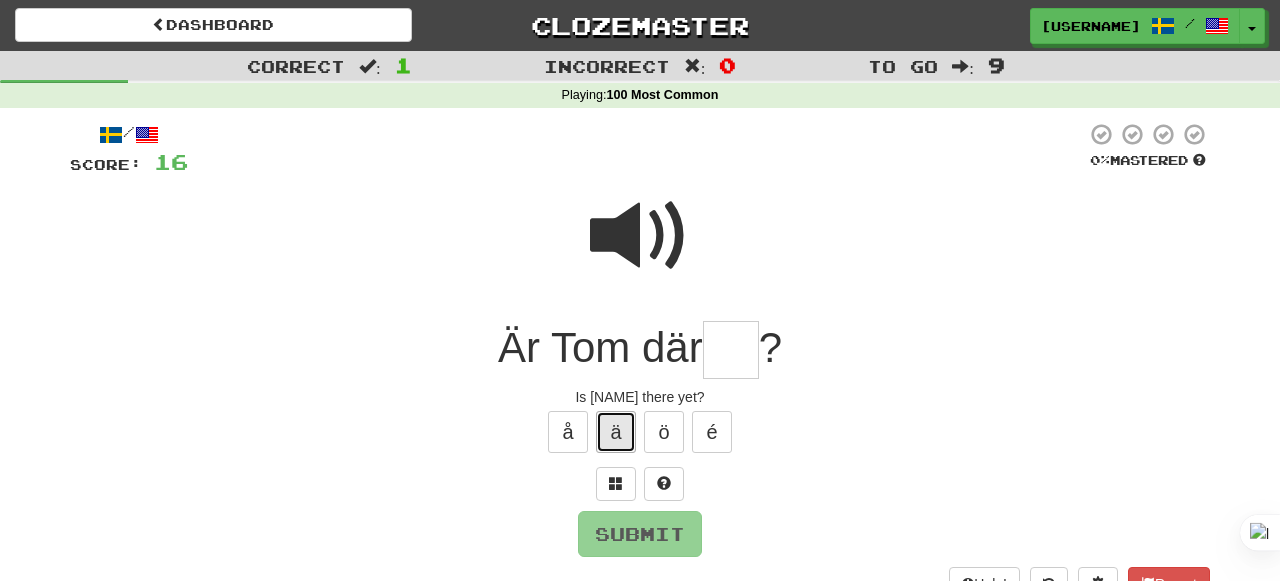 click on "ä" at bounding box center (616, 432) 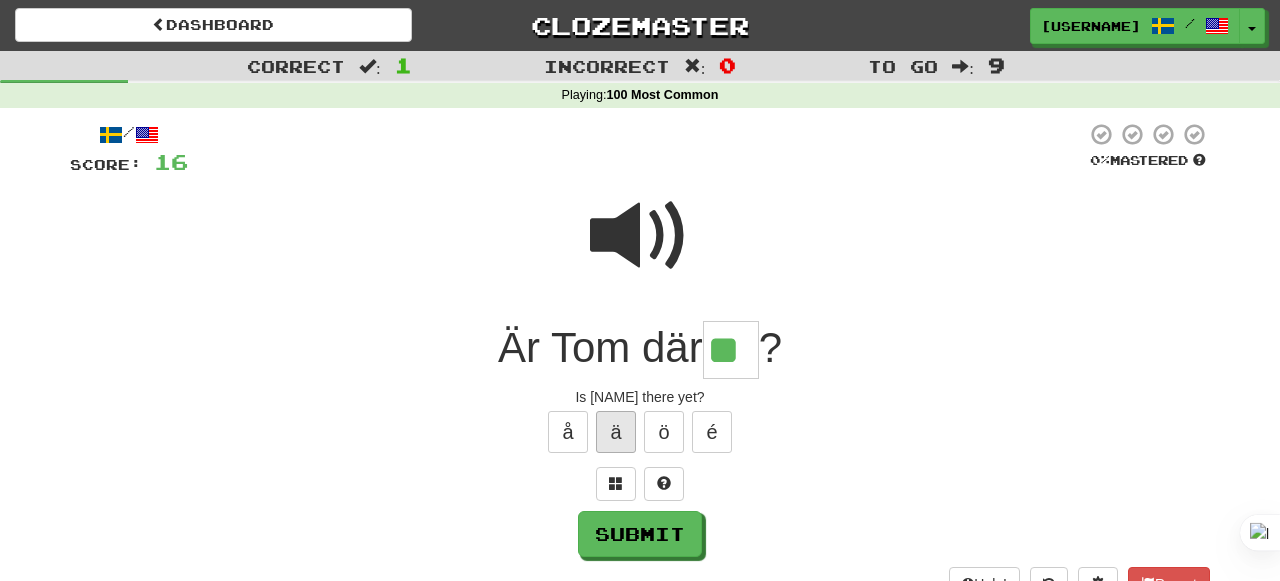 type on "**" 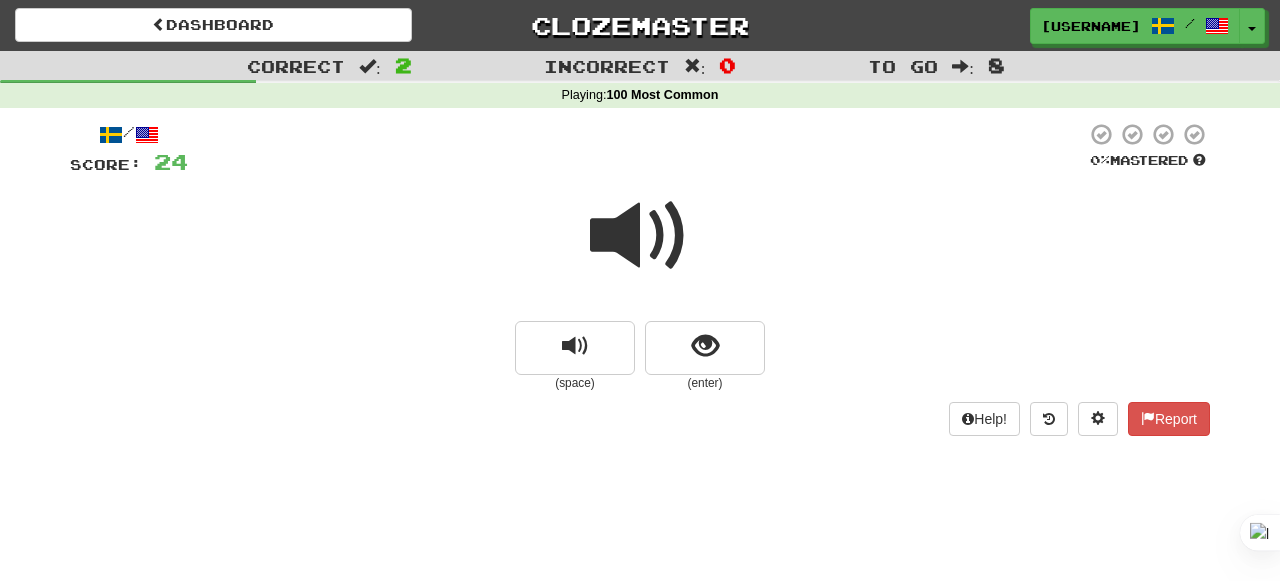 click at bounding box center (640, 236) 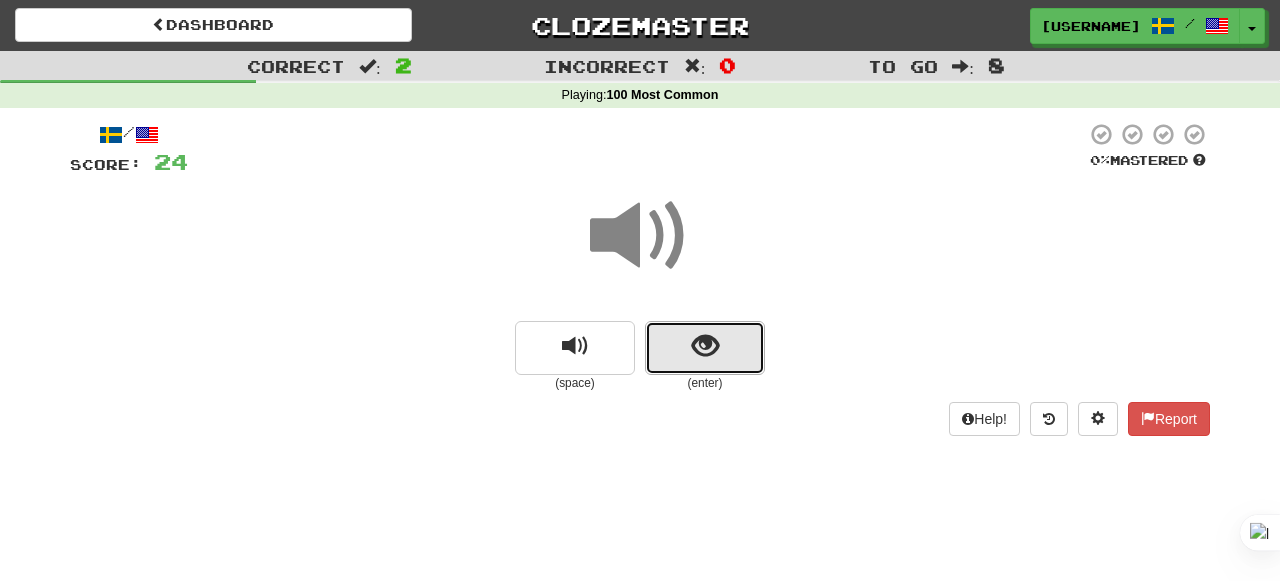 click at bounding box center (705, 346) 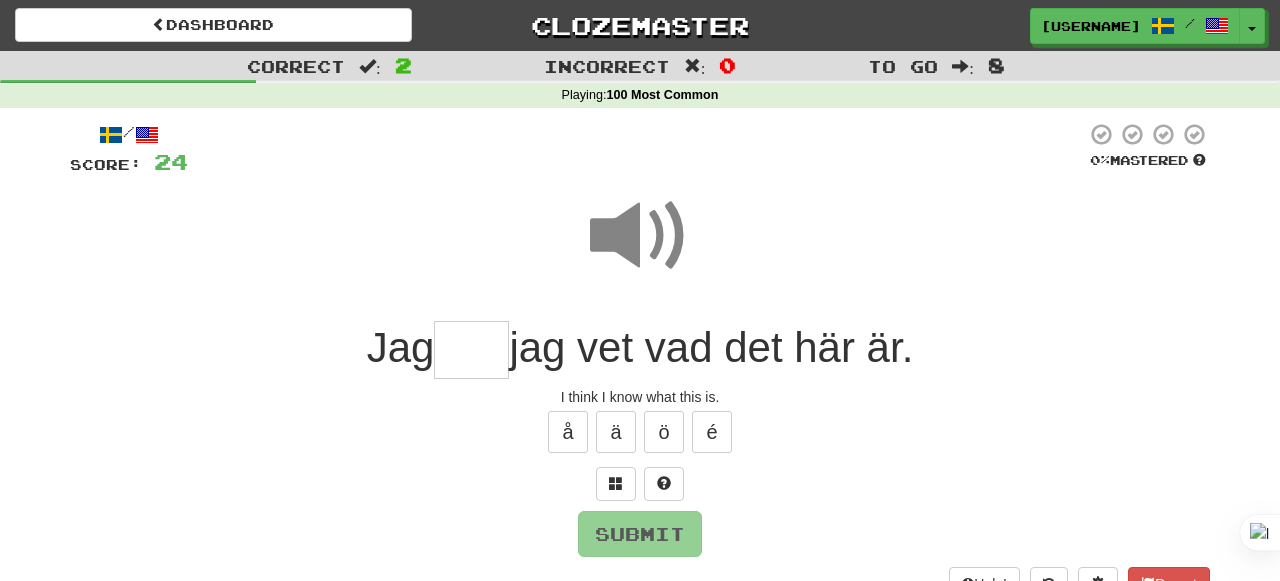 click at bounding box center (640, 236) 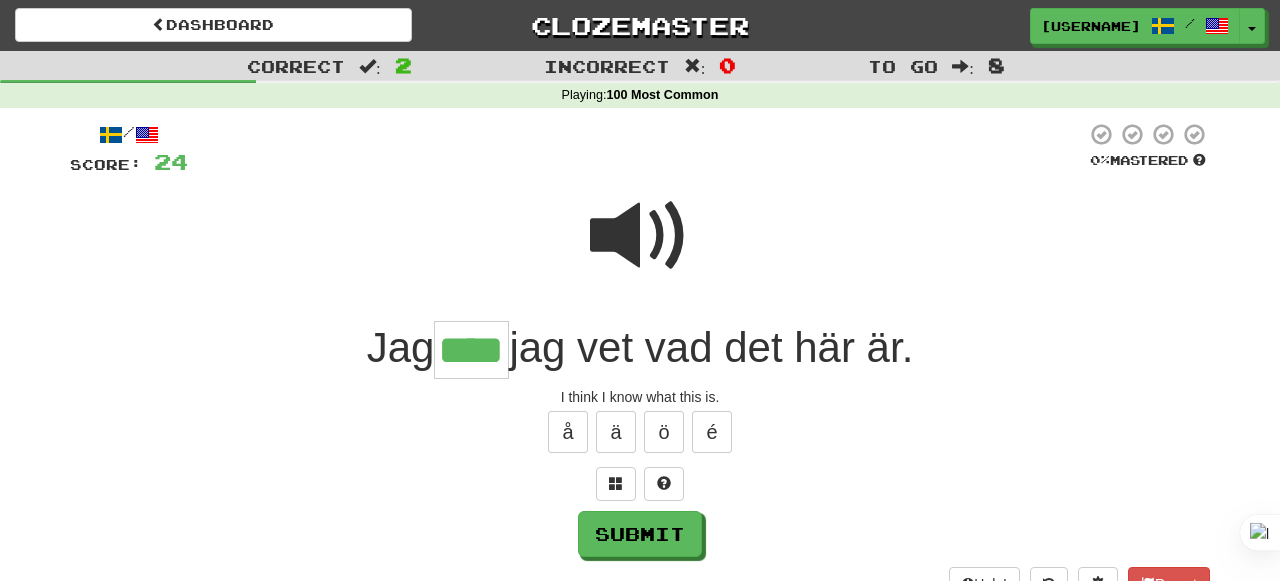 type on "****" 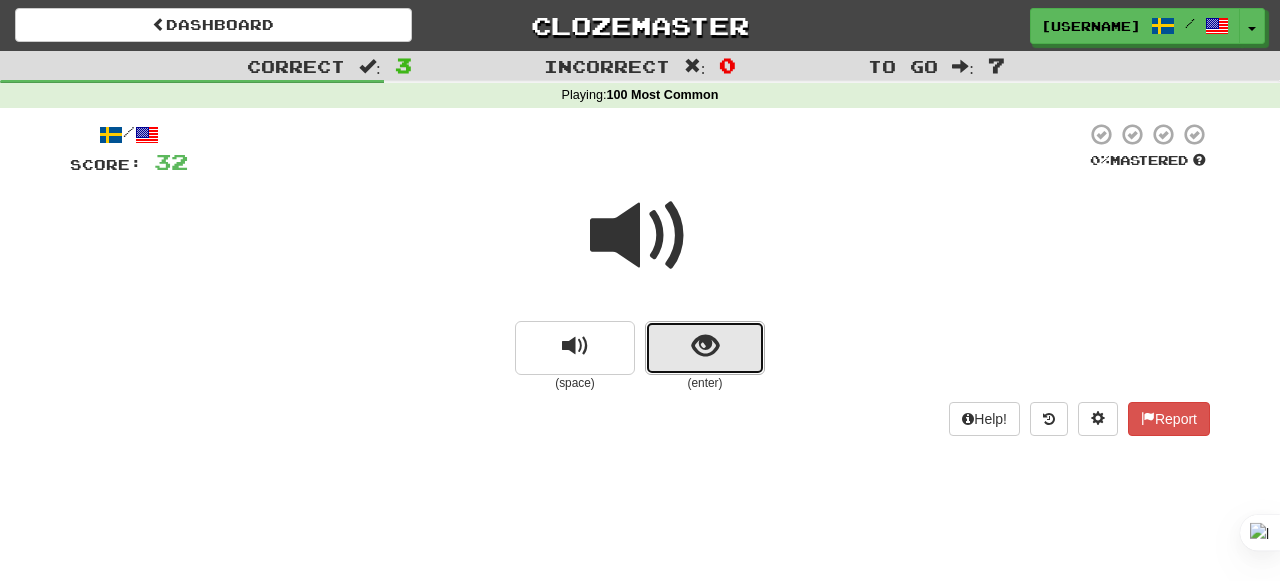 click at bounding box center (705, 348) 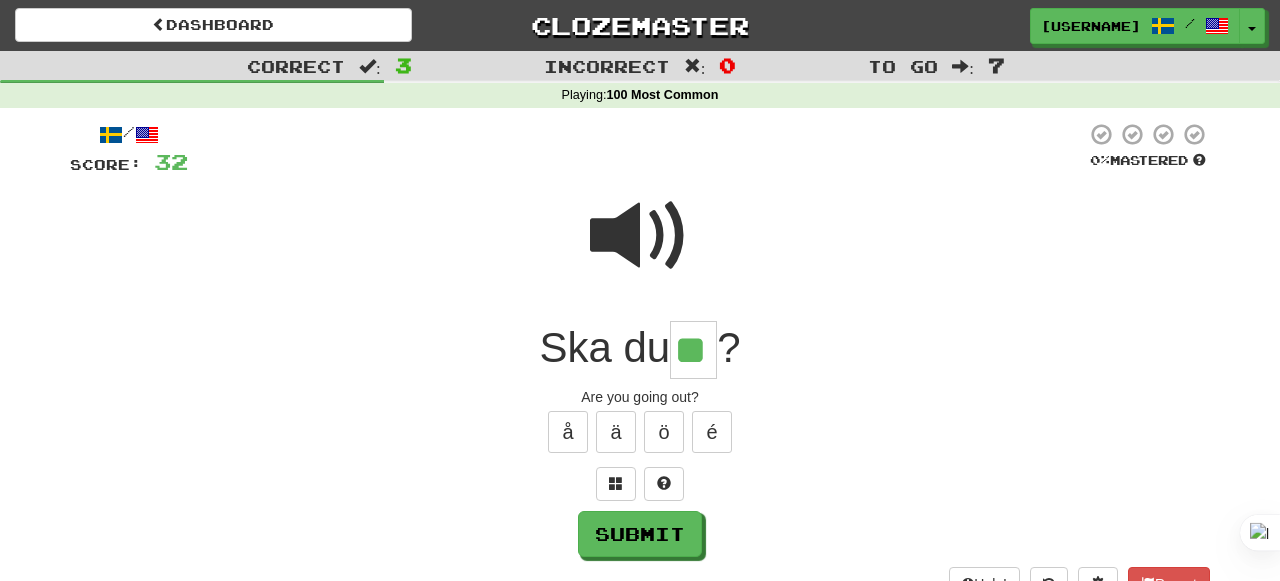 type on "**" 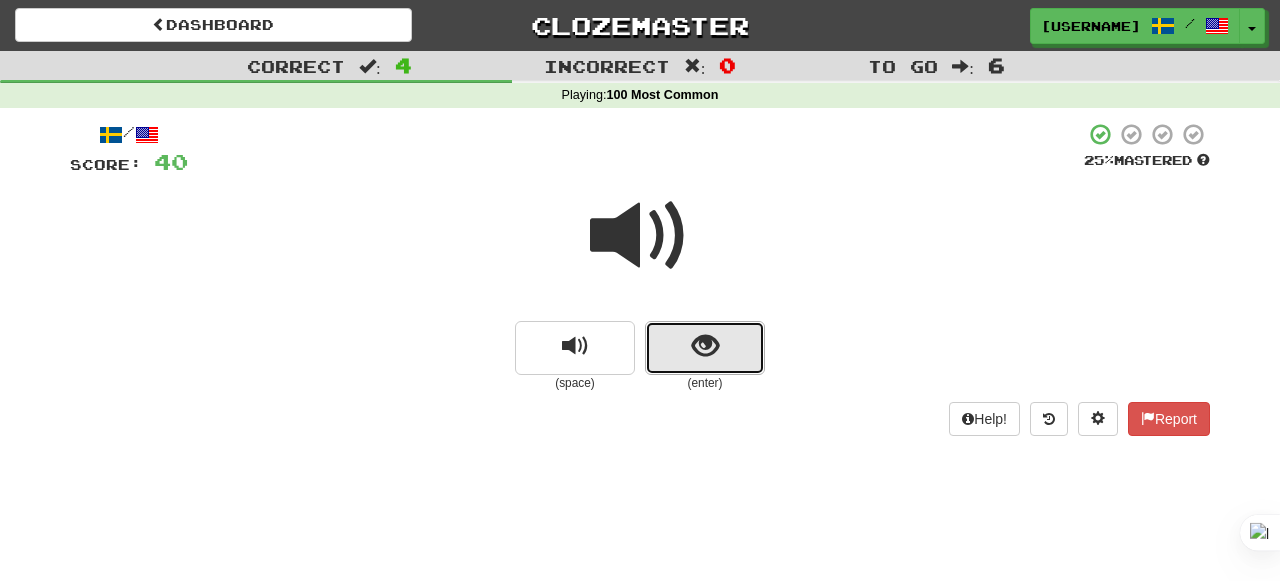 click at bounding box center [705, 348] 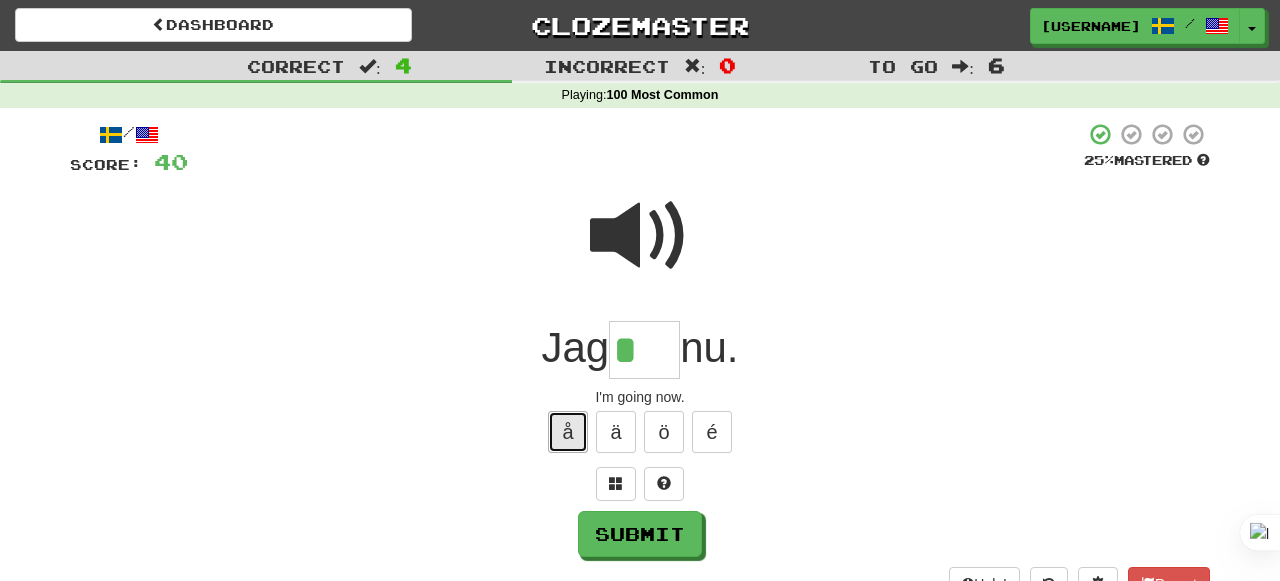 click on "å" at bounding box center [568, 432] 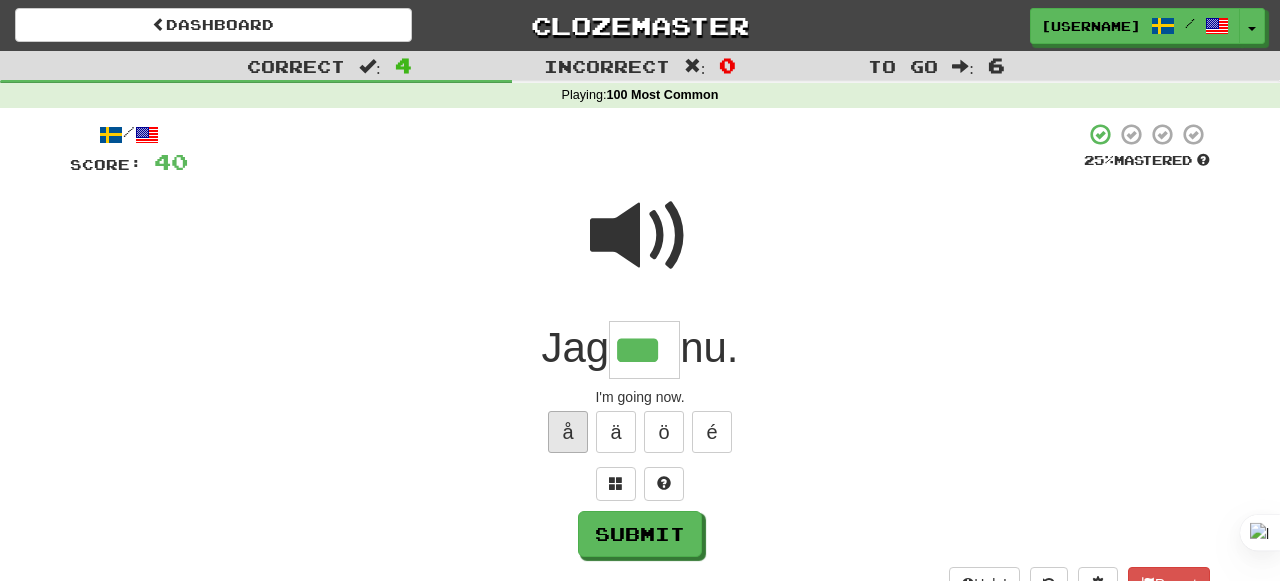 type on "***" 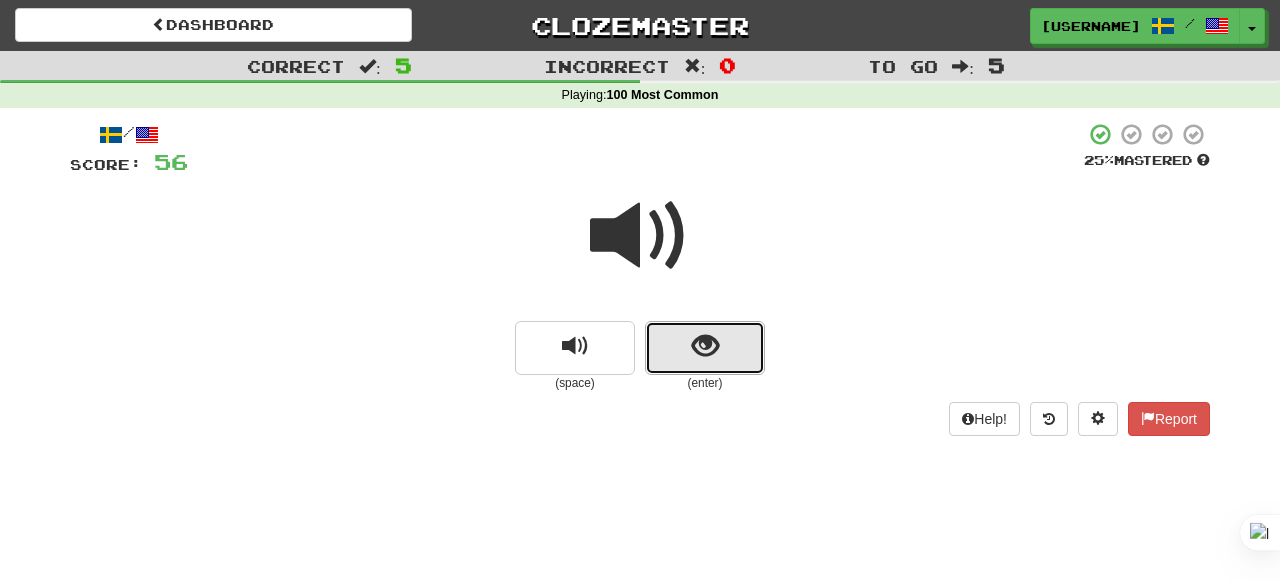 click at bounding box center [705, 348] 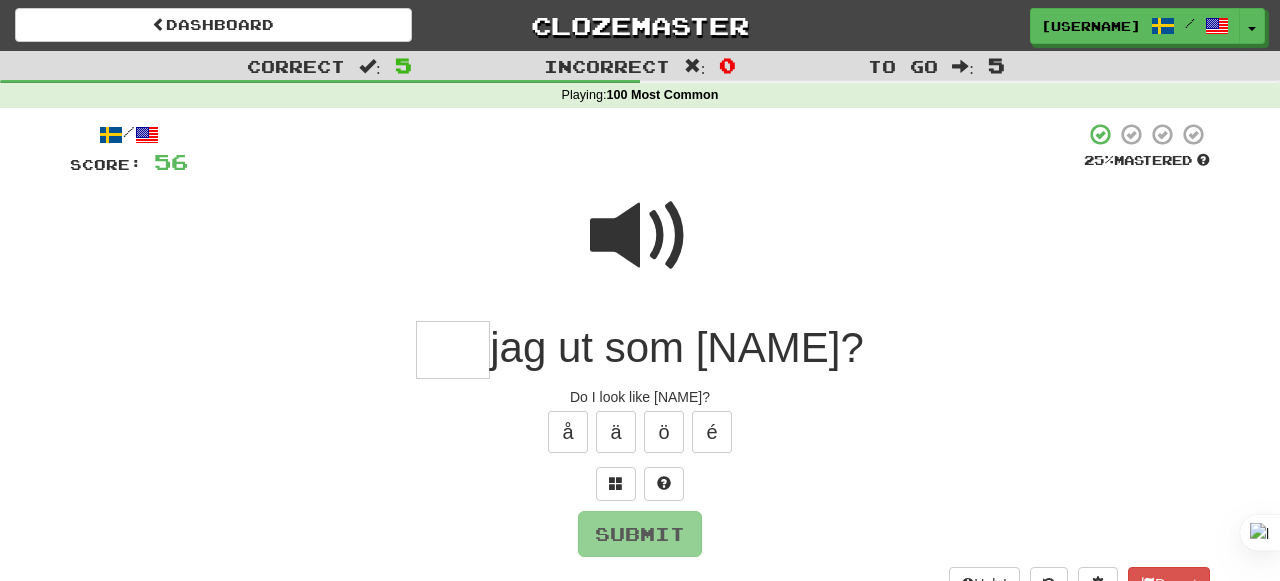 click at bounding box center [640, 236] 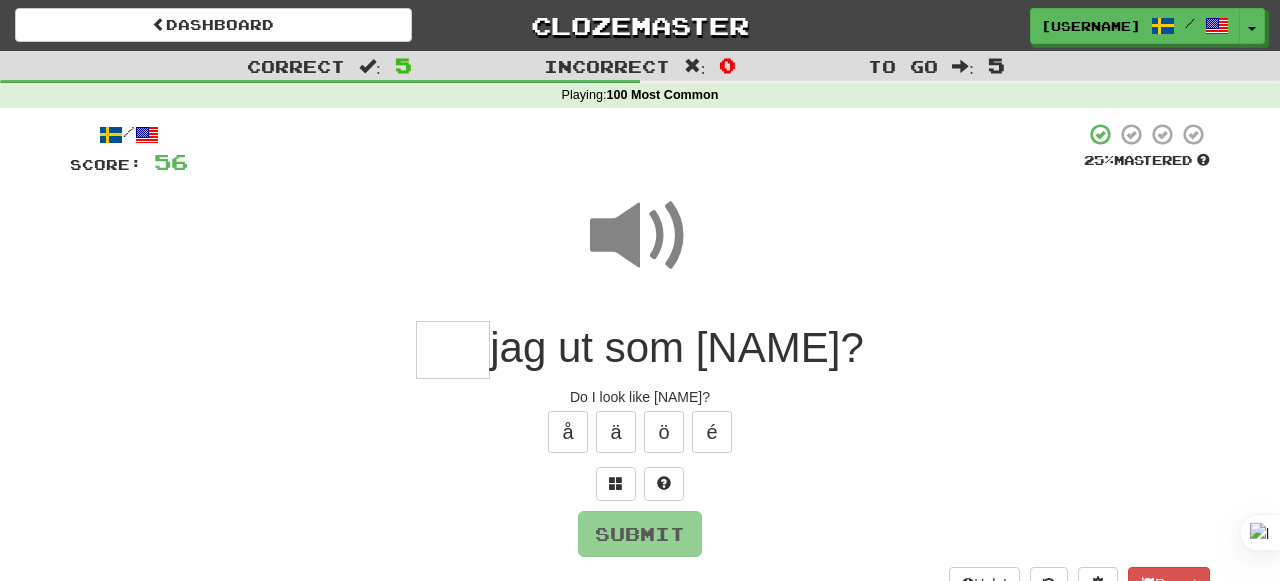 click at bounding box center [453, 350] 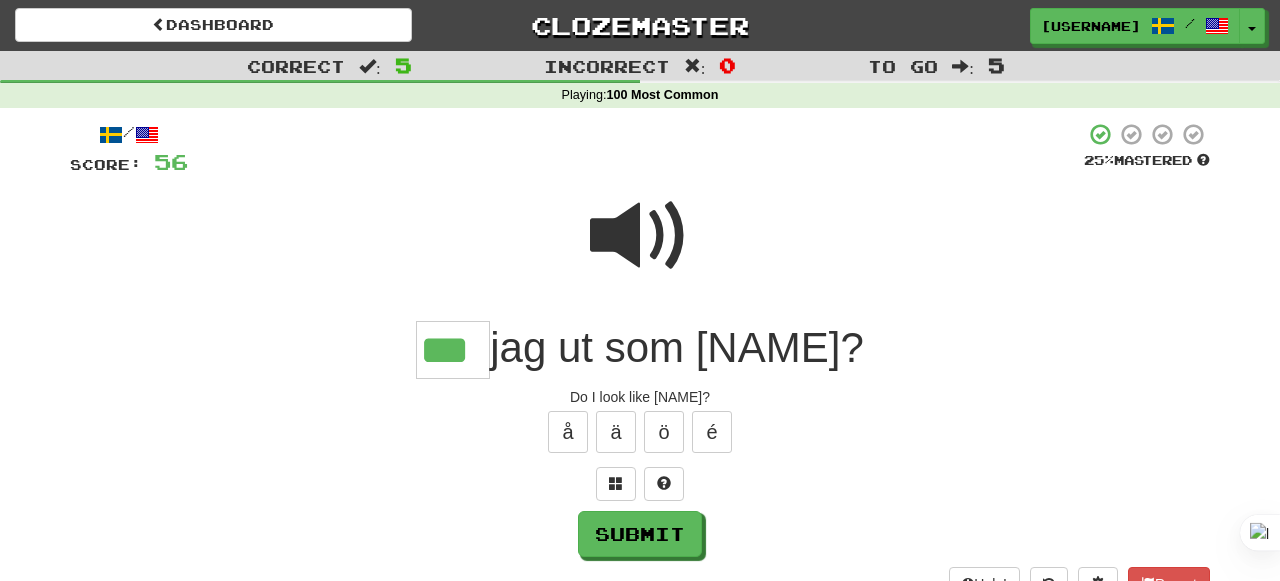 type on "***" 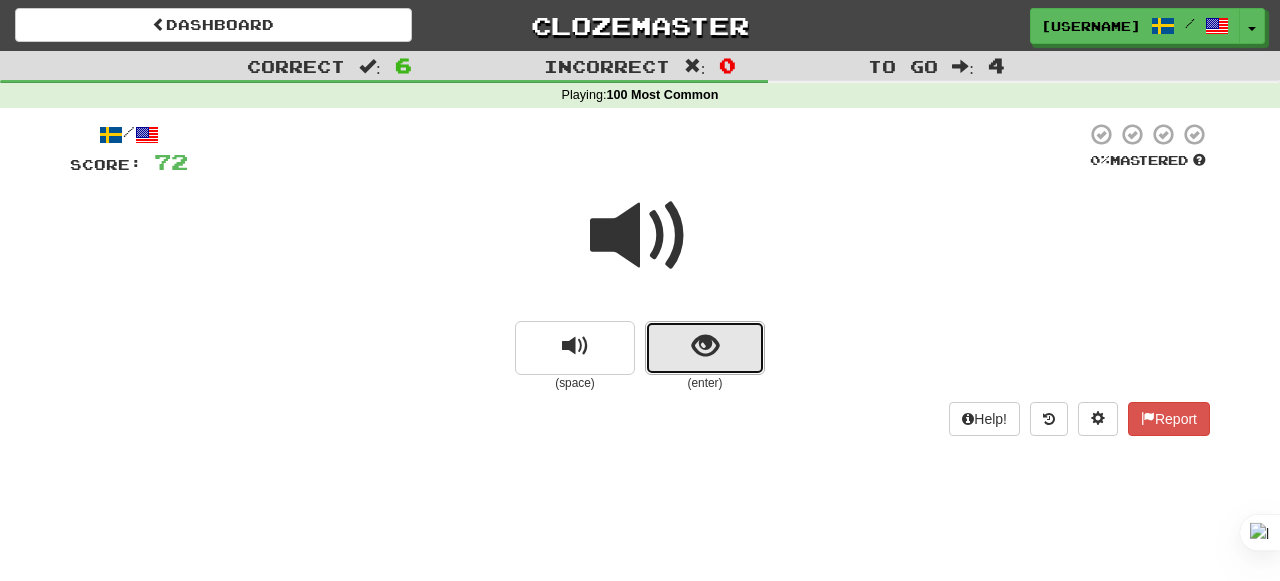 click at bounding box center (705, 346) 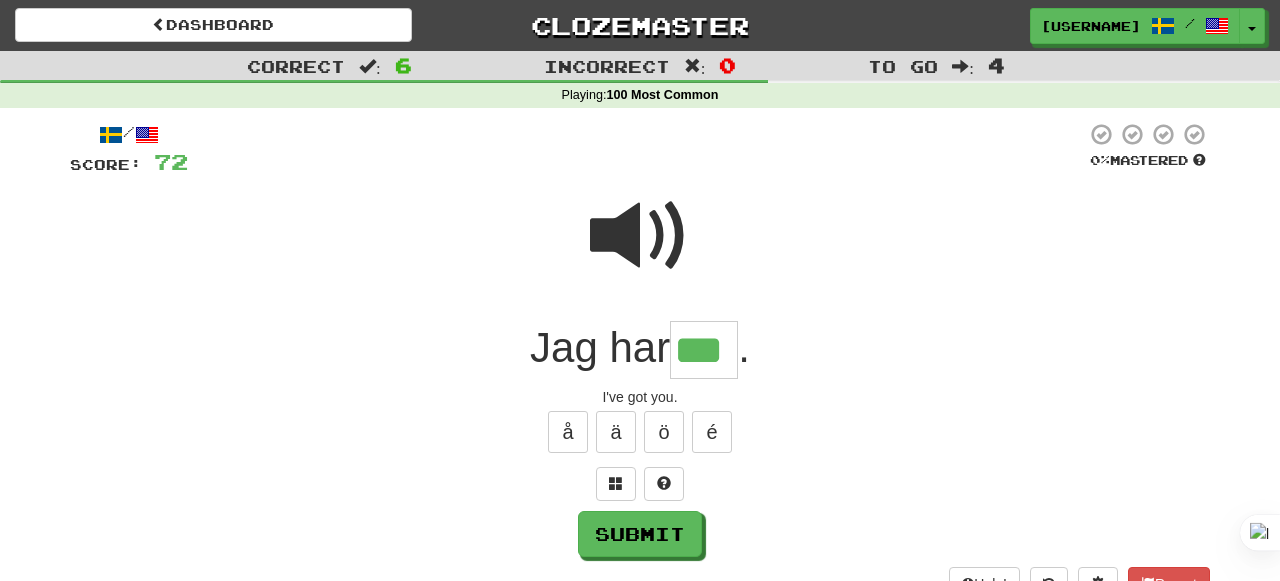 type on "***" 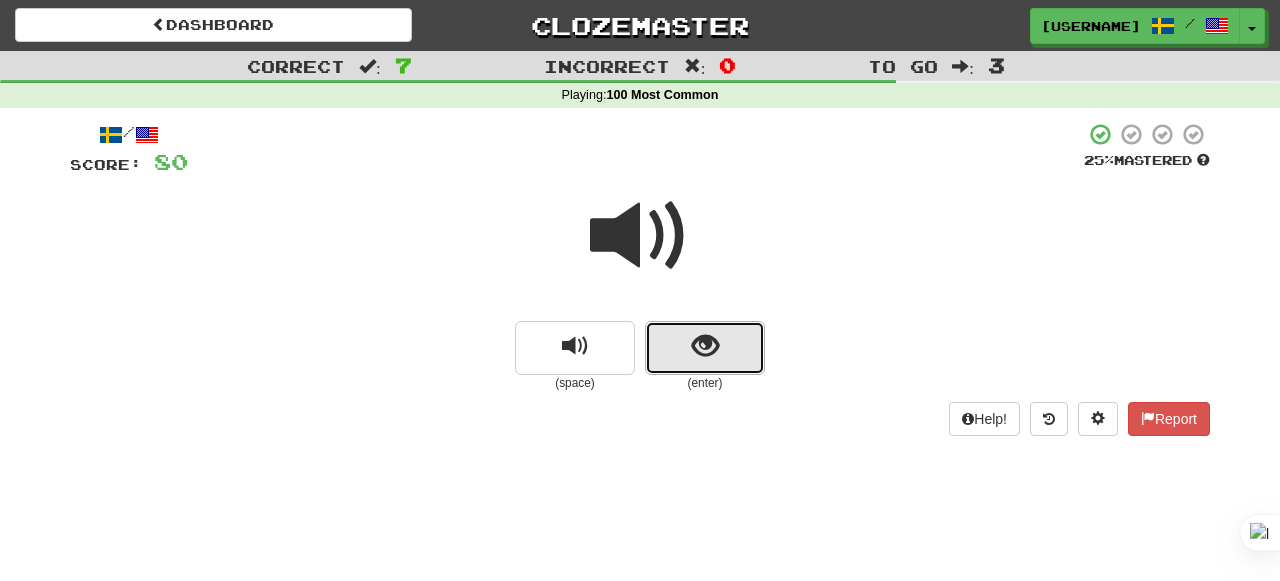 click at bounding box center (705, 348) 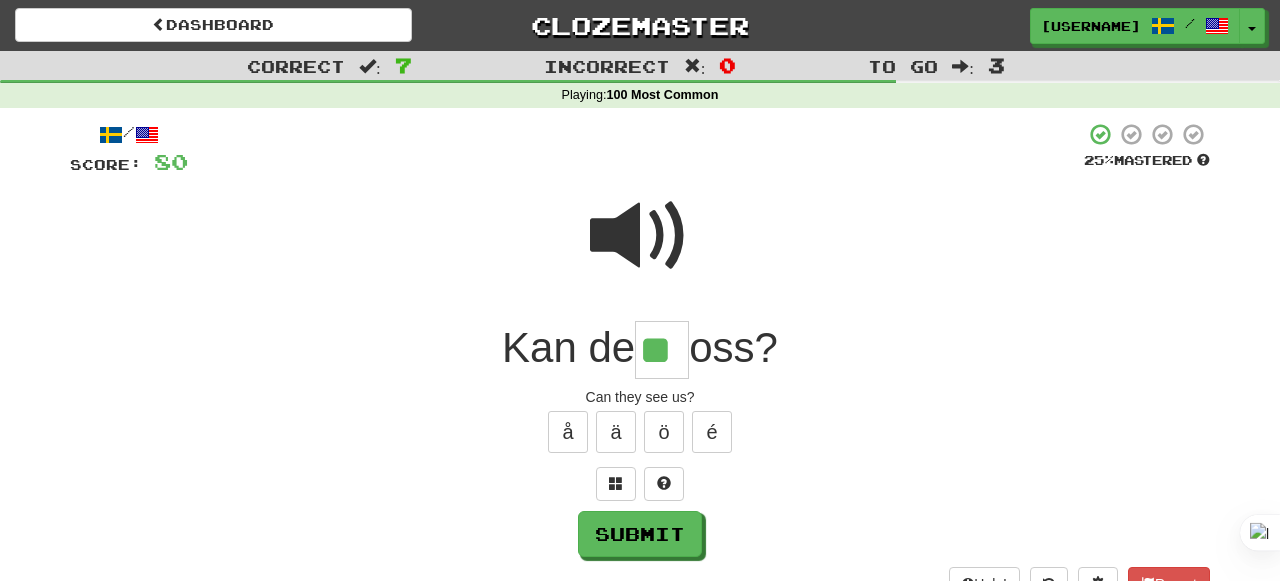 type on "**" 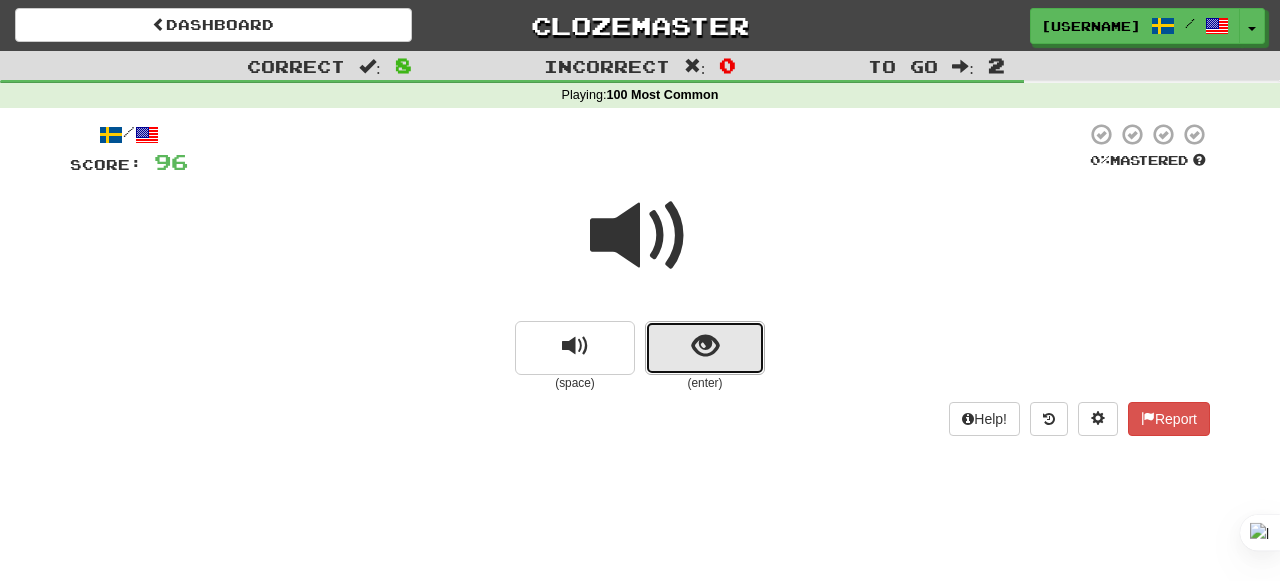 click at bounding box center (705, 348) 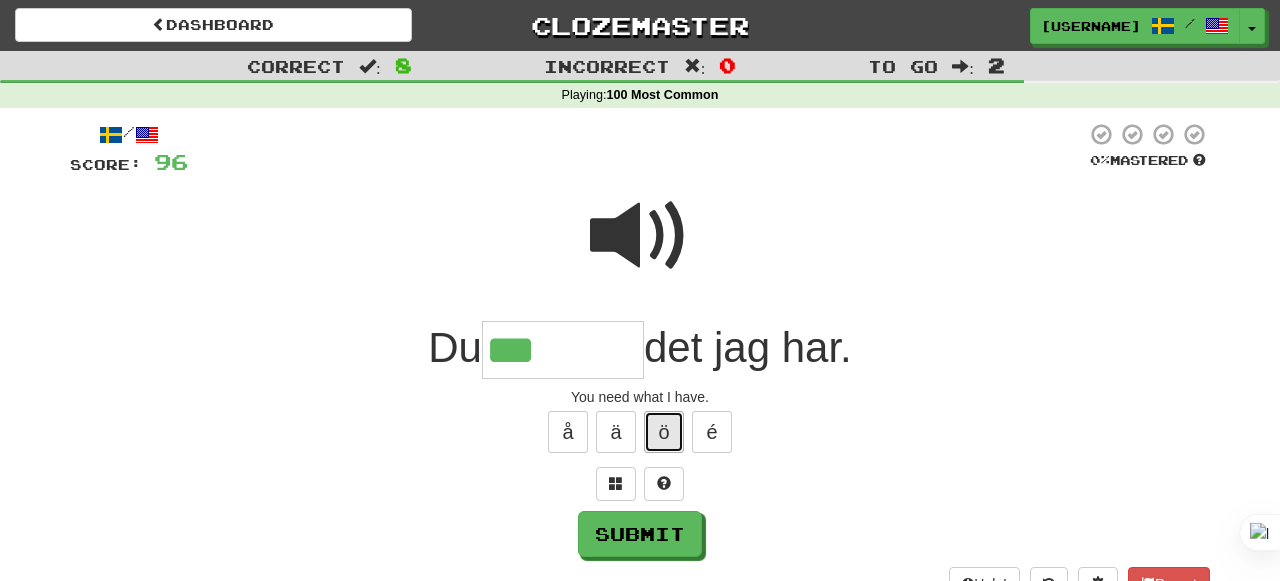 click on "ö" at bounding box center (664, 432) 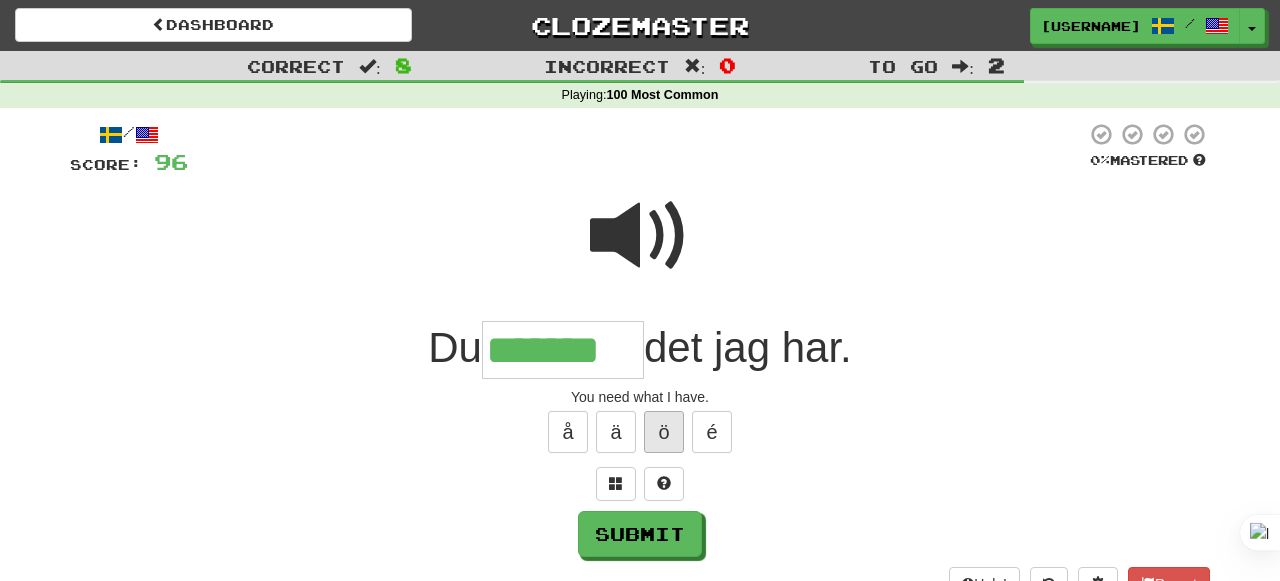 type on "*******" 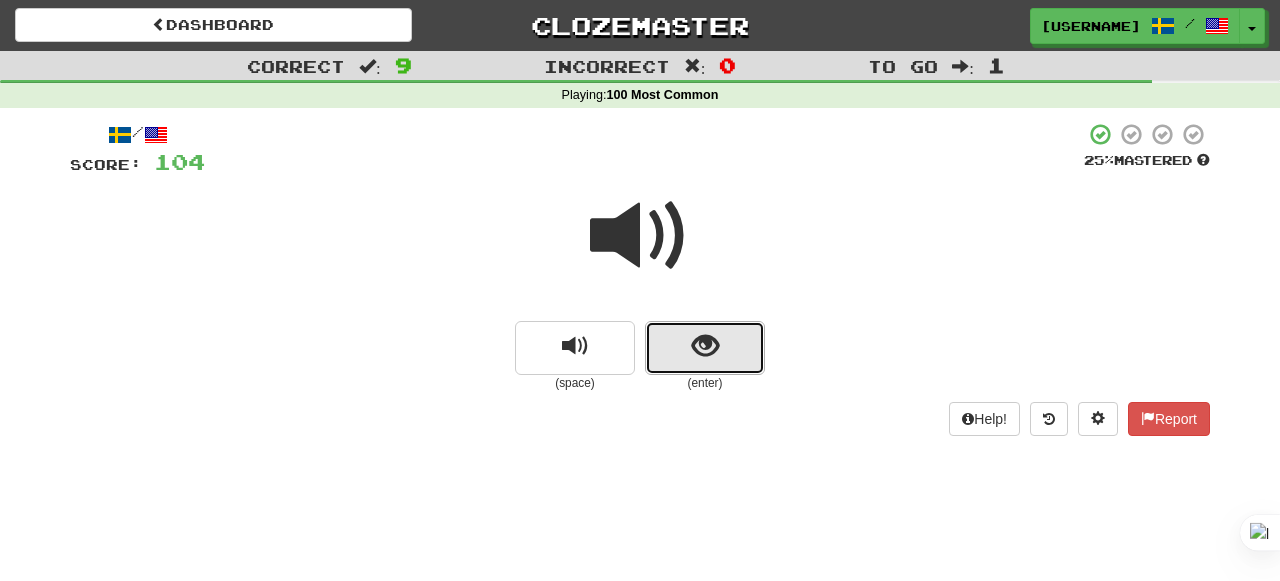 click at bounding box center [705, 348] 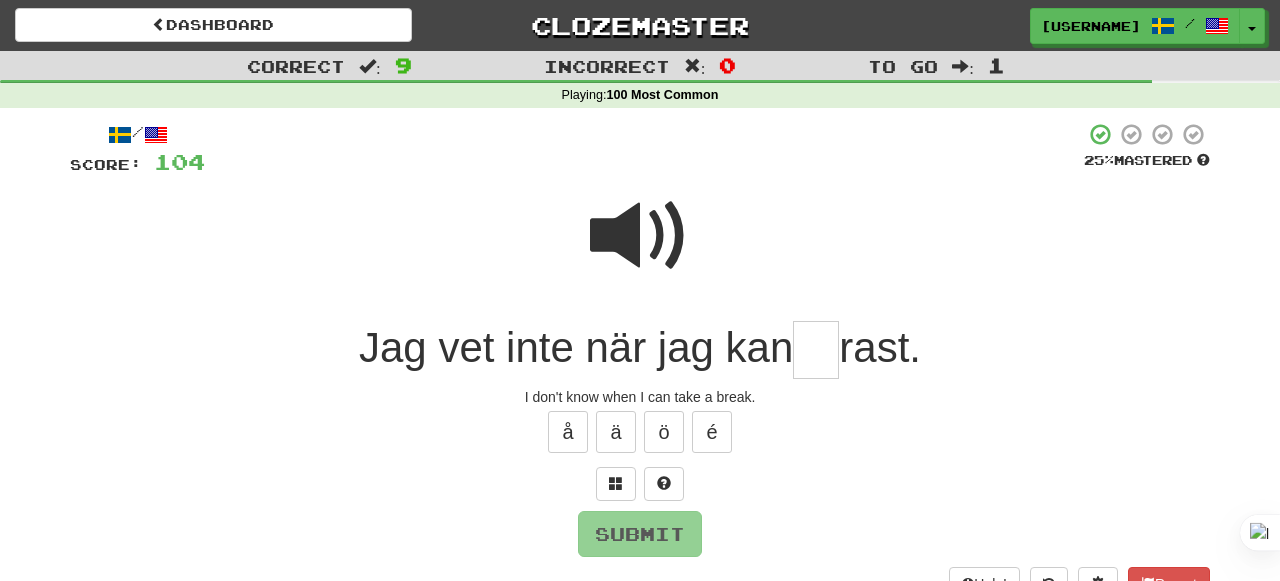 click at bounding box center (640, 236) 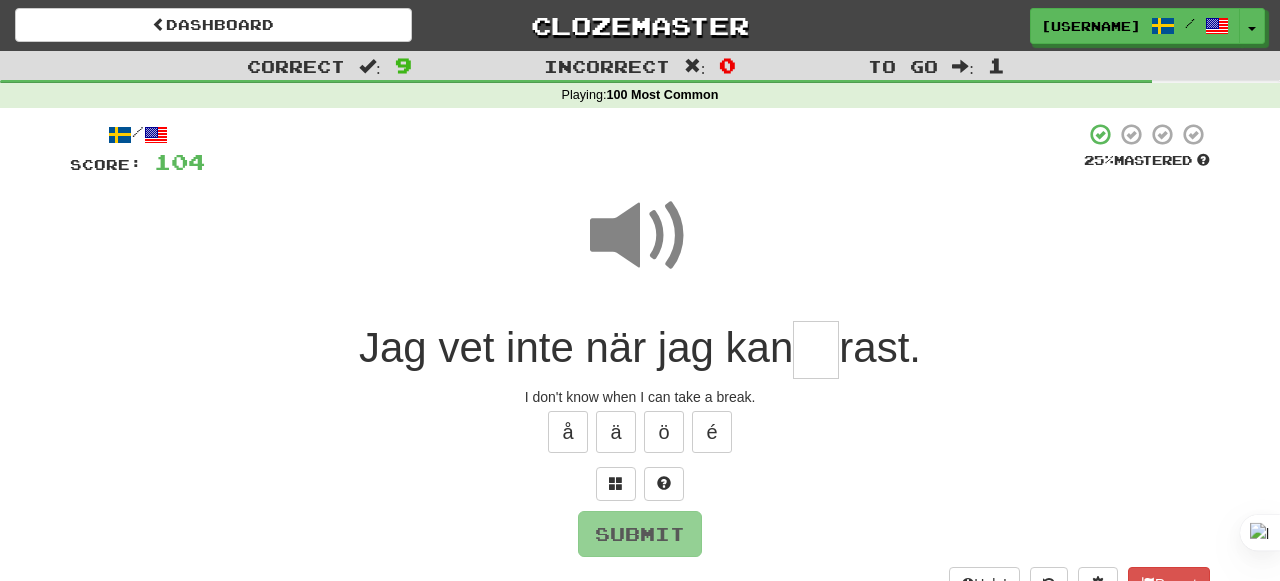 click at bounding box center (816, 350) 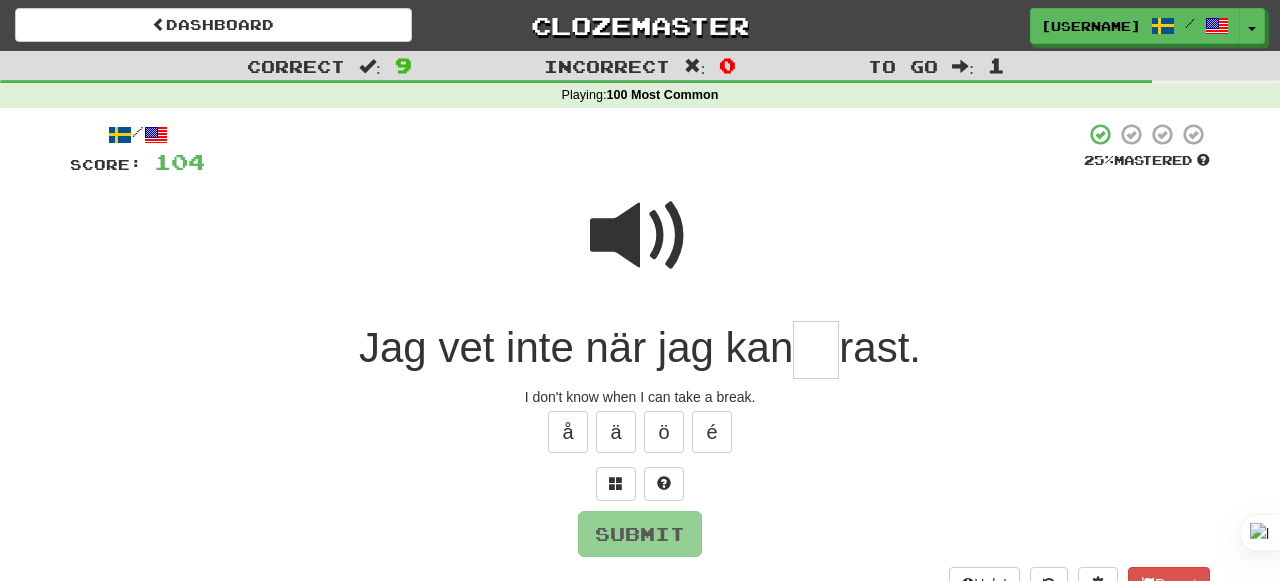 click at bounding box center [640, 236] 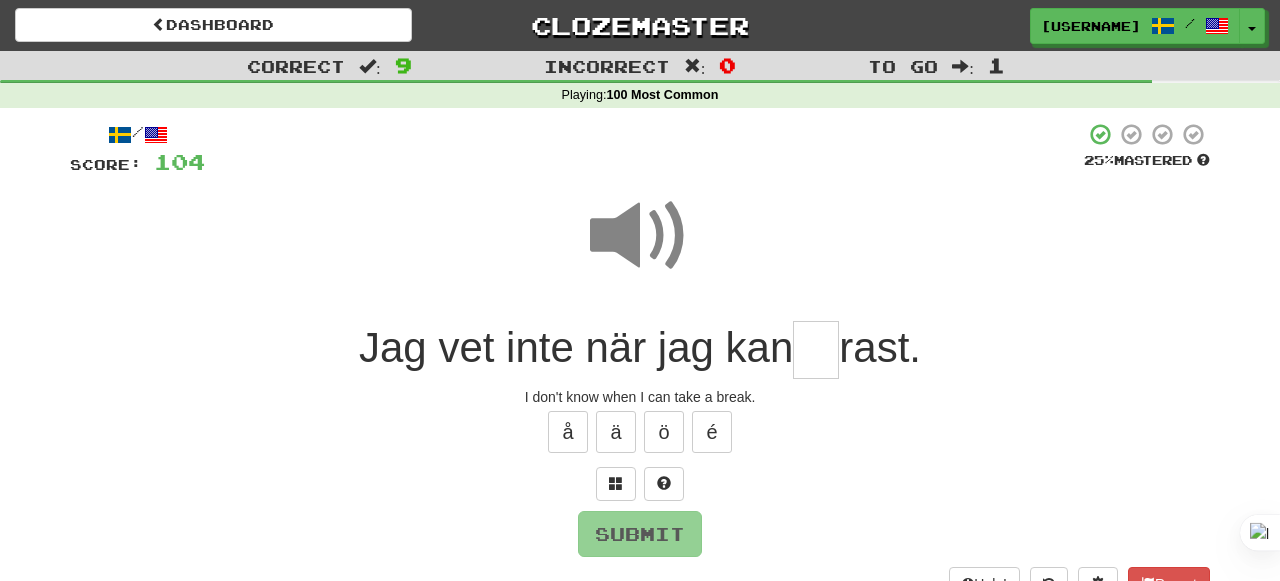 click at bounding box center [640, 236] 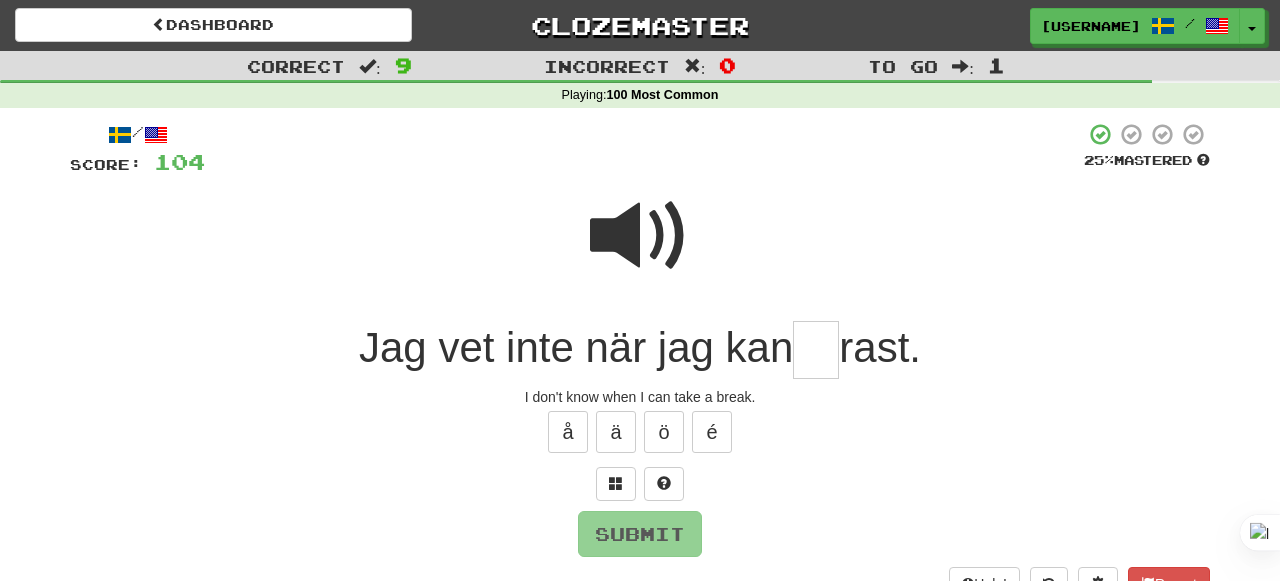 click at bounding box center (640, 236) 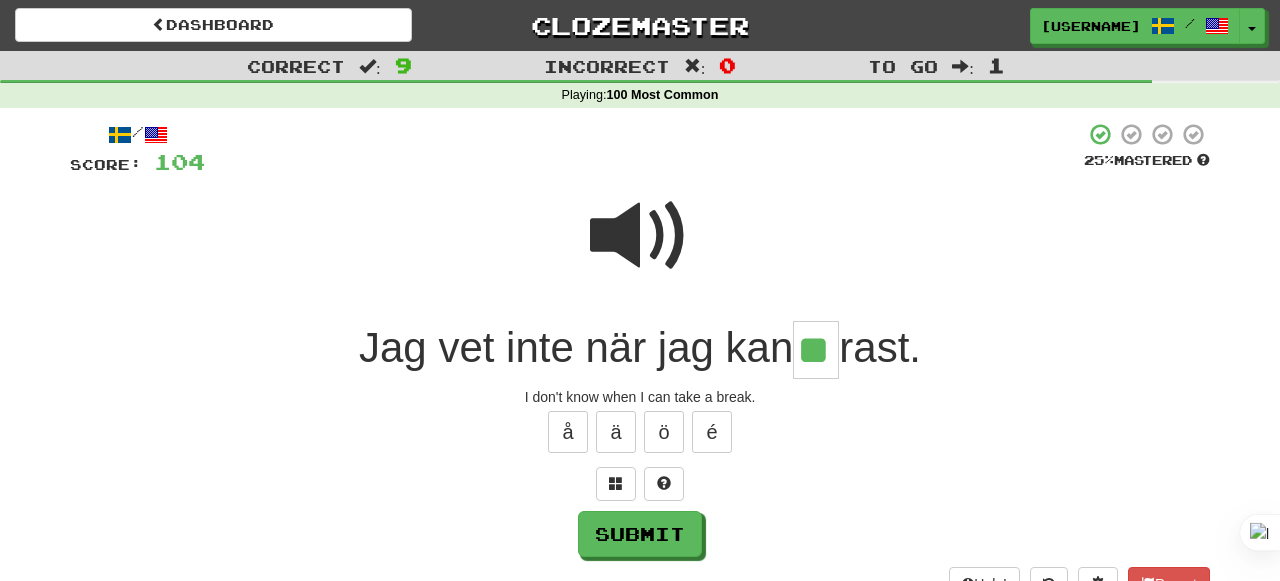 type on "**" 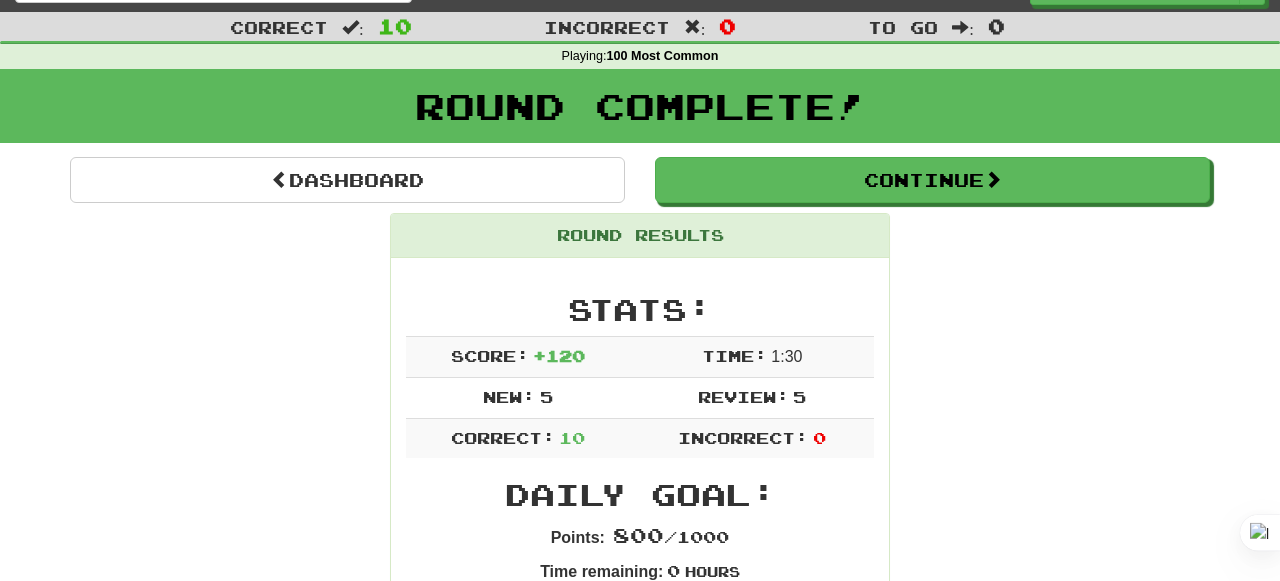 scroll, scrollTop: 42, scrollLeft: 0, axis: vertical 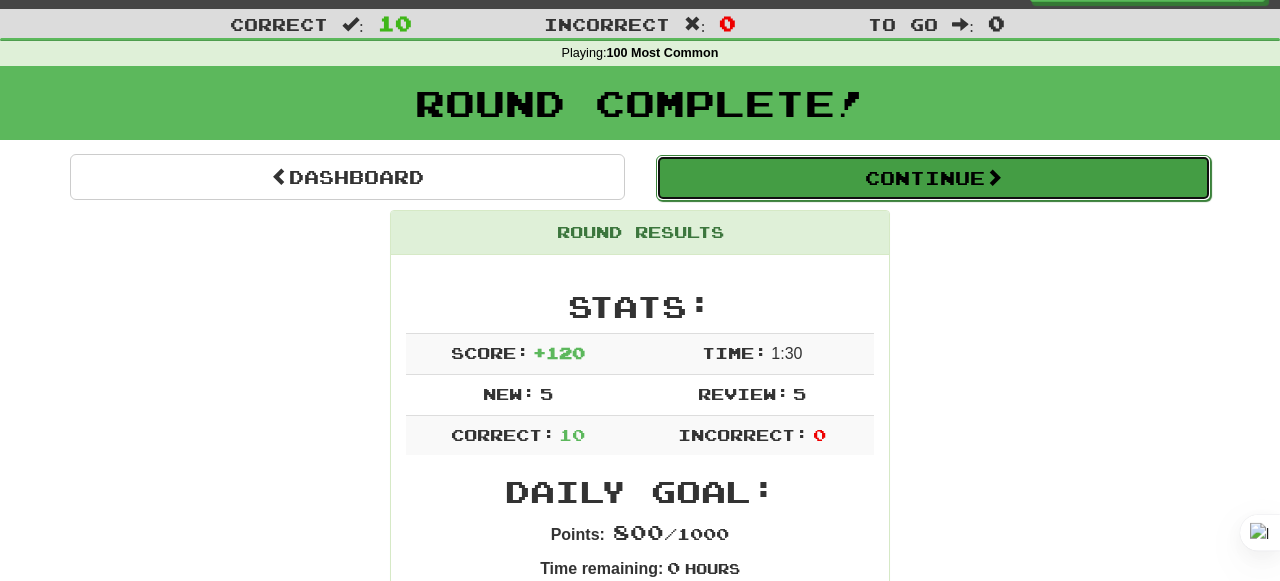 click on "Continue" at bounding box center (933, 178) 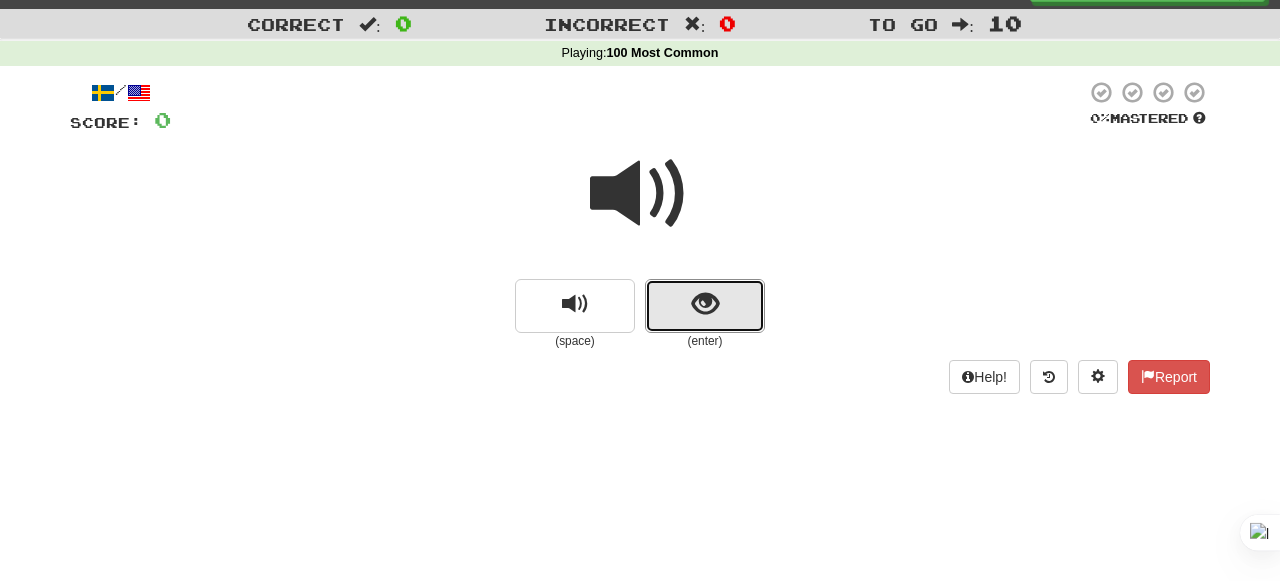 click at bounding box center (705, 306) 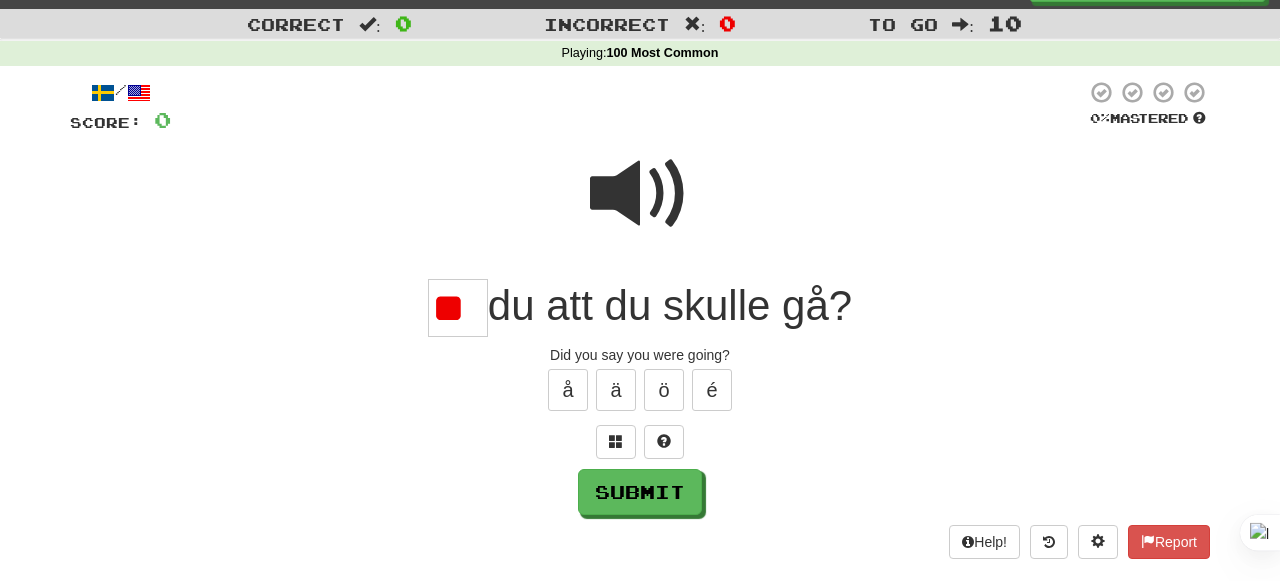 scroll, scrollTop: 0, scrollLeft: 0, axis: both 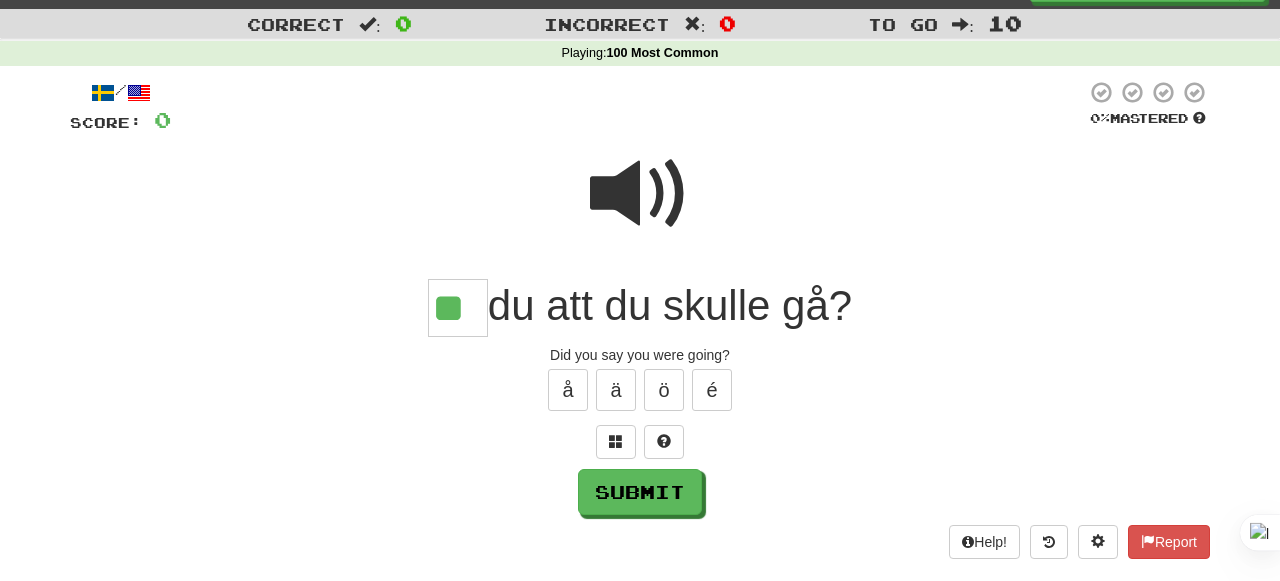 type on "**" 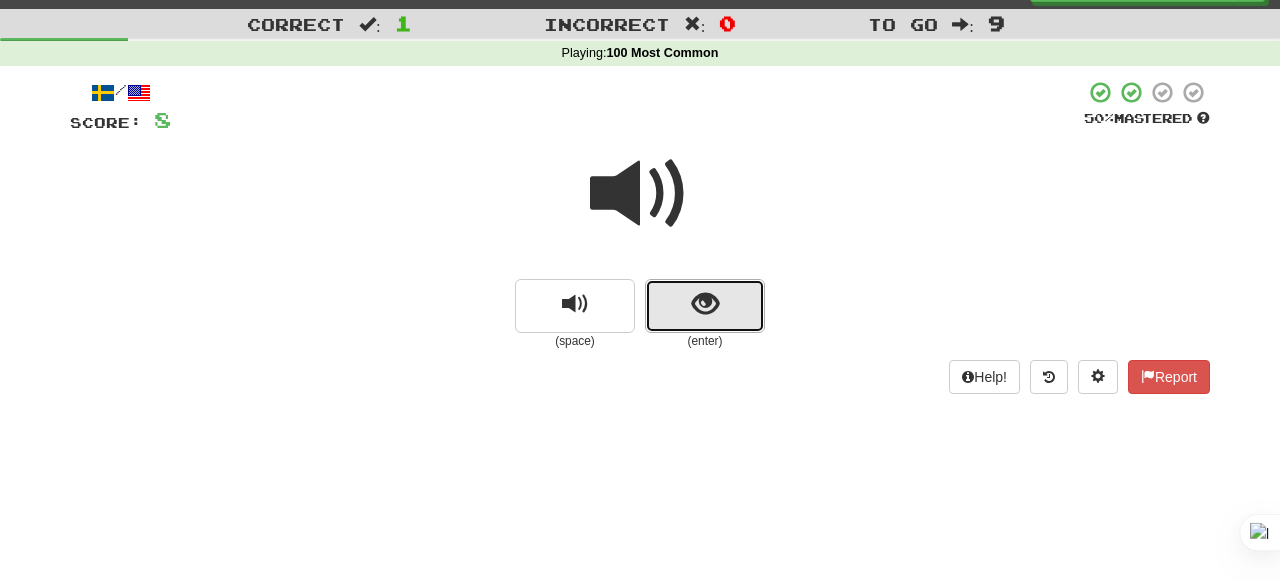 click at bounding box center (705, 306) 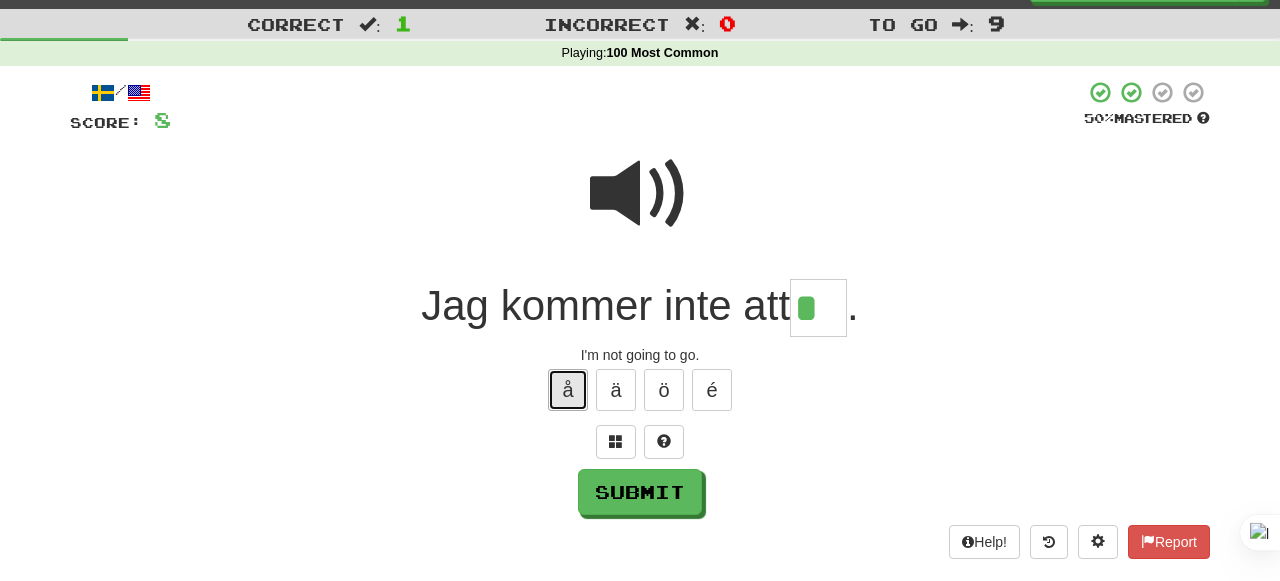 click on "å" at bounding box center [568, 390] 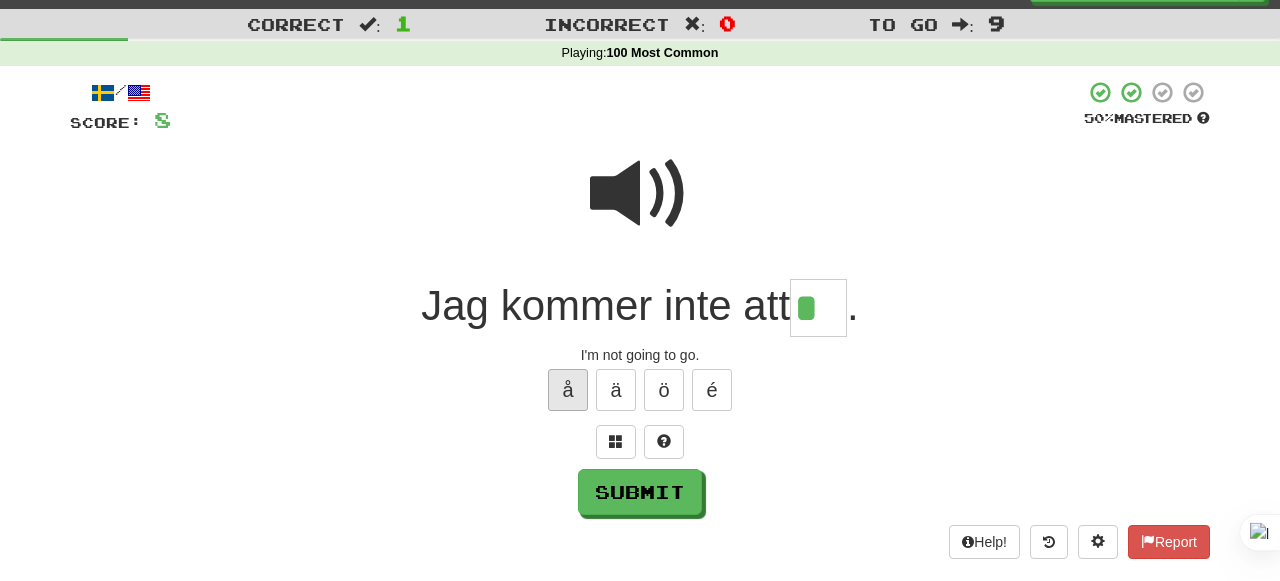 type on "**" 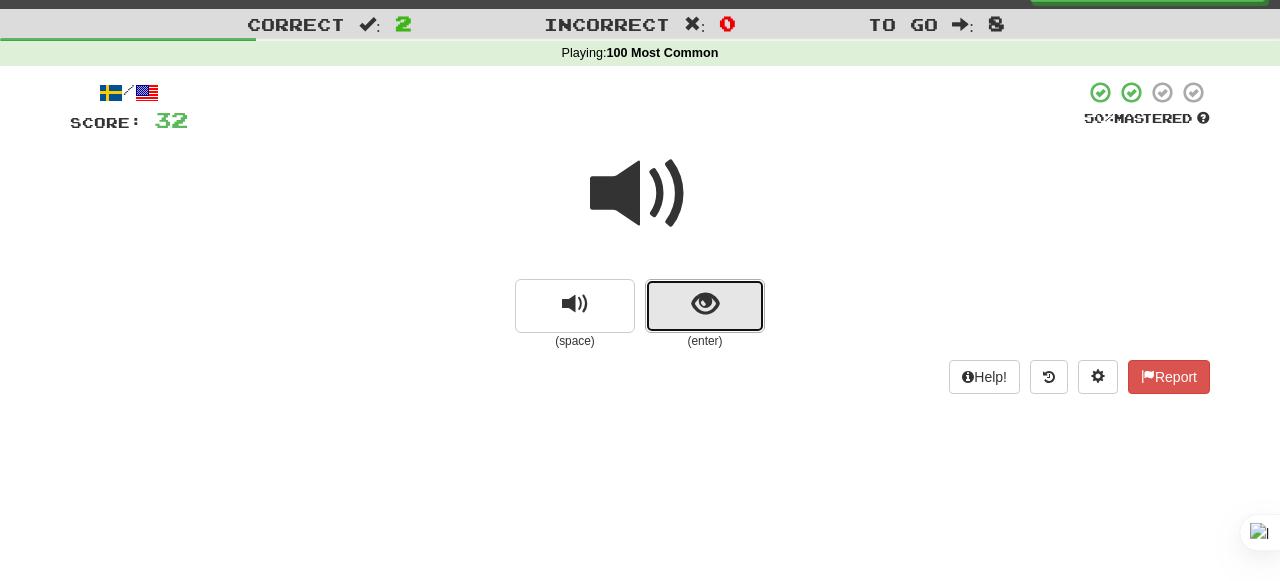 click at bounding box center (705, 306) 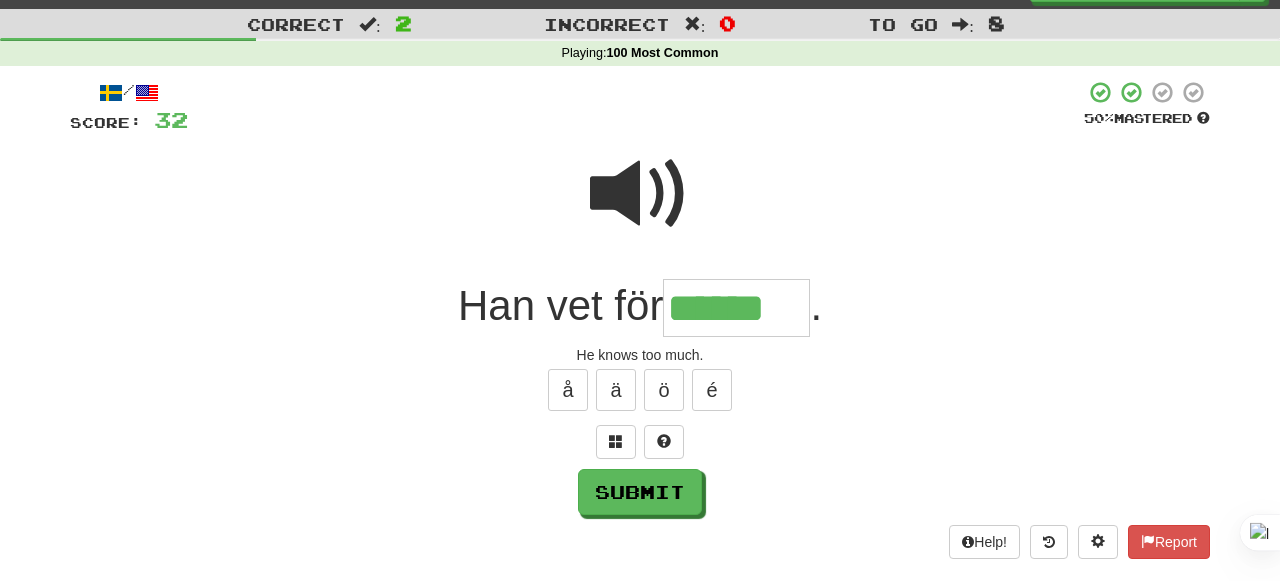 type on "******" 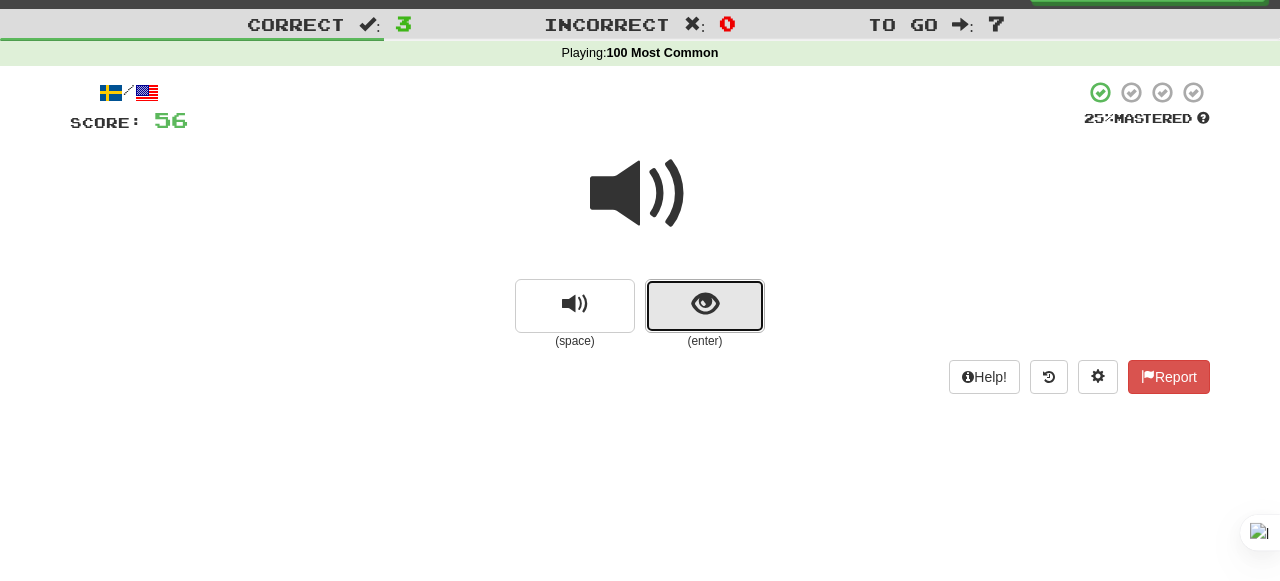click at bounding box center [705, 306] 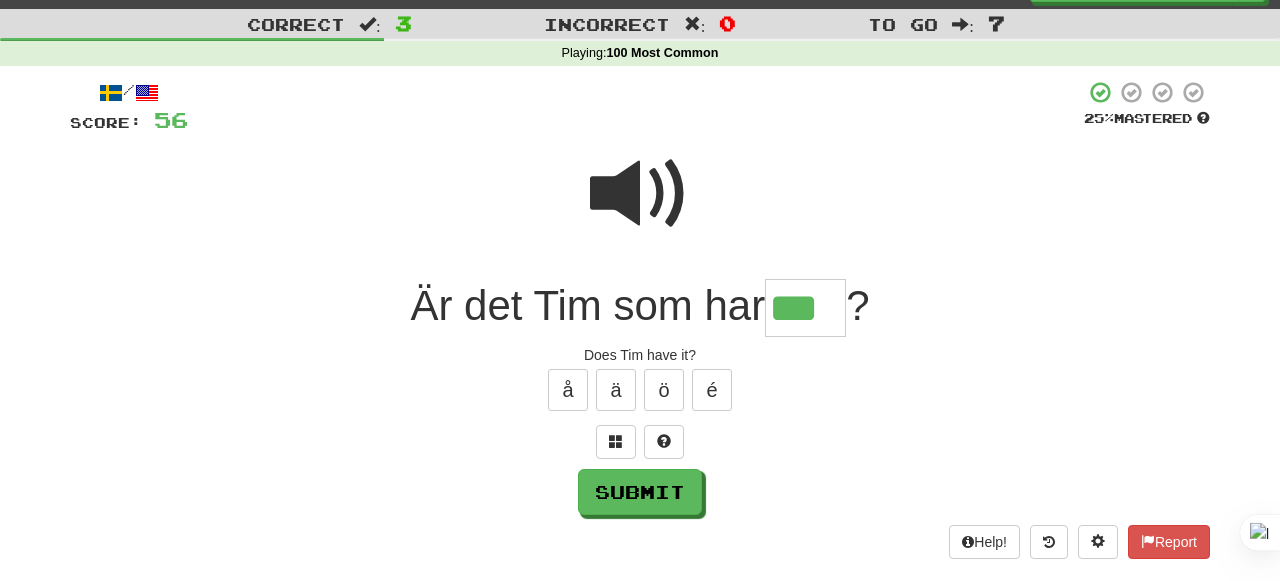 type on "***" 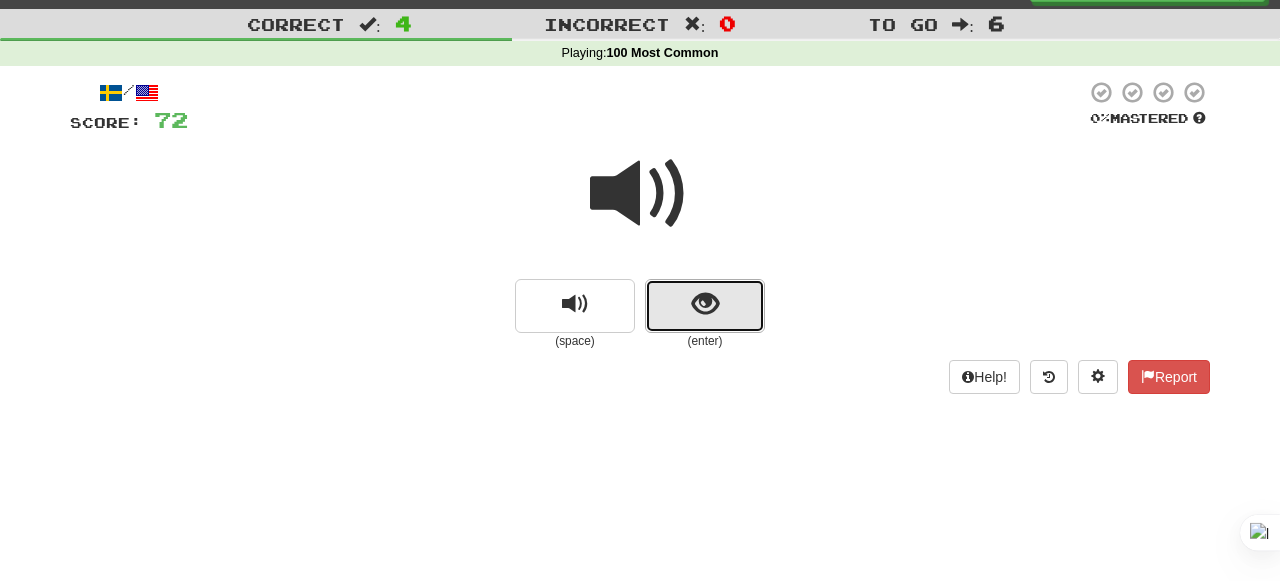 click at bounding box center (705, 304) 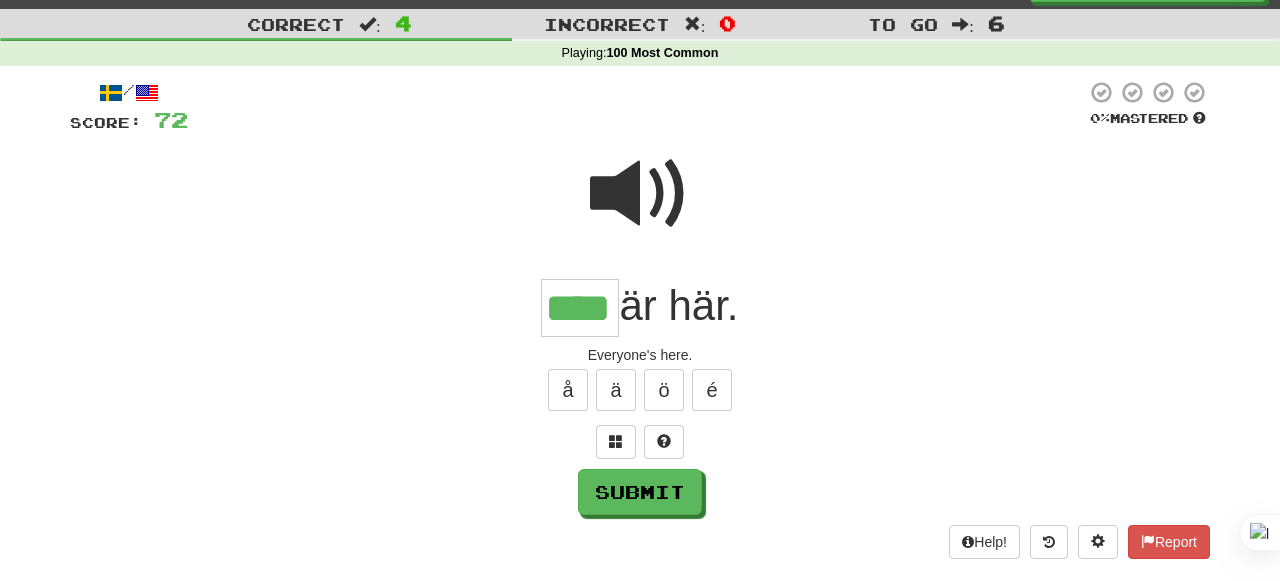 type on "****" 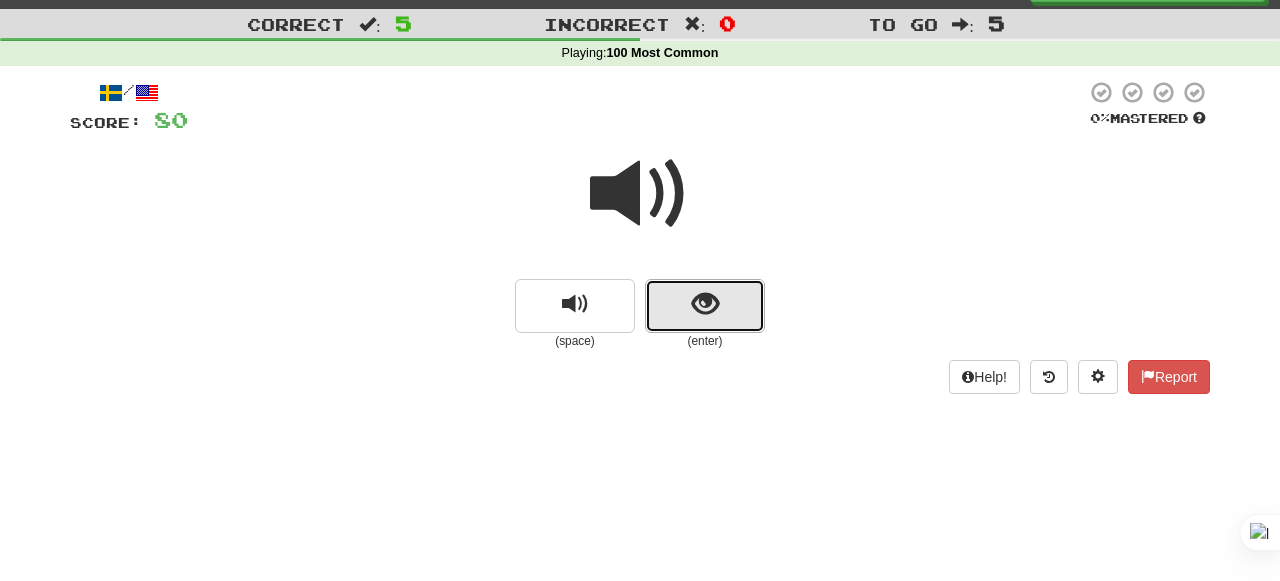 click at bounding box center [705, 306] 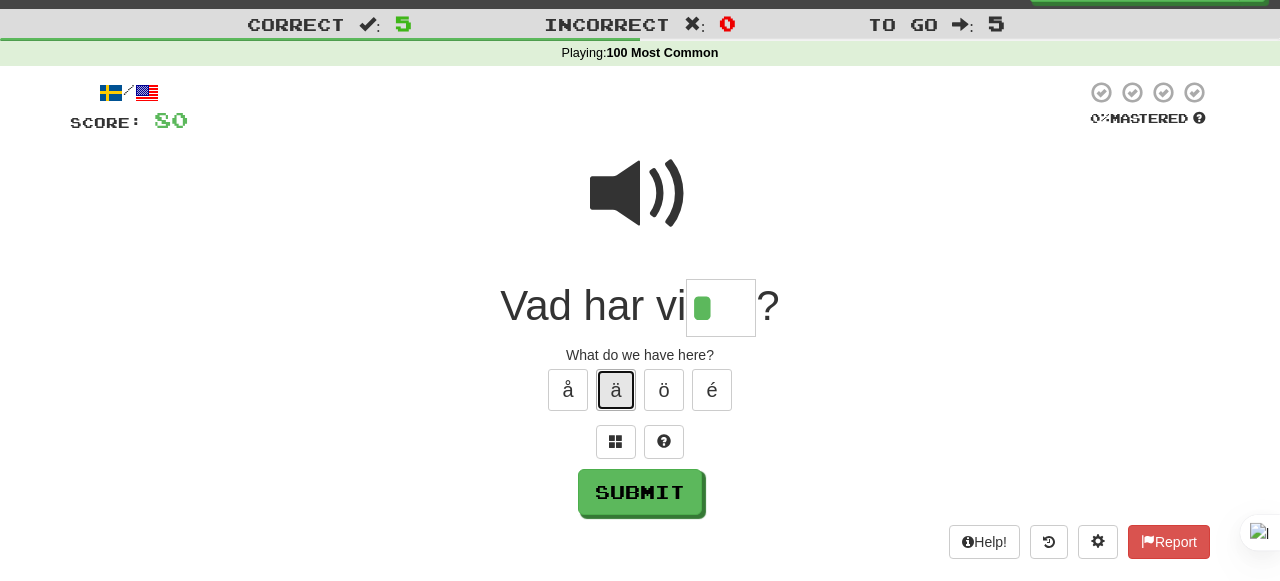 click on "ä" at bounding box center (616, 390) 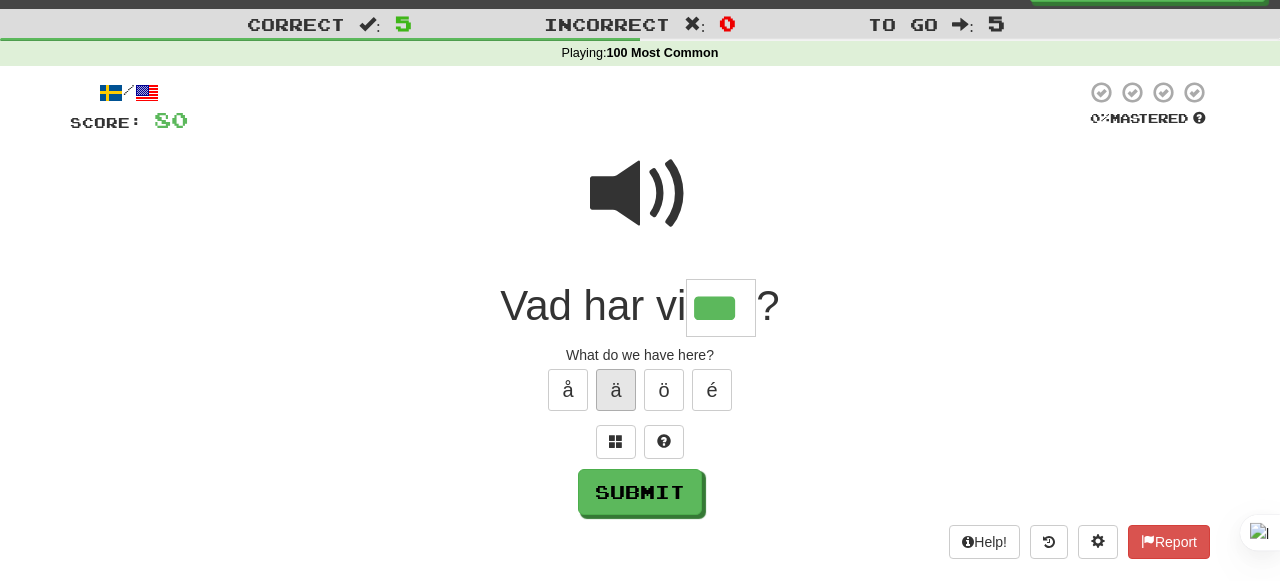 type on "***" 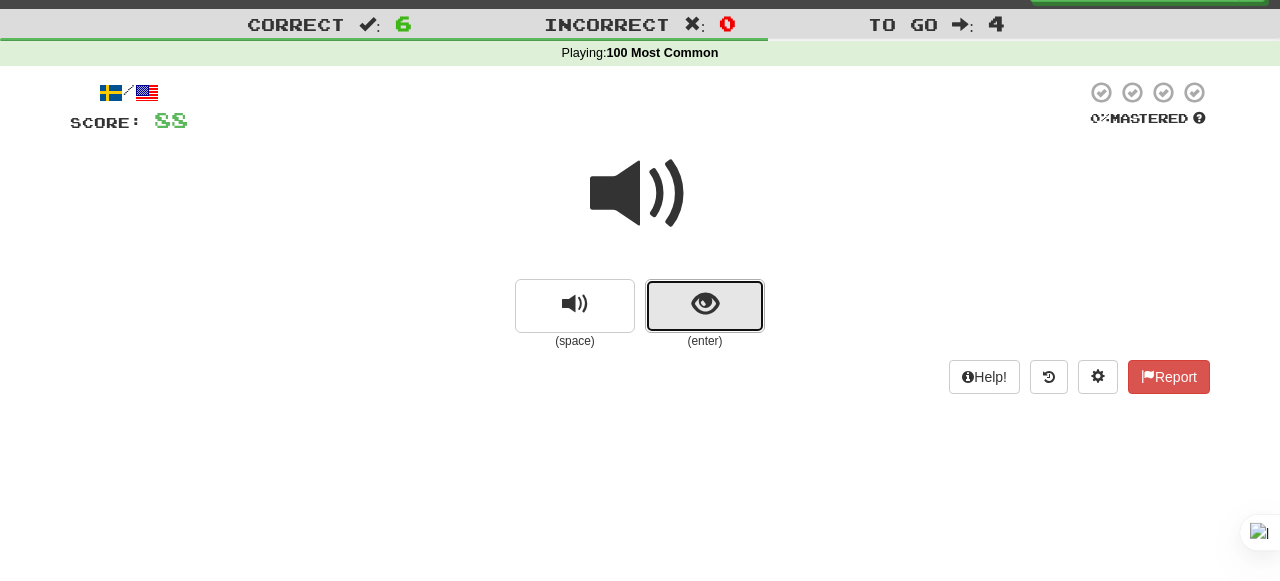 click at bounding box center (705, 306) 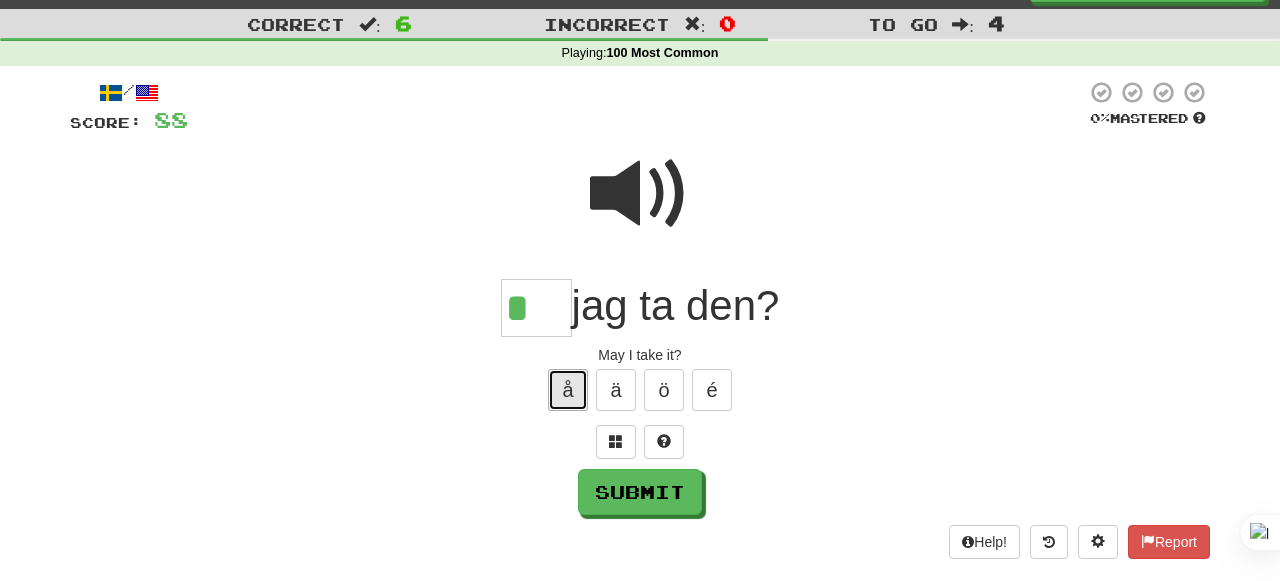 click on "å" at bounding box center (568, 390) 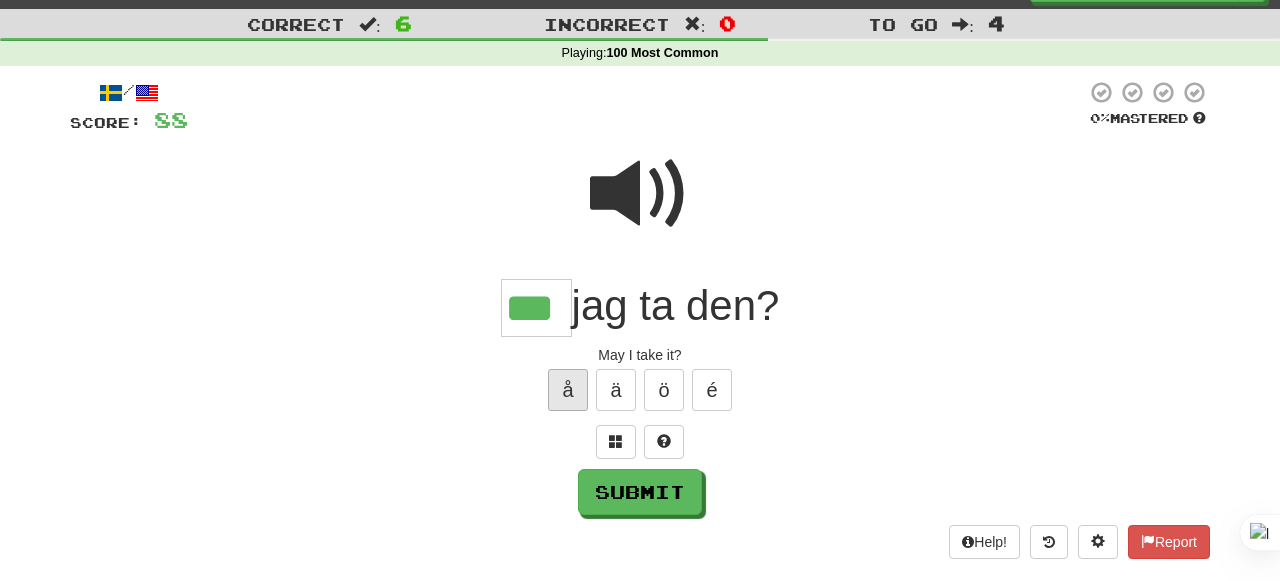 type on "***" 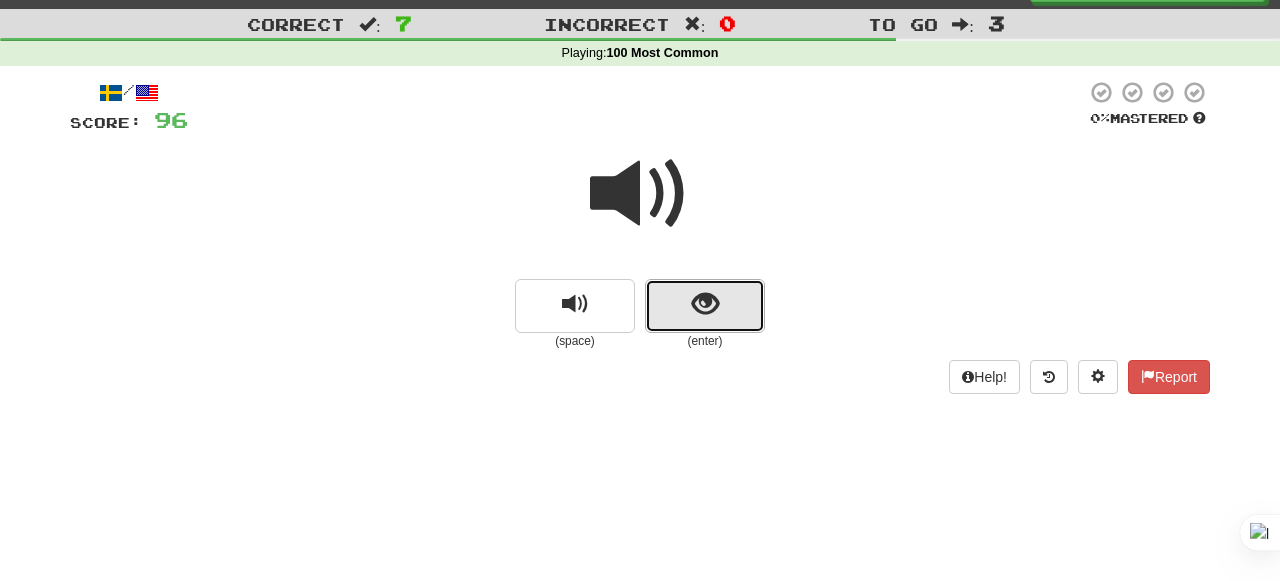 click at bounding box center [705, 304] 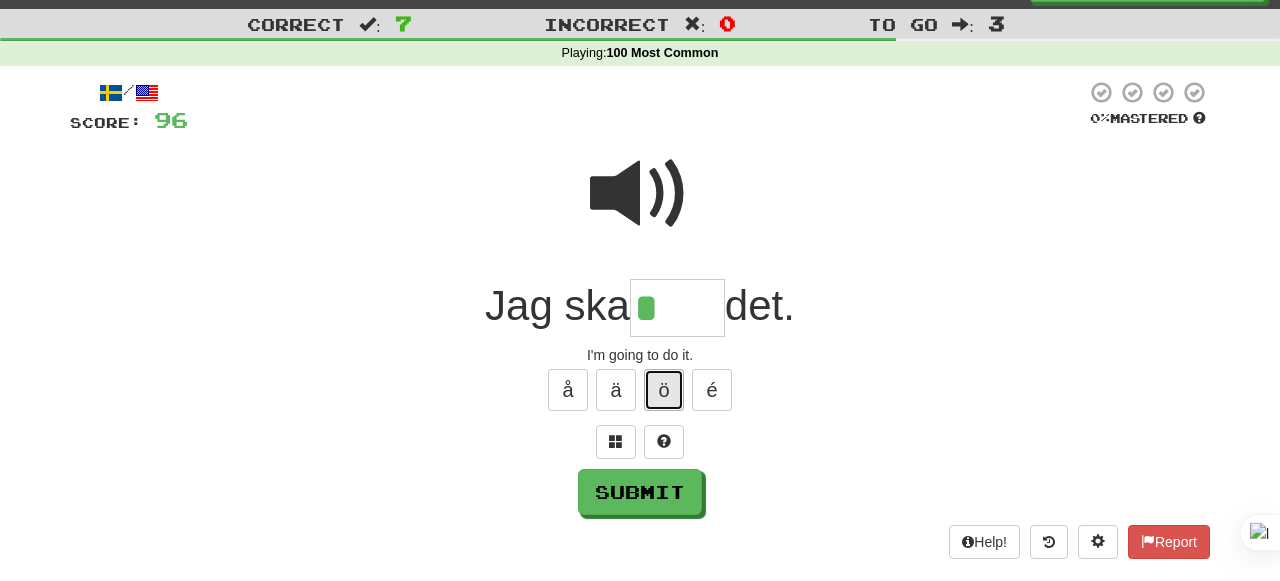 click on "ö" at bounding box center (664, 390) 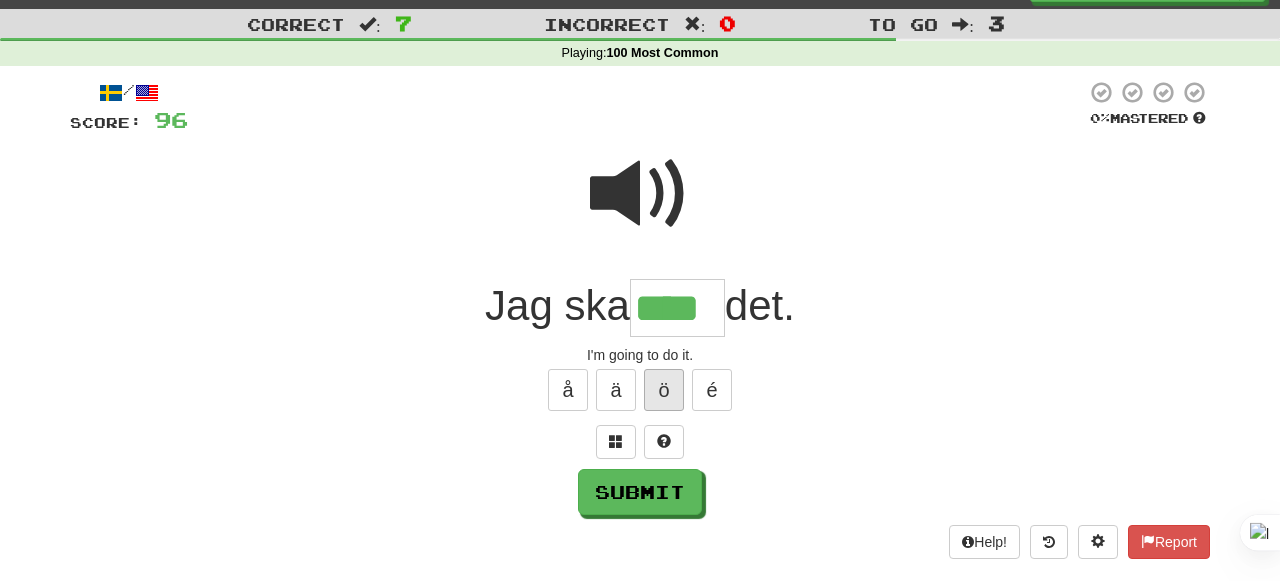 type on "****" 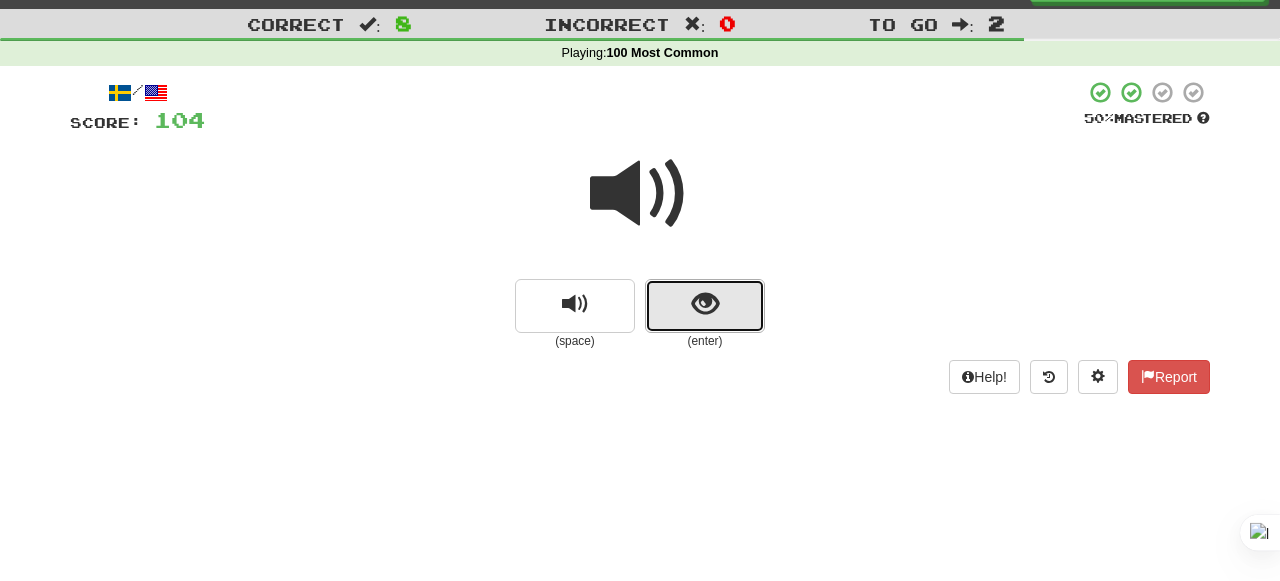 click at bounding box center [705, 306] 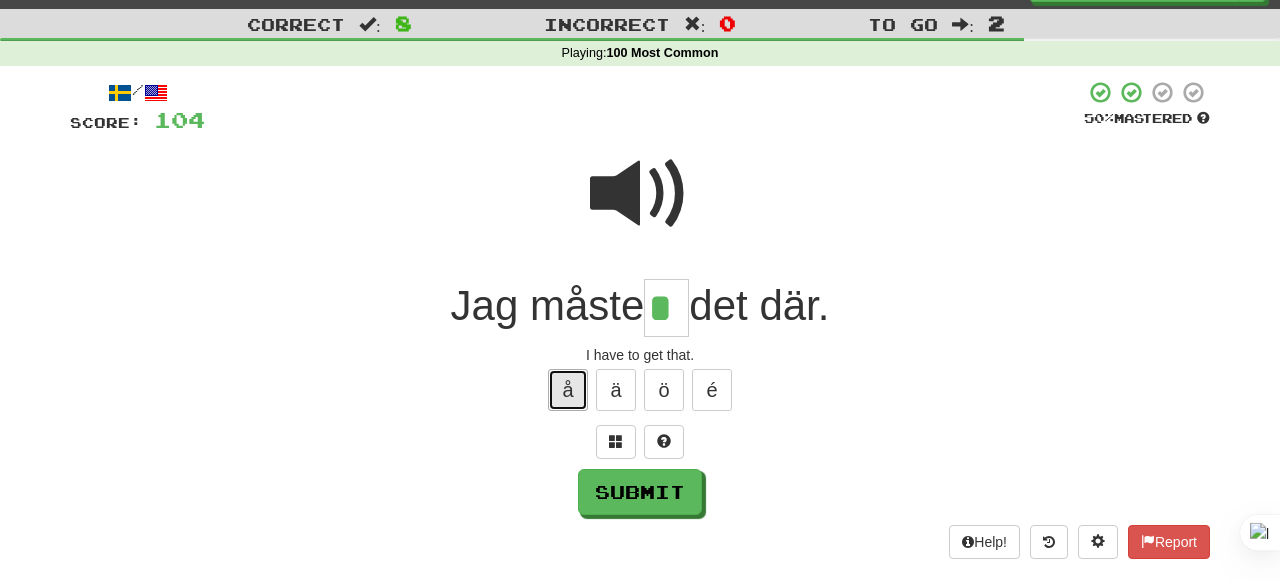 click on "å" at bounding box center (568, 390) 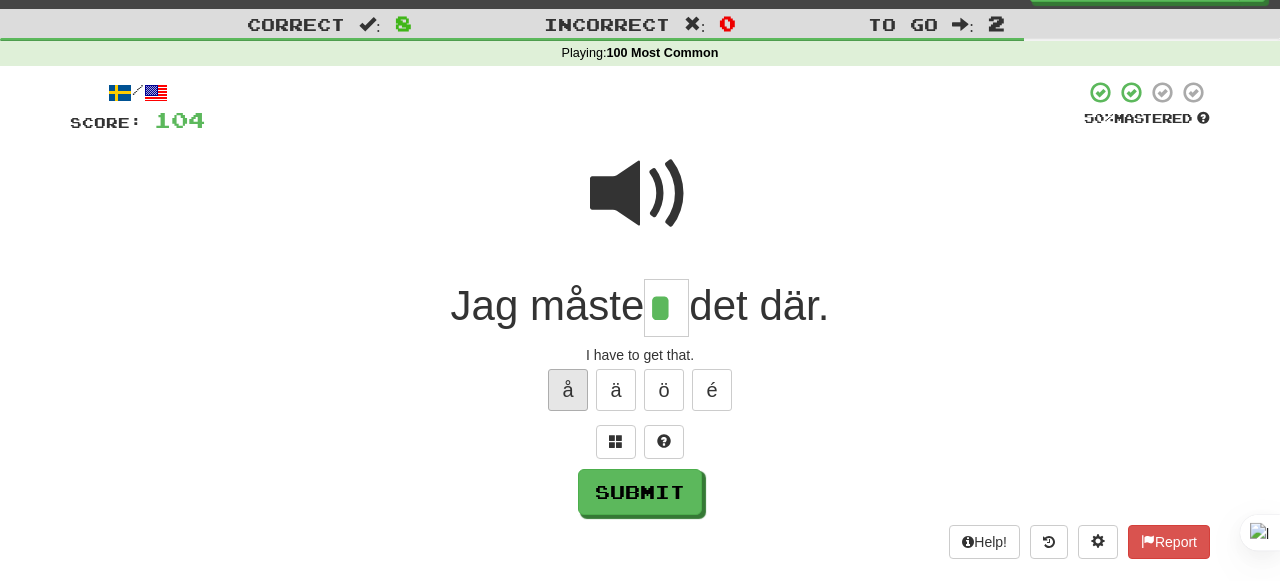 type on "**" 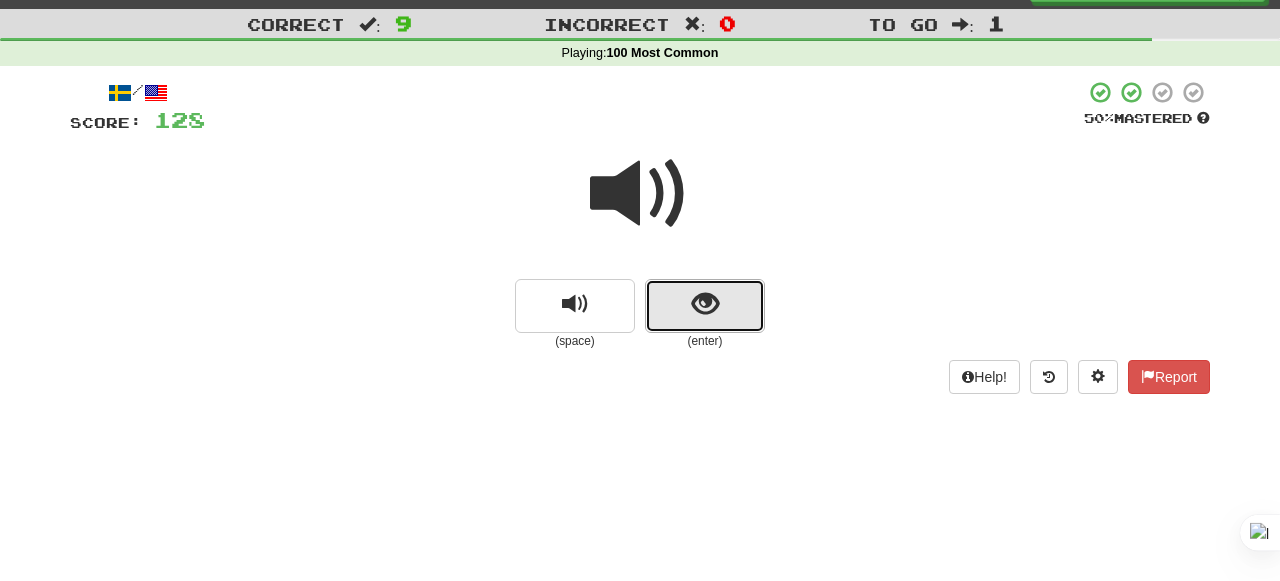 click at bounding box center (705, 304) 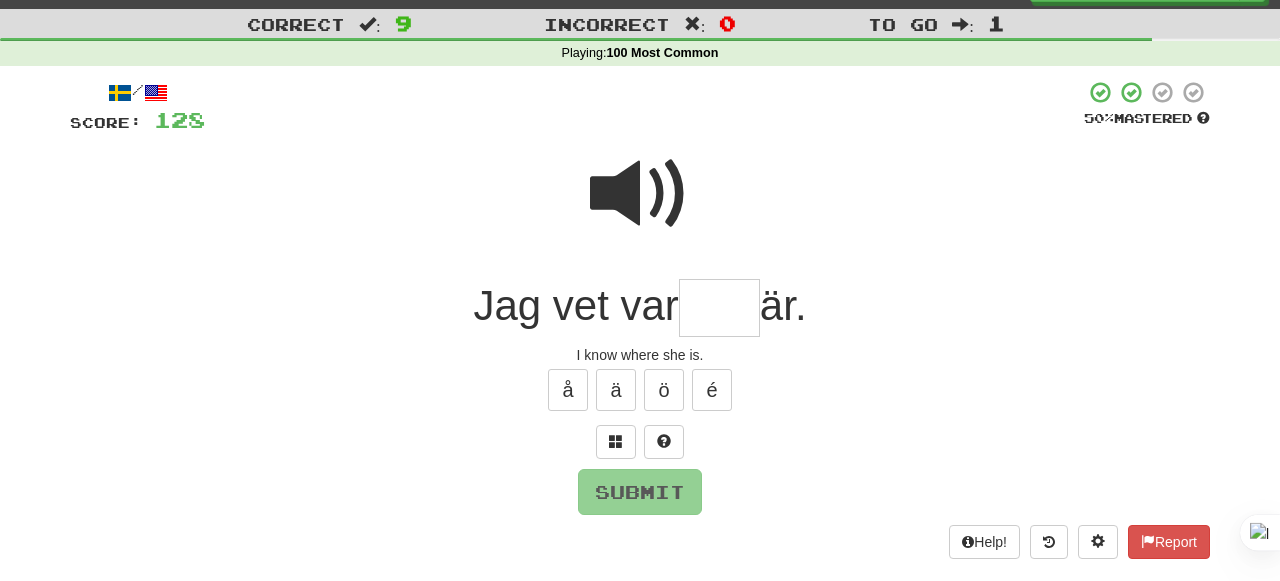 click at bounding box center [719, 308] 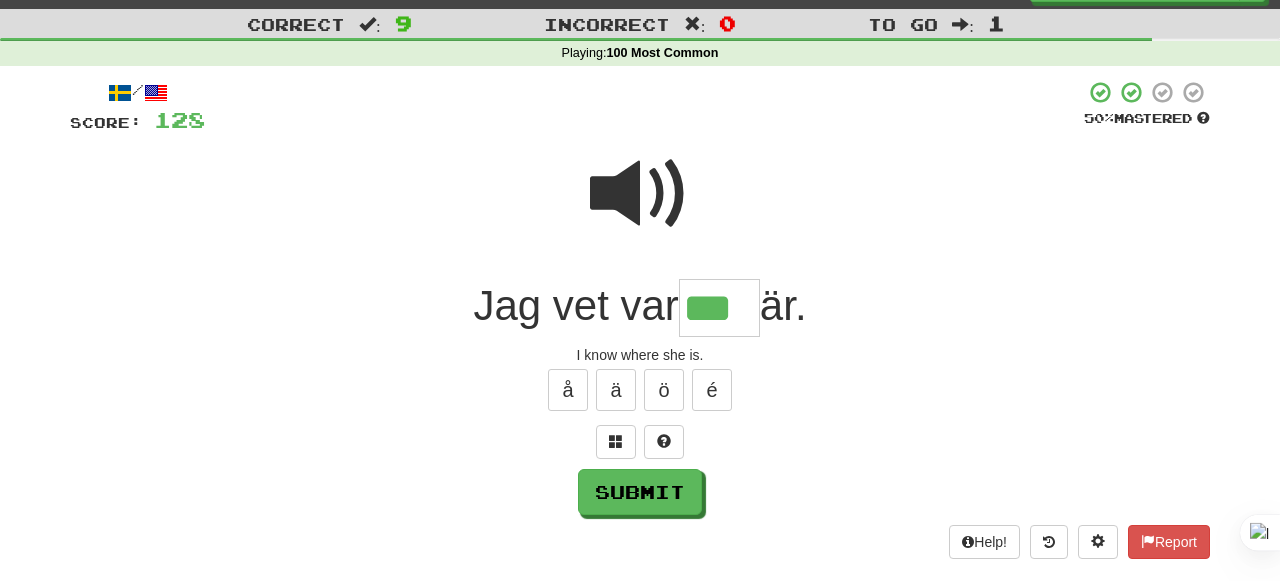 type on "***" 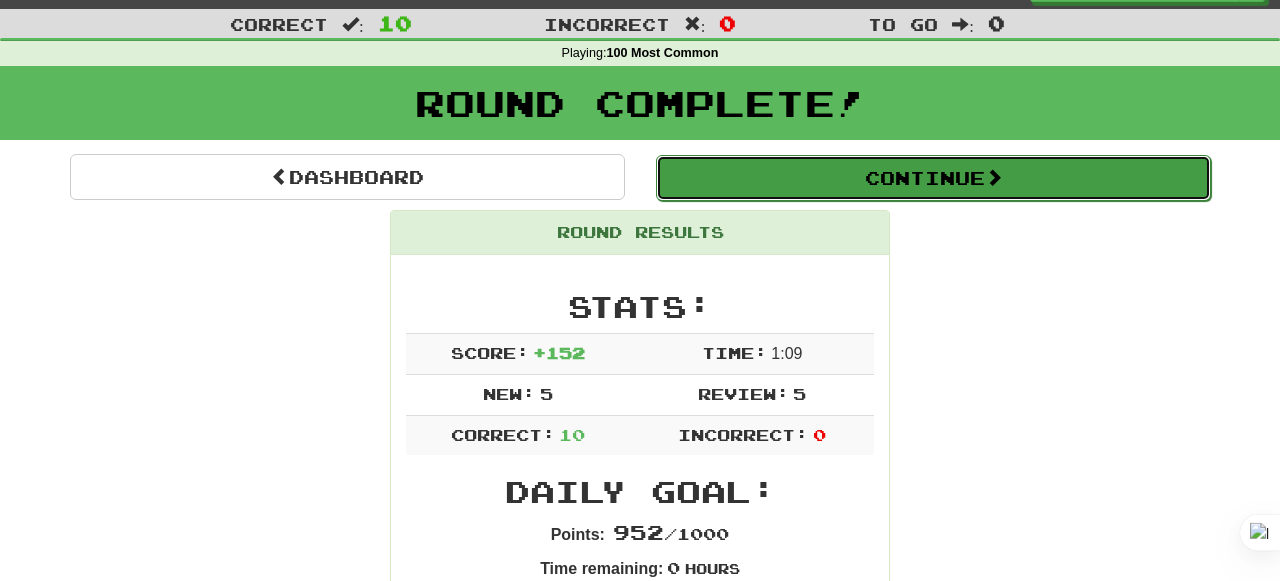 click on "Continue" at bounding box center [933, 178] 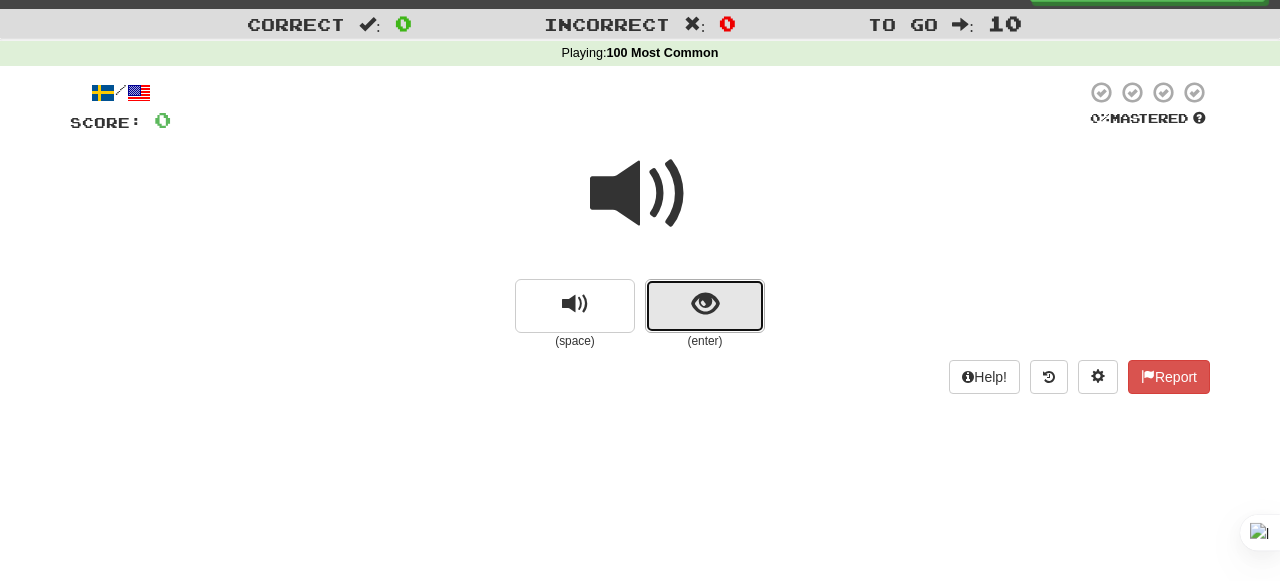 click at bounding box center (705, 304) 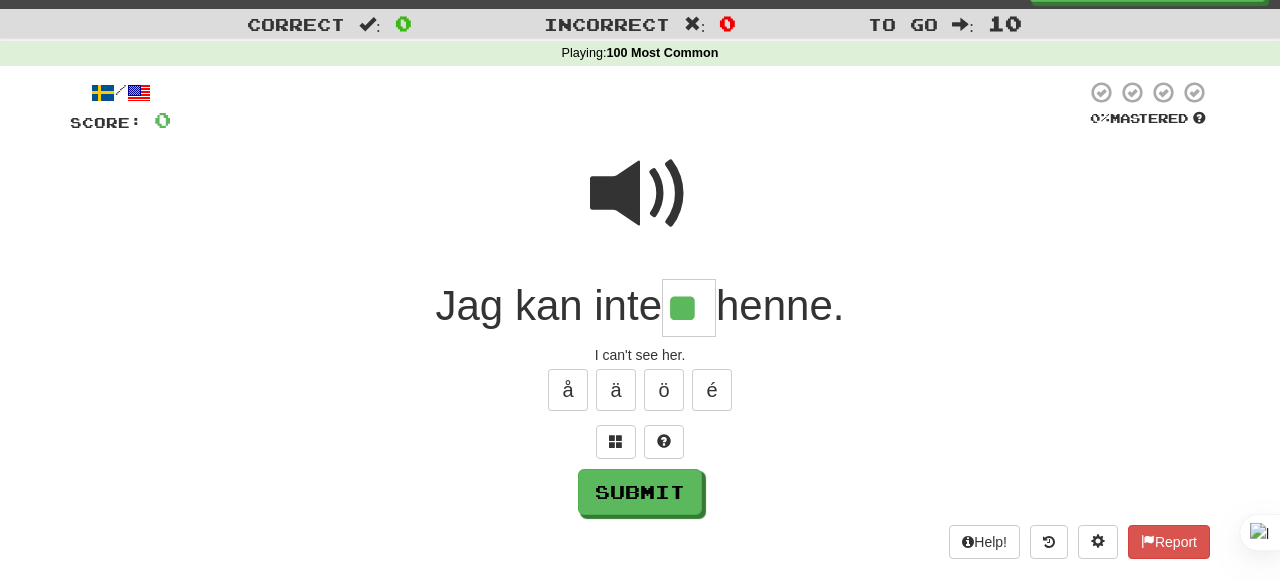 scroll, scrollTop: 0, scrollLeft: 0, axis: both 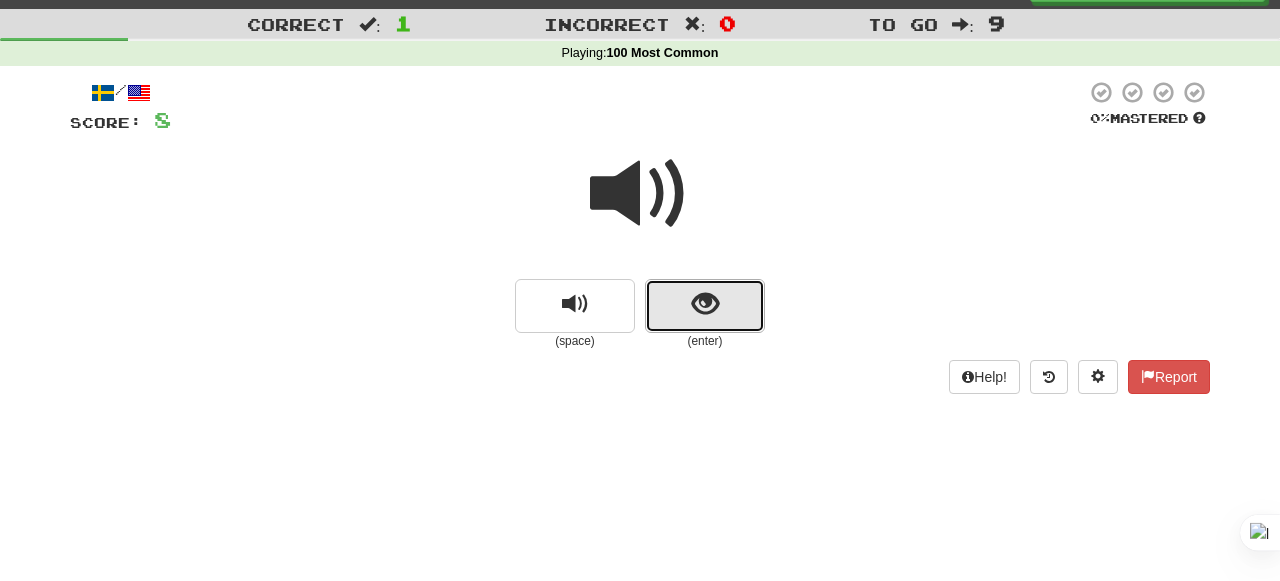 click at bounding box center (705, 306) 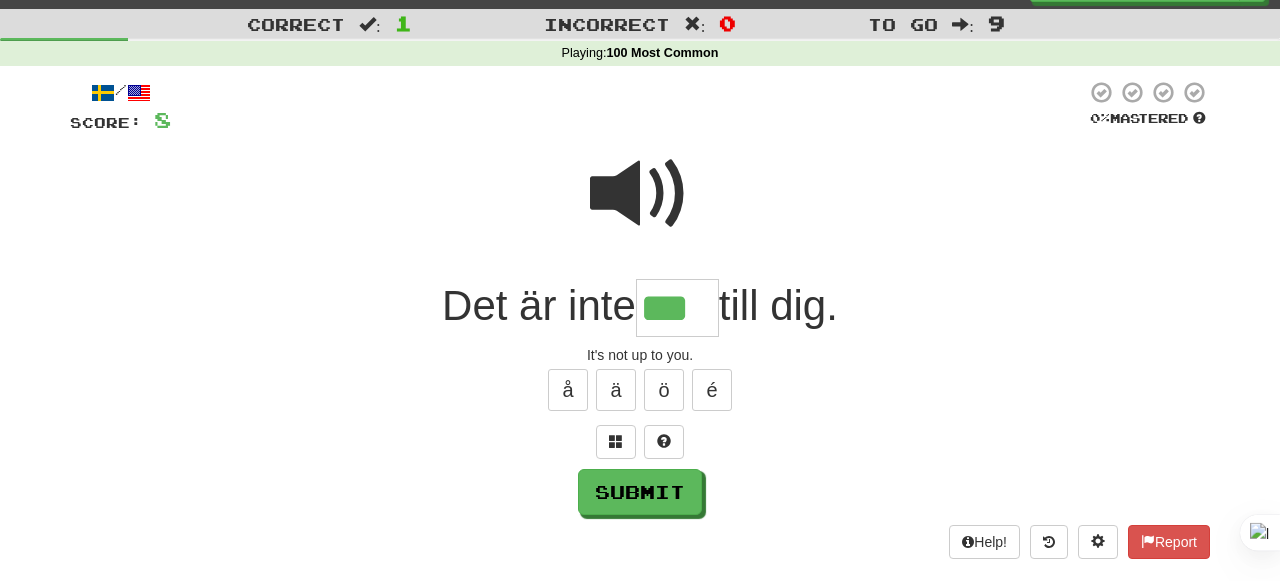 type on "***" 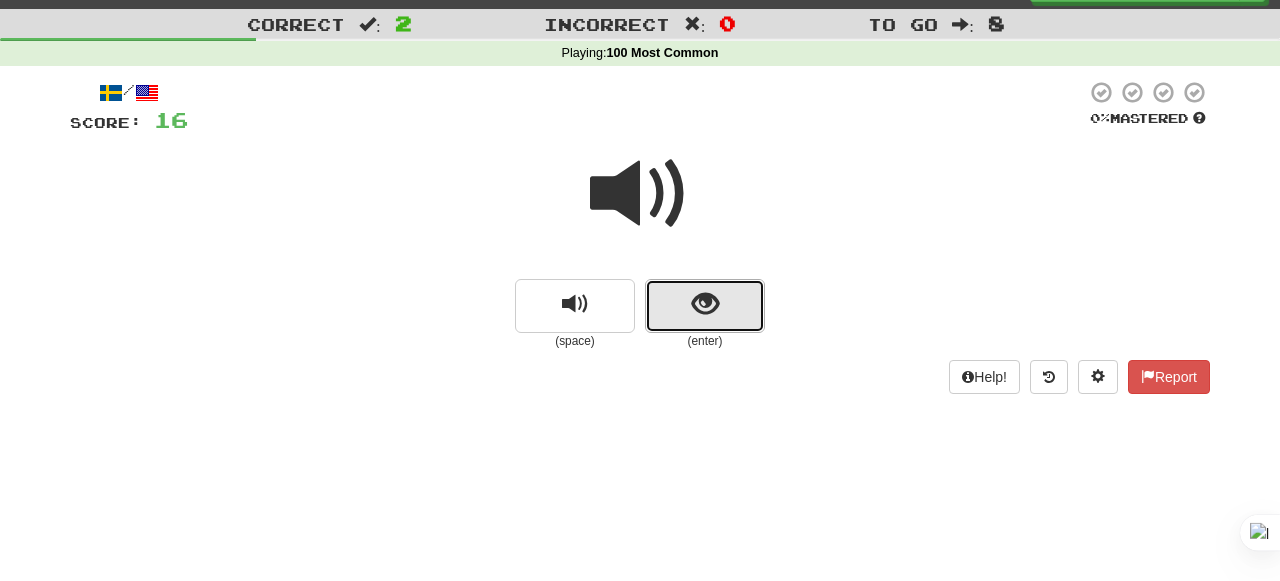 click at bounding box center (705, 306) 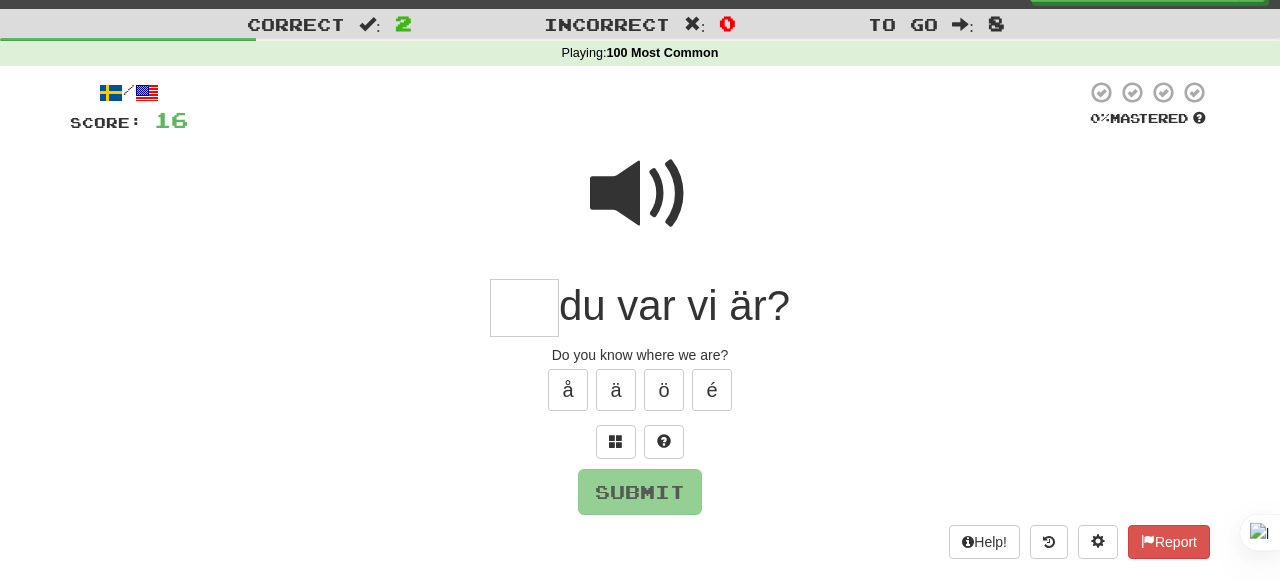 click at bounding box center [640, 194] 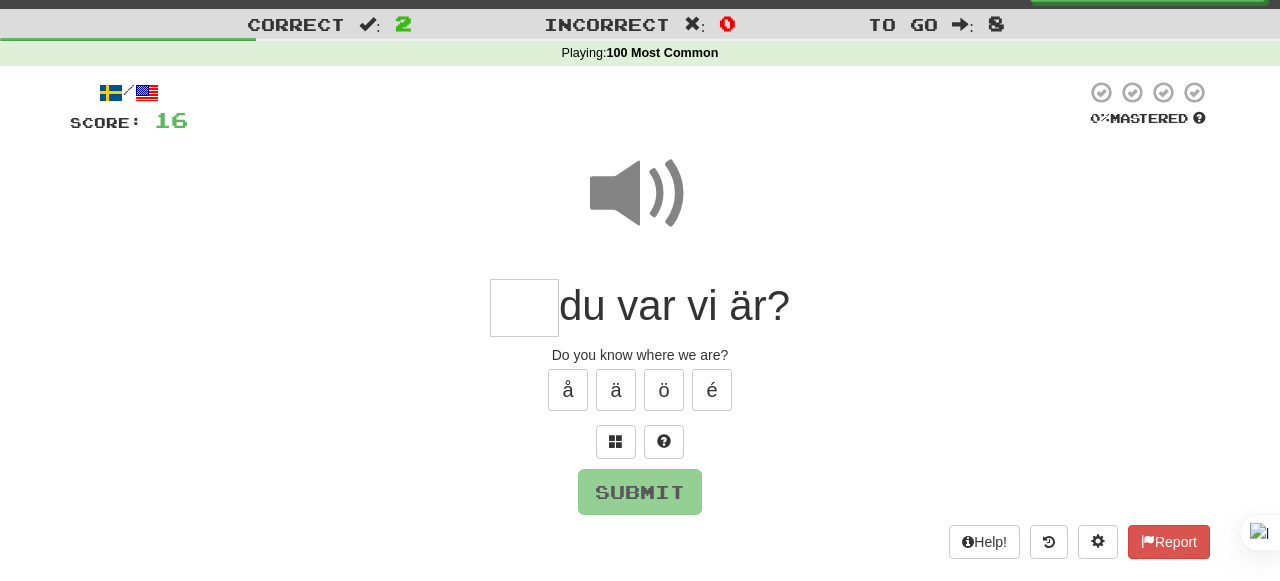 click at bounding box center [524, 308] 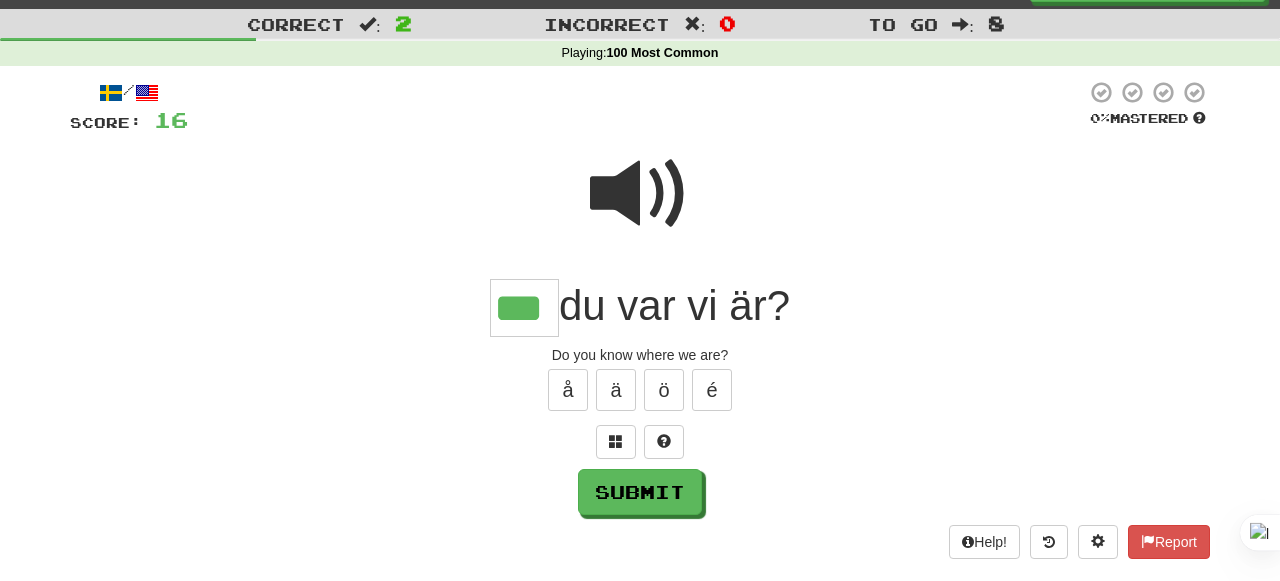 type on "***" 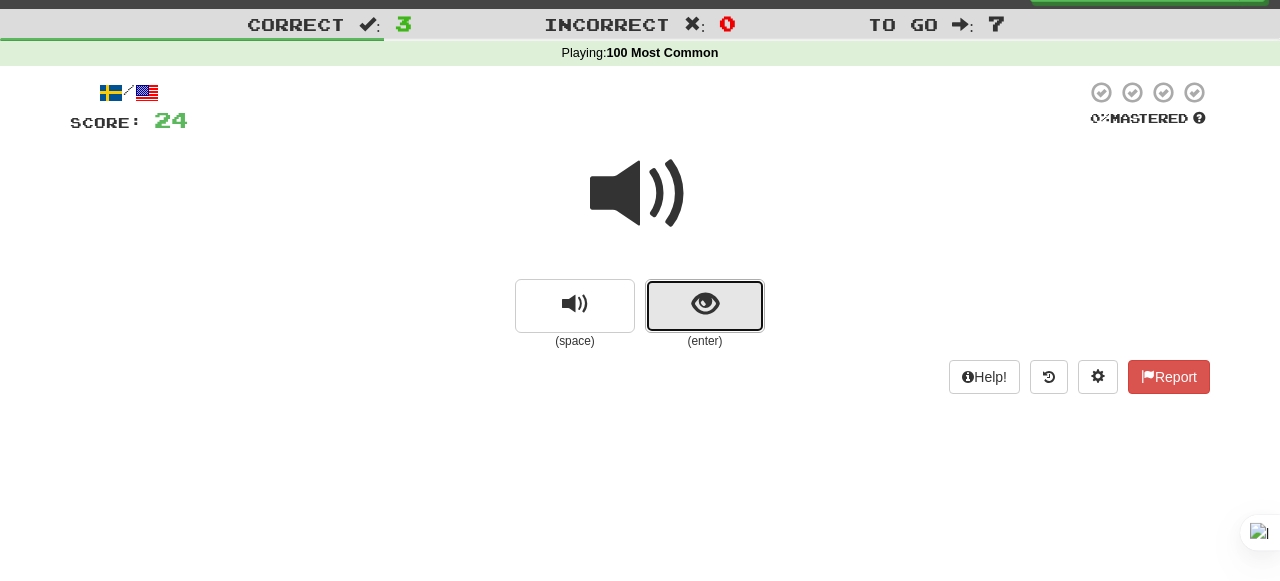 click at bounding box center [705, 304] 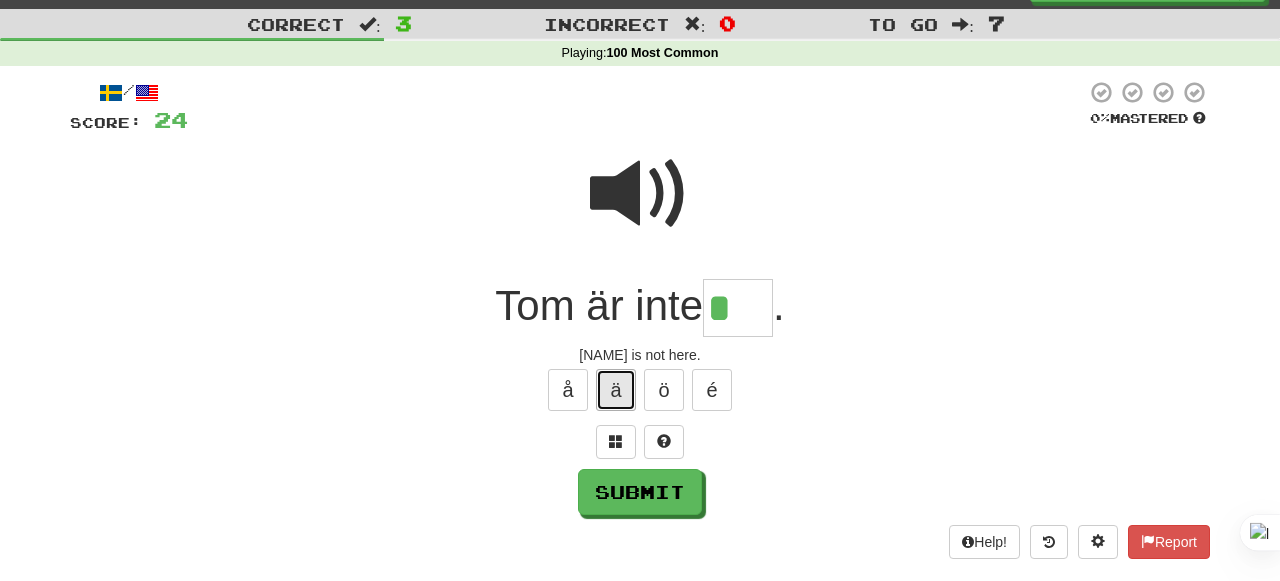 click on "ä" at bounding box center (616, 390) 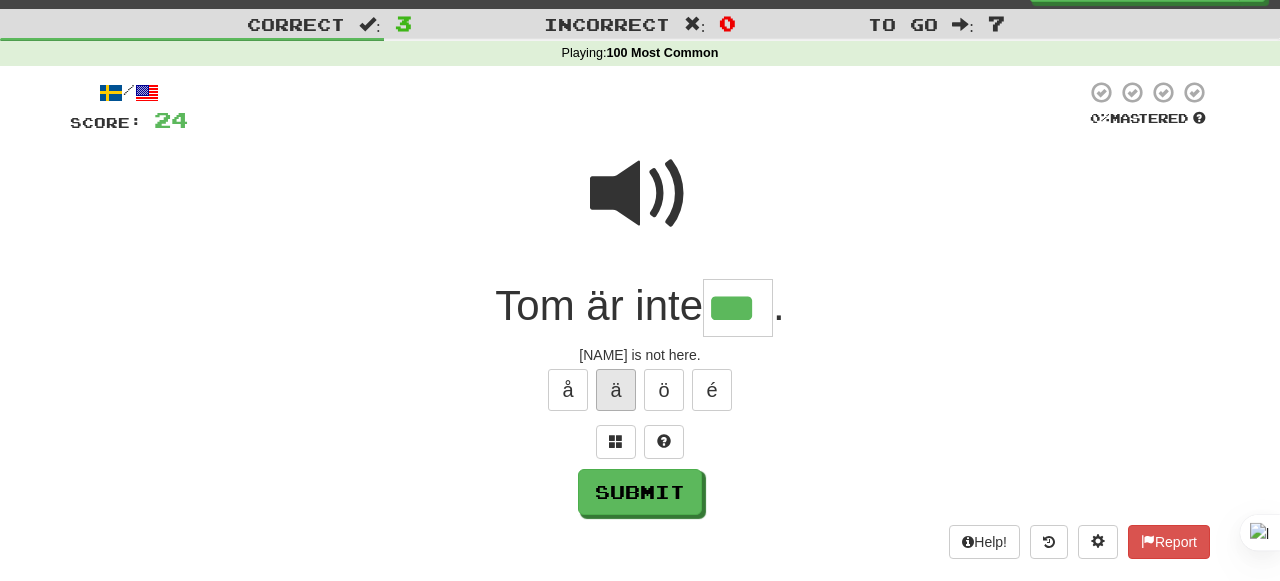 type on "***" 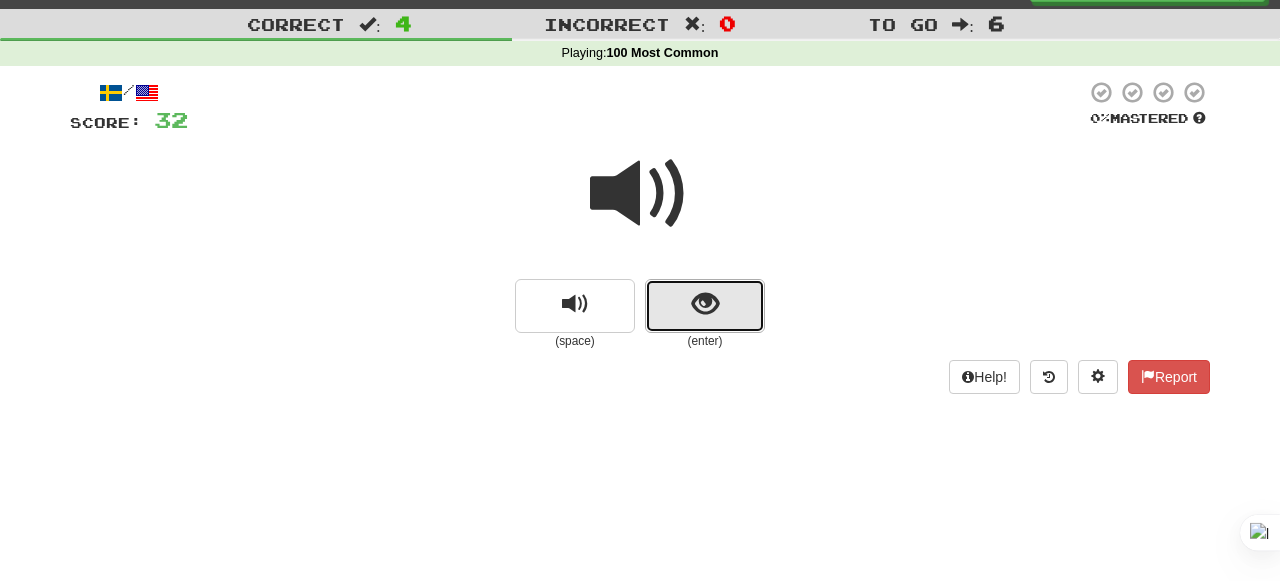 click at bounding box center (705, 306) 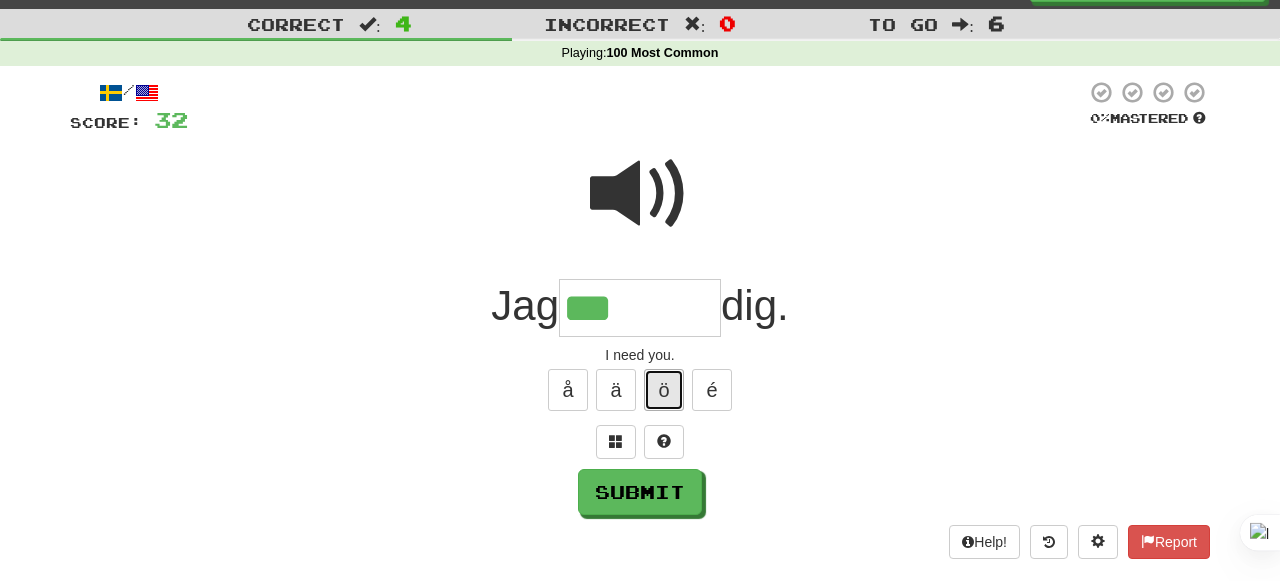 click on "ö" at bounding box center (664, 390) 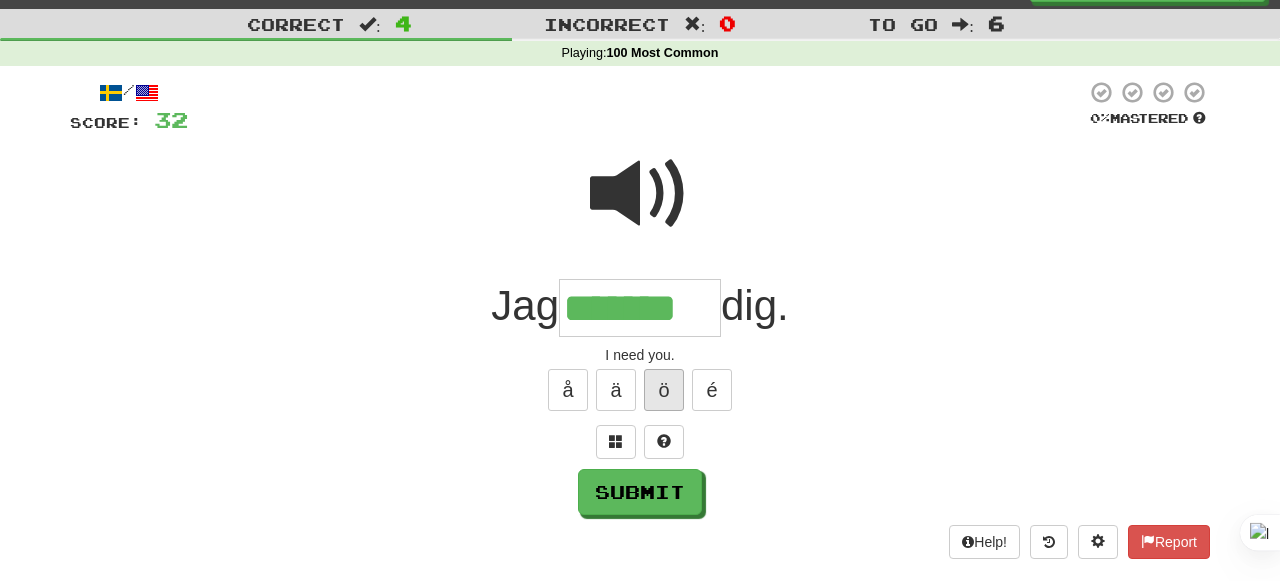 type on "*******" 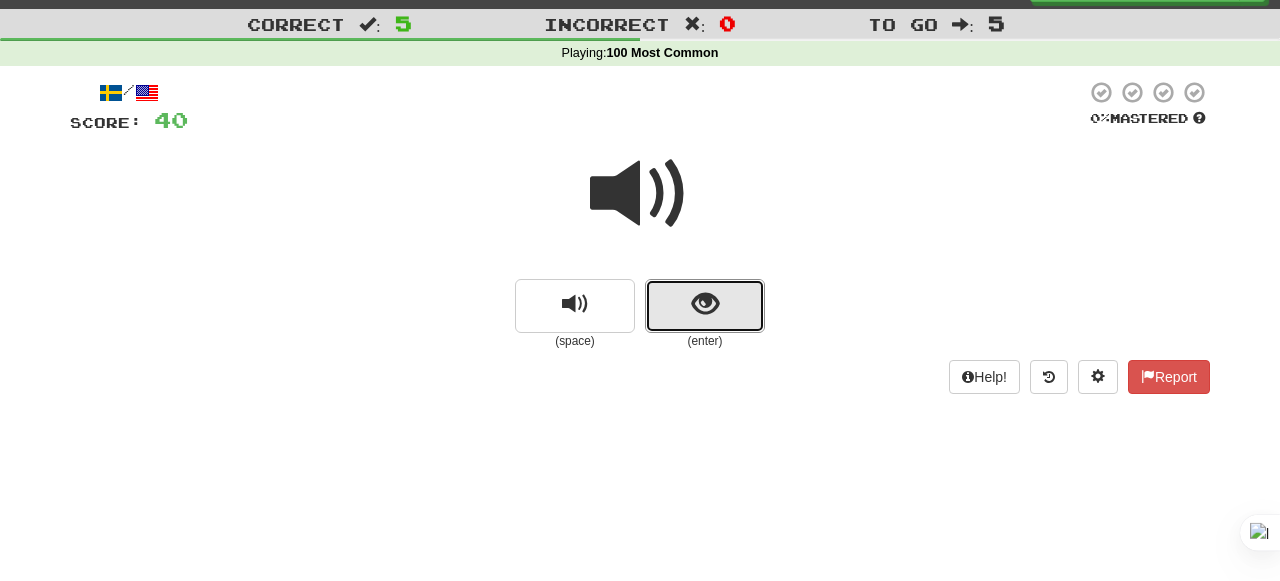 click at bounding box center (705, 306) 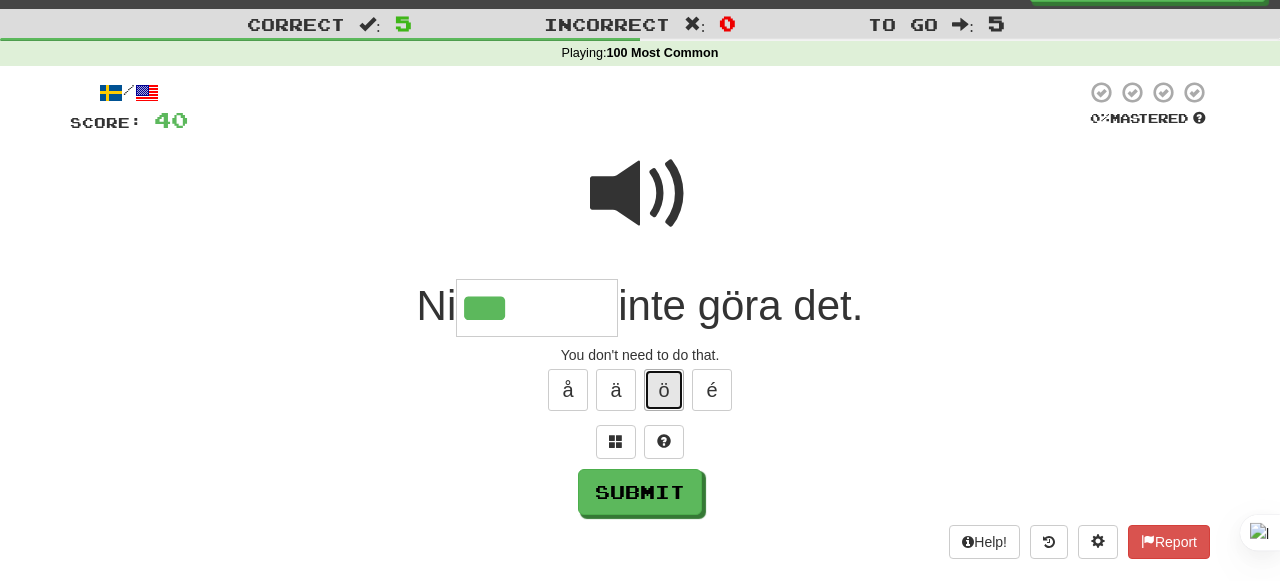click on "ö" at bounding box center (664, 390) 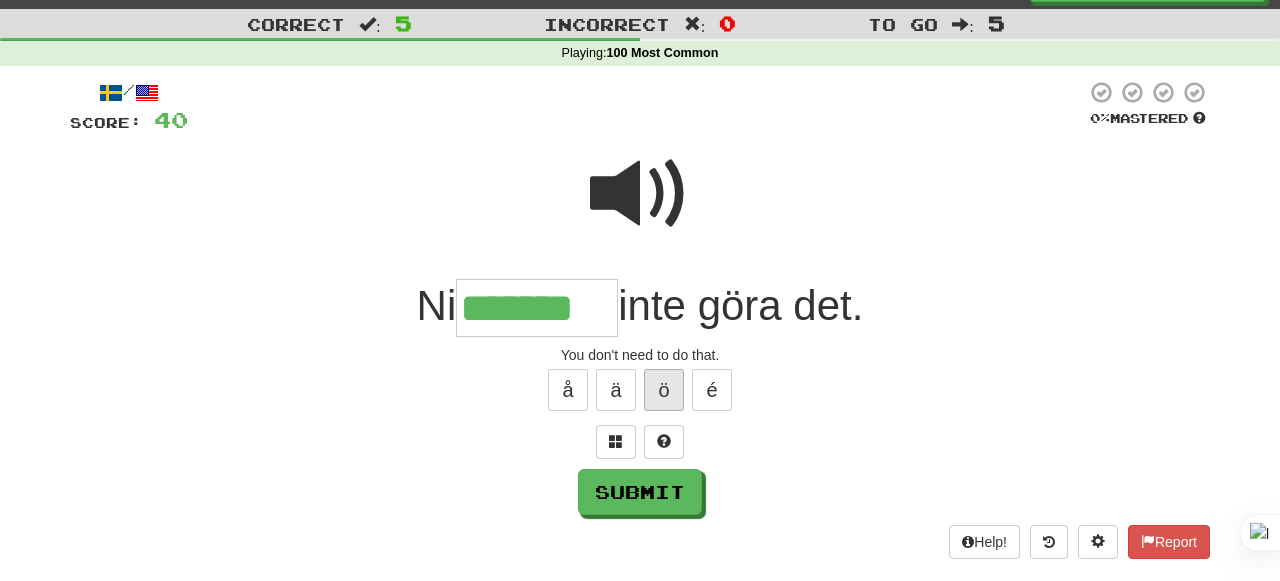 type on "*******" 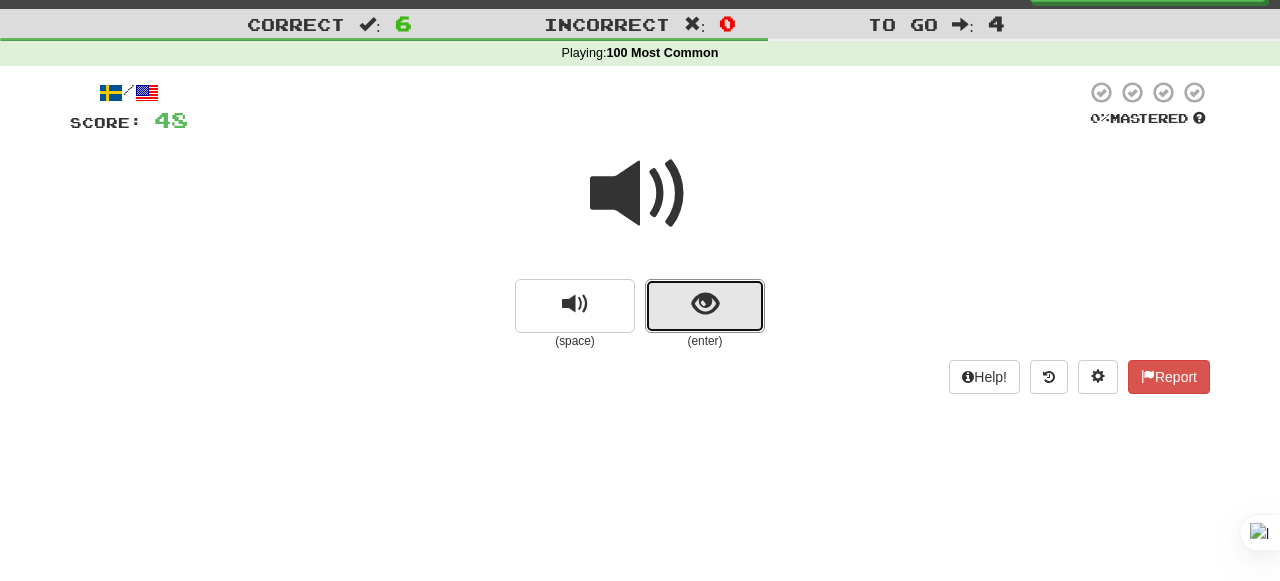 click at bounding box center (705, 304) 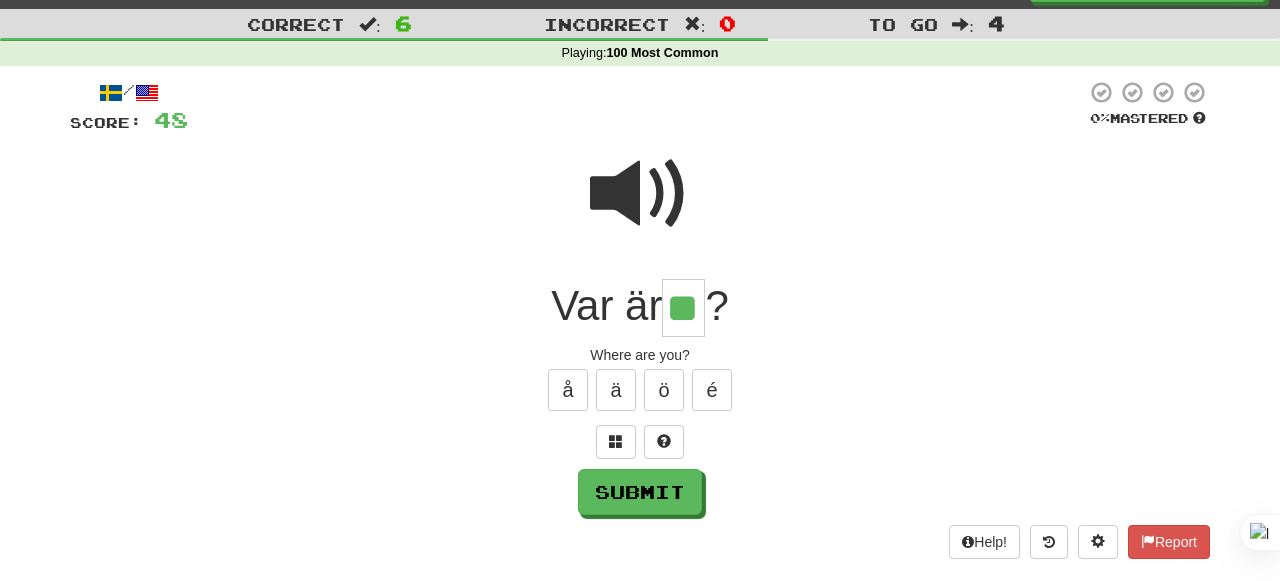 type on "**" 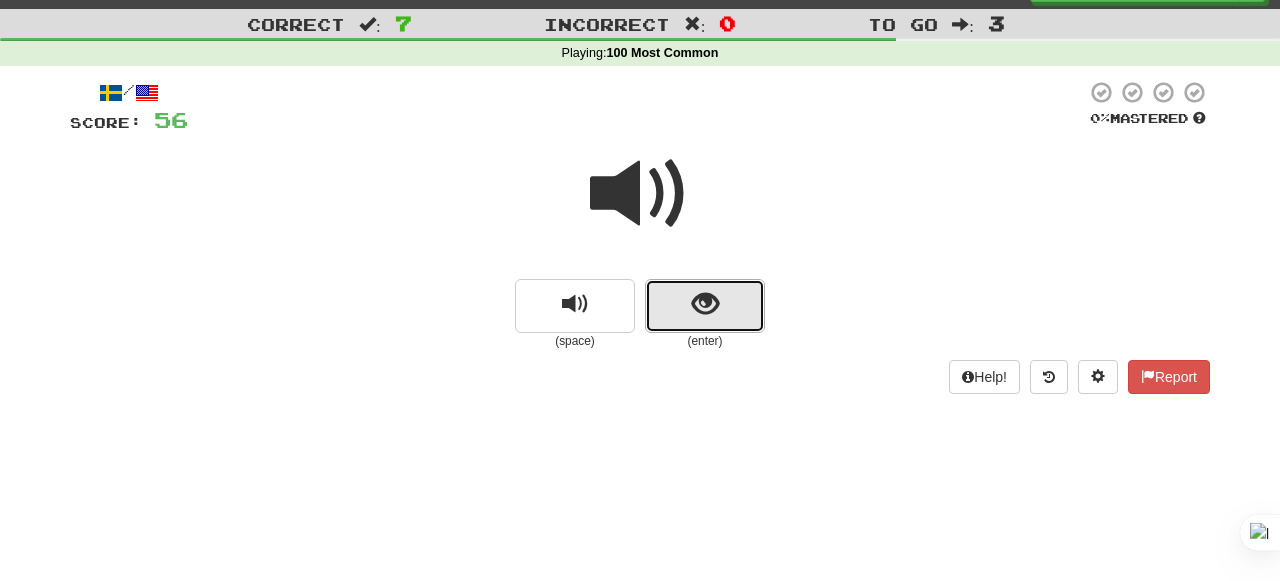 click at bounding box center (705, 306) 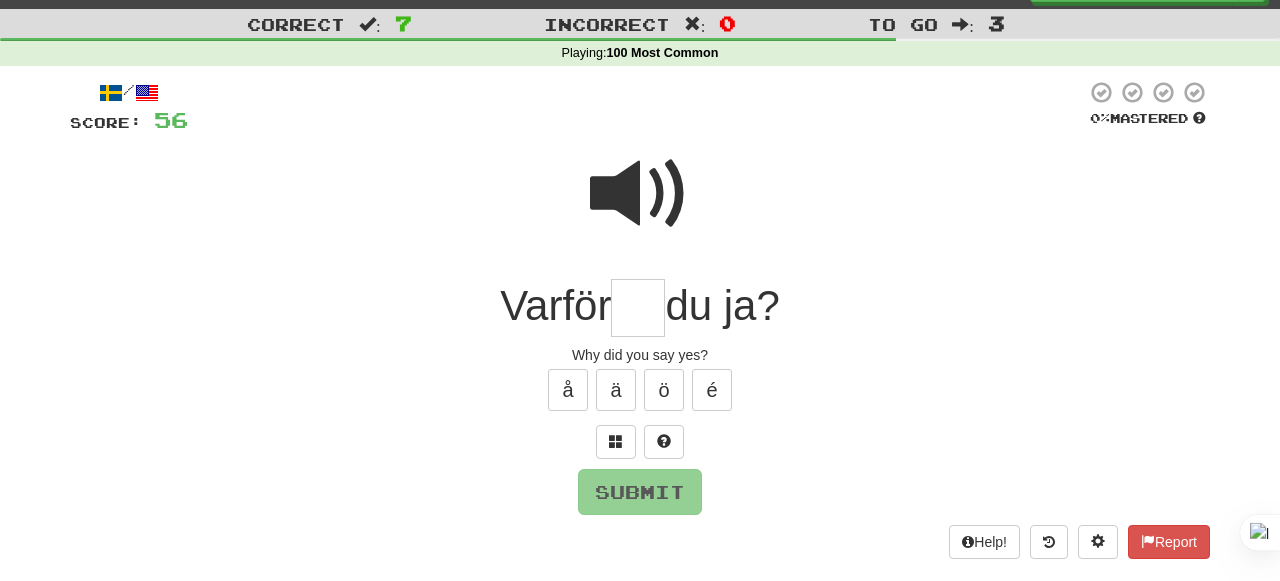type on "*" 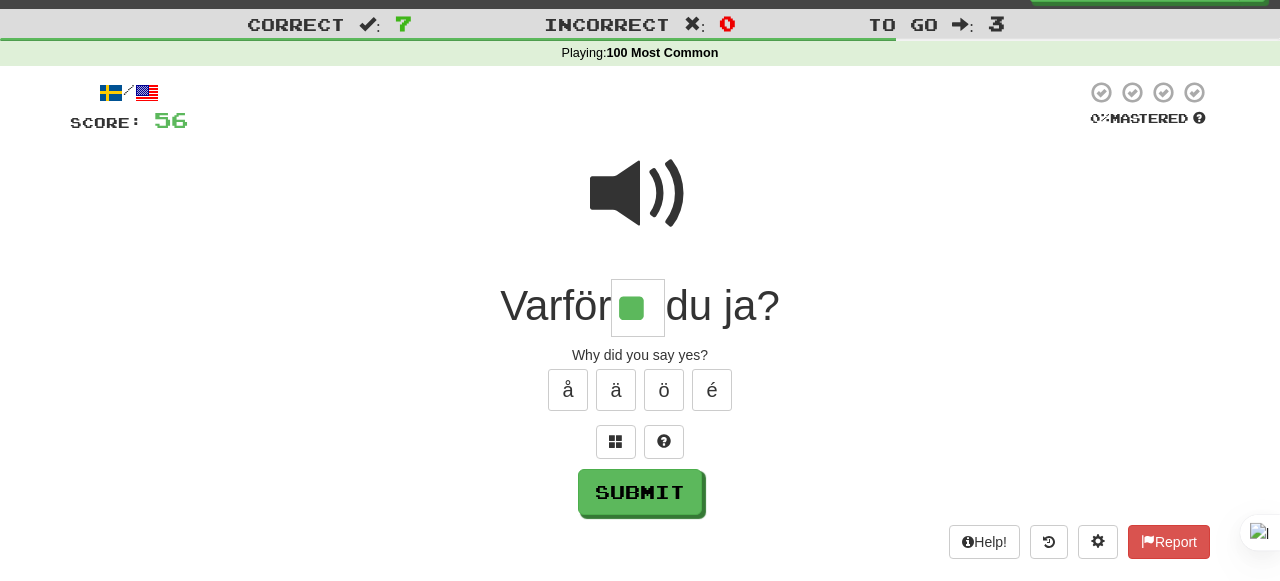 type on "**" 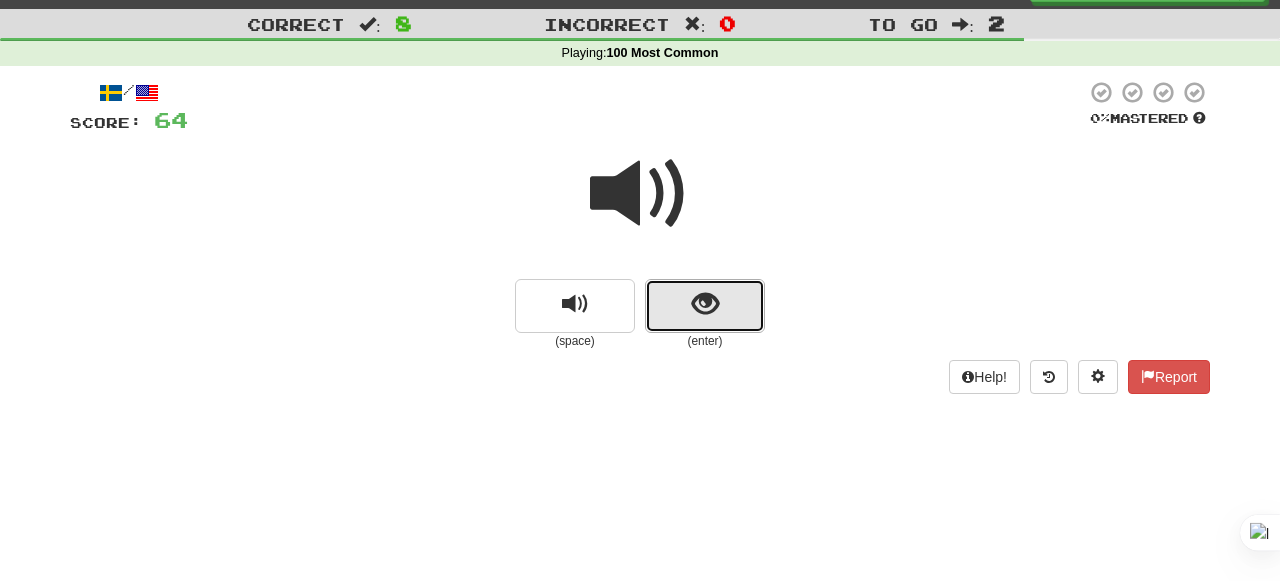 click at bounding box center [705, 304] 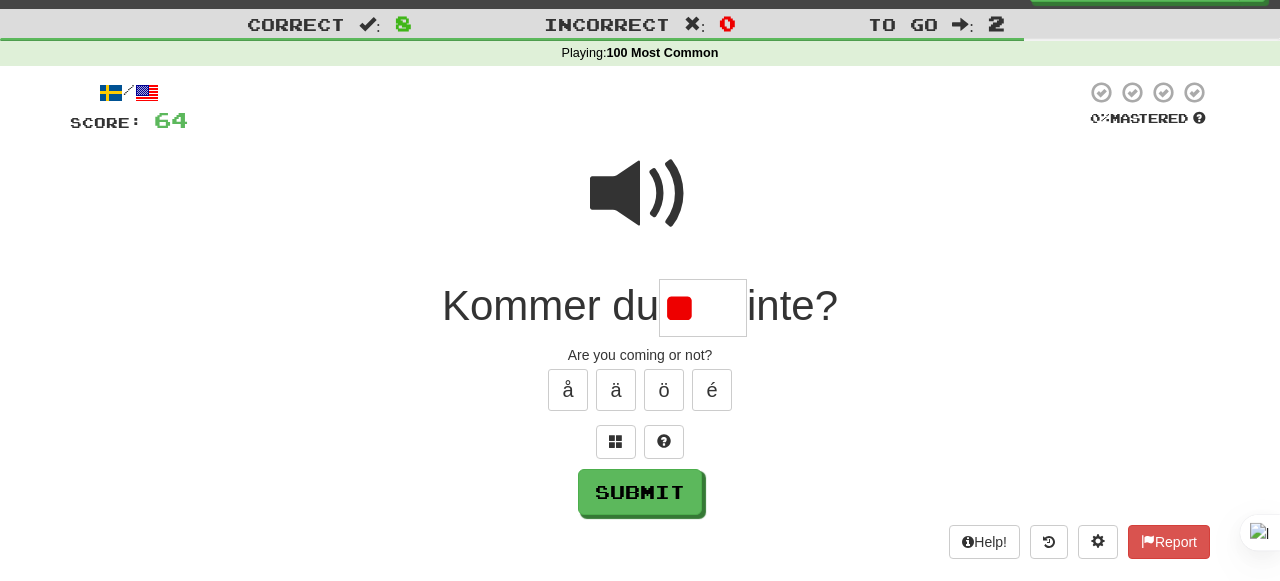 type on "*" 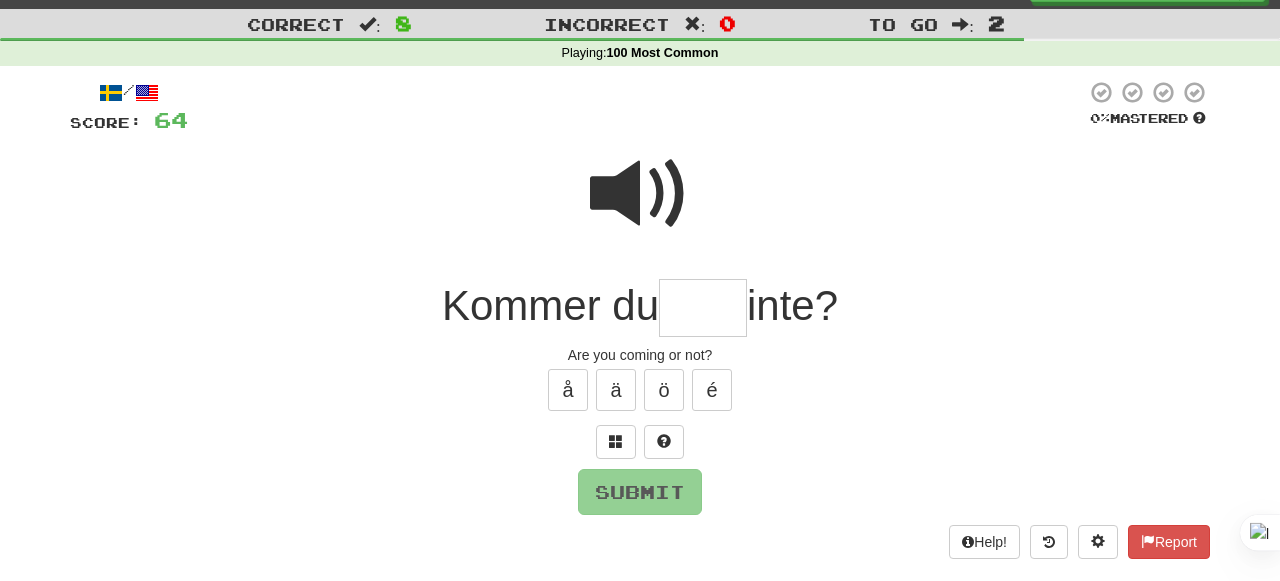 click at bounding box center (640, 194) 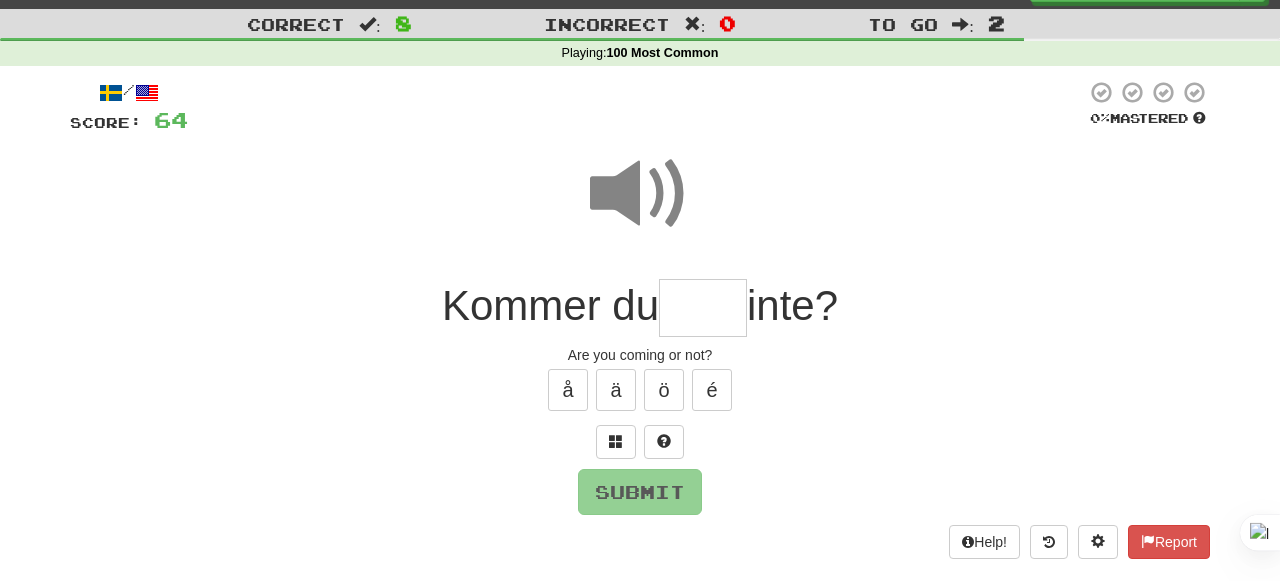 click at bounding box center (703, 308) 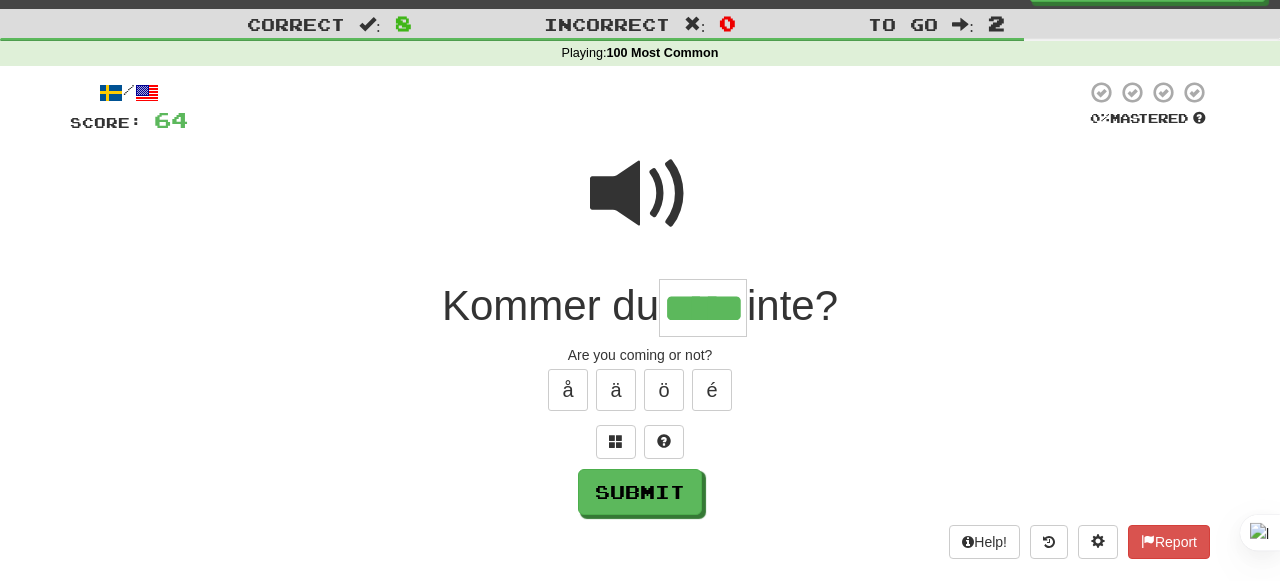type on "*****" 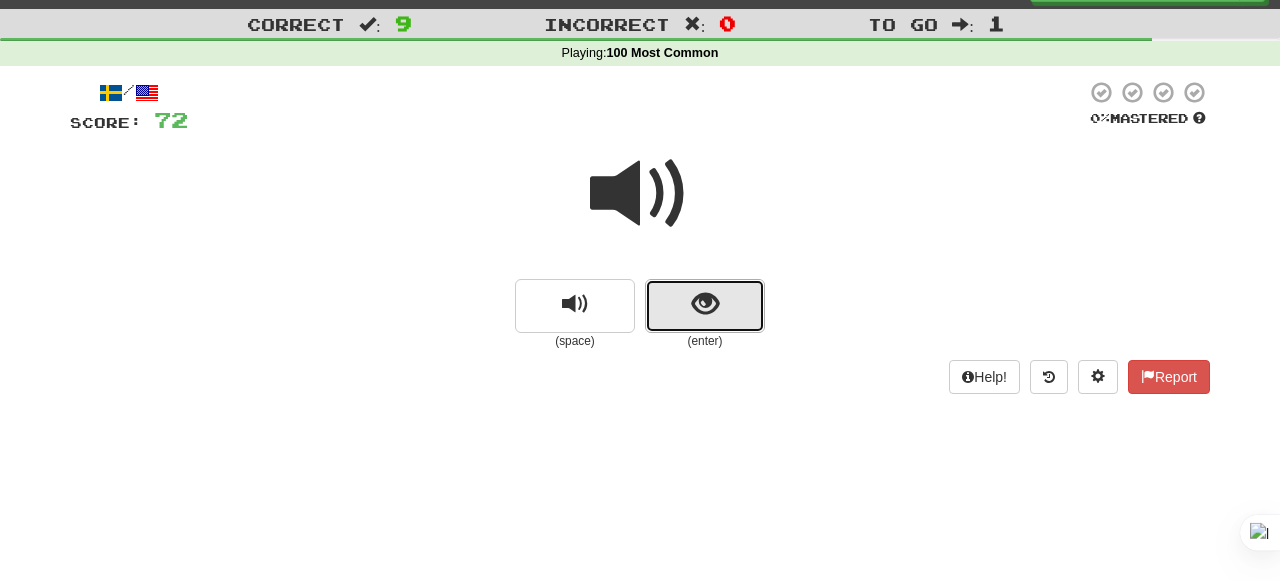 click at bounding box center [705, 306] 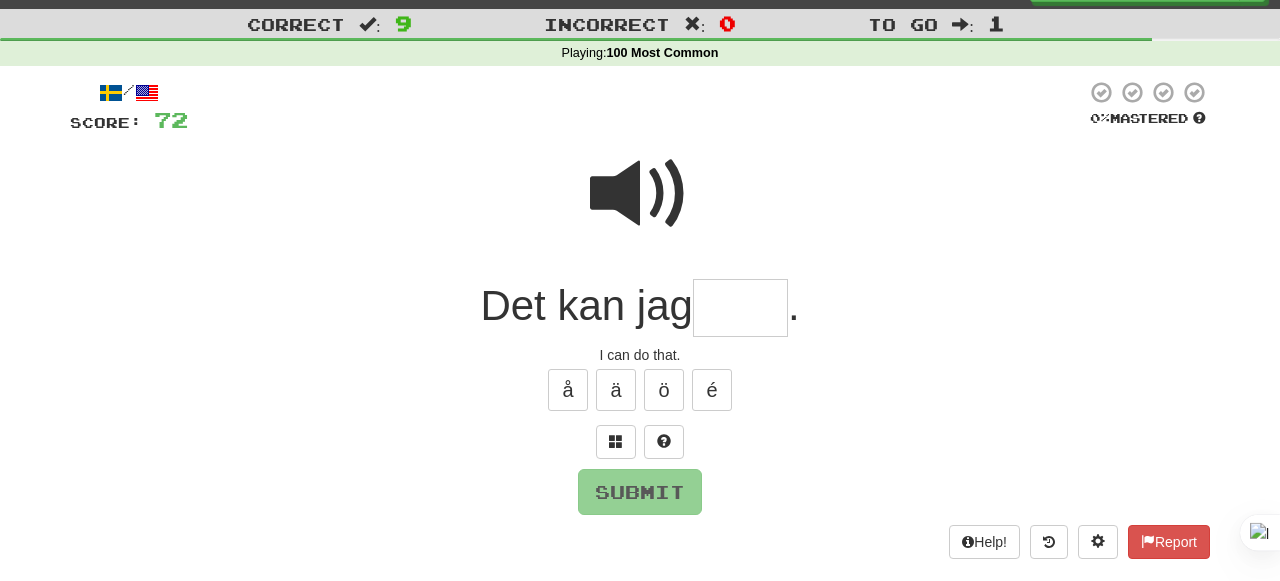 click at bounding box center (740, 308) 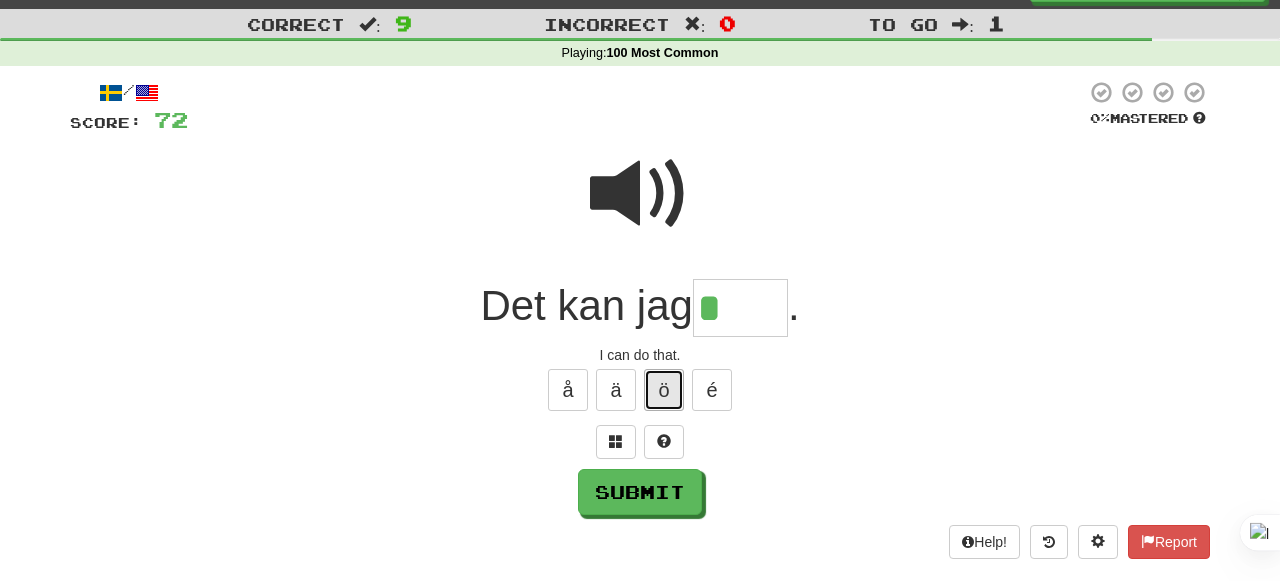 click on "ö" at bounding box center [664, 390] 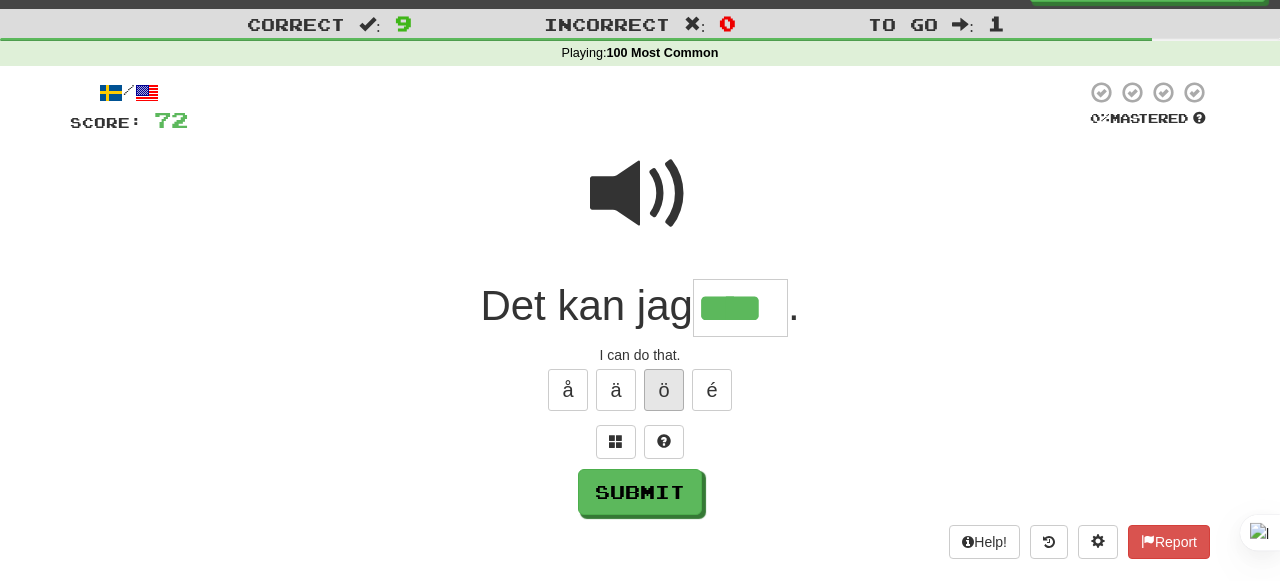 type on "****" 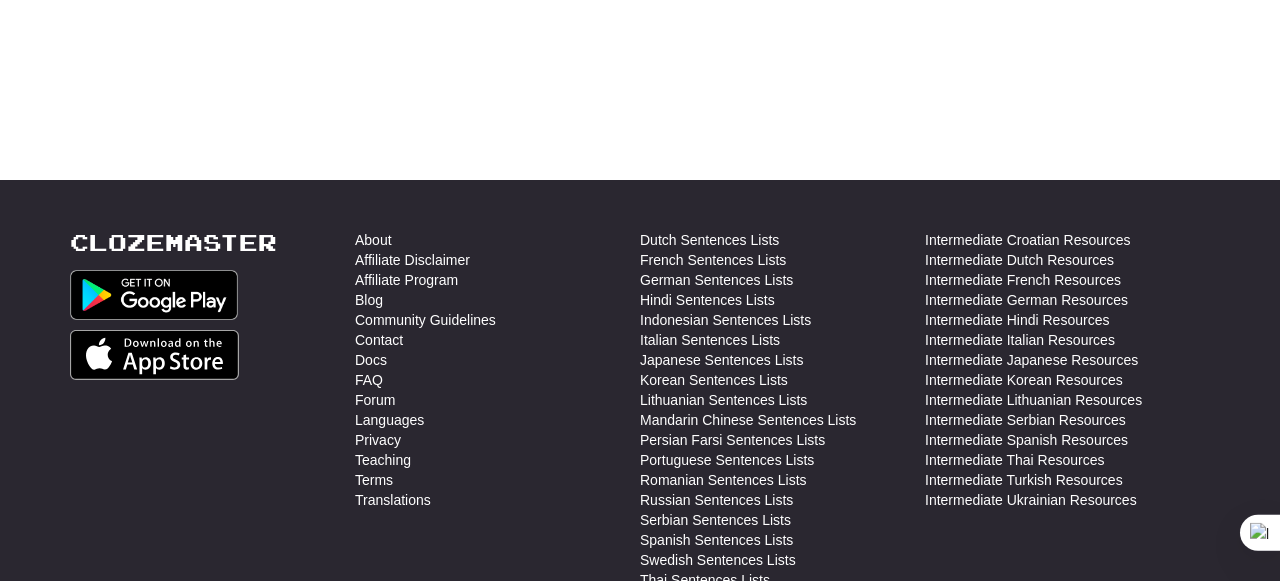 scroll, scrollTop: 0, scrollLeft: 0, axis: both 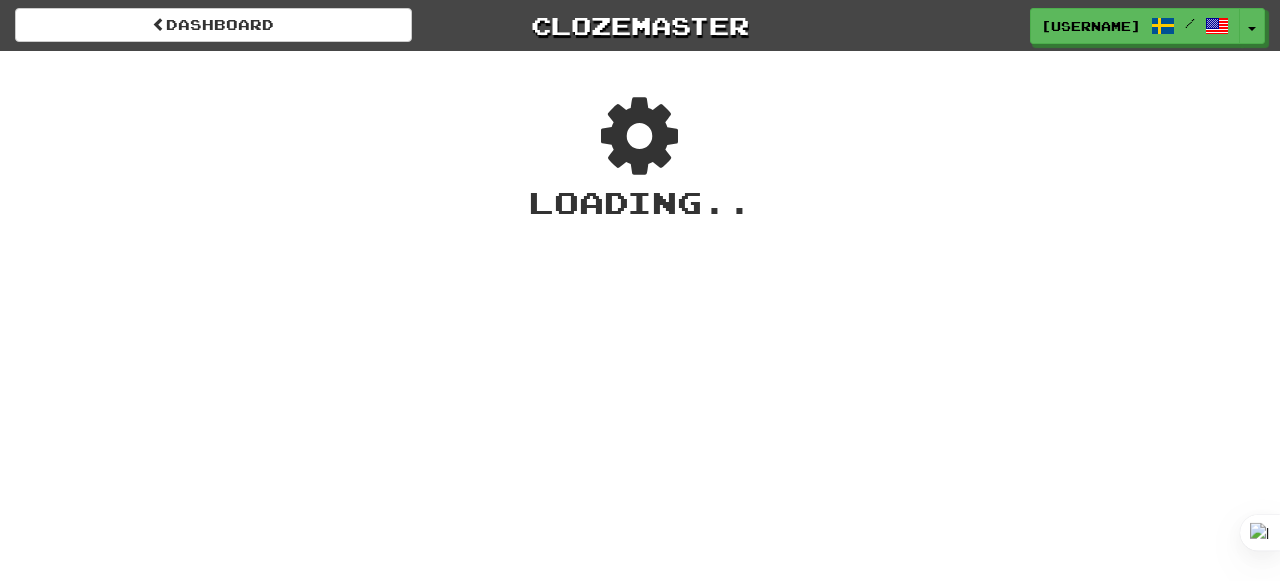 click on "Loading .." at bounding box center (640, 202) 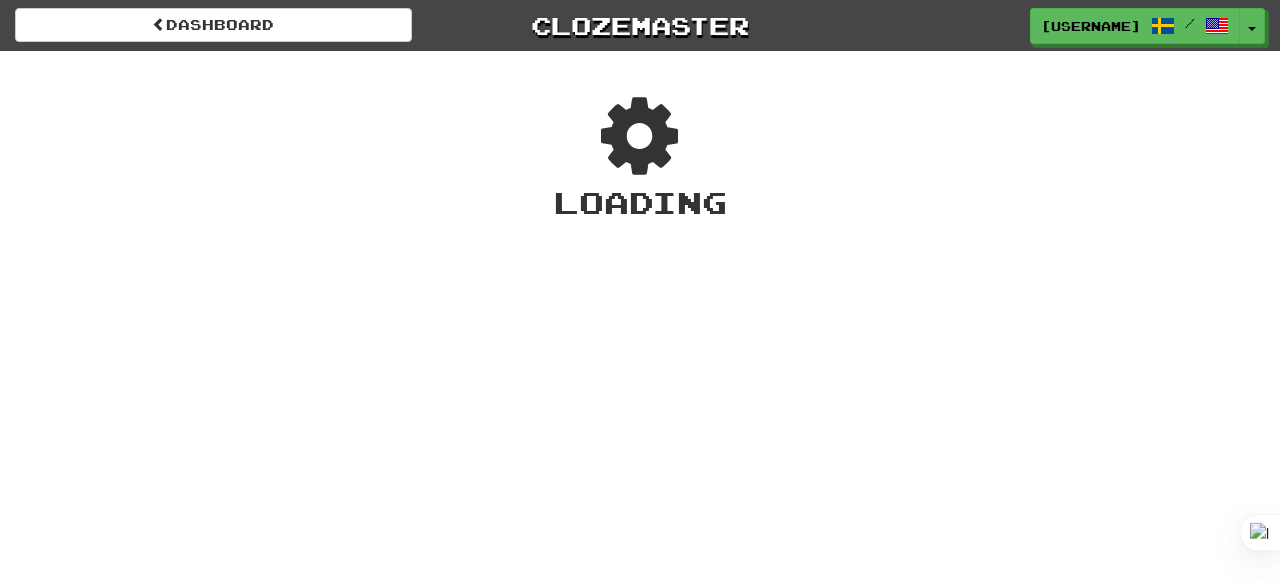 click on "Loading" at bounding box center (640, 157) 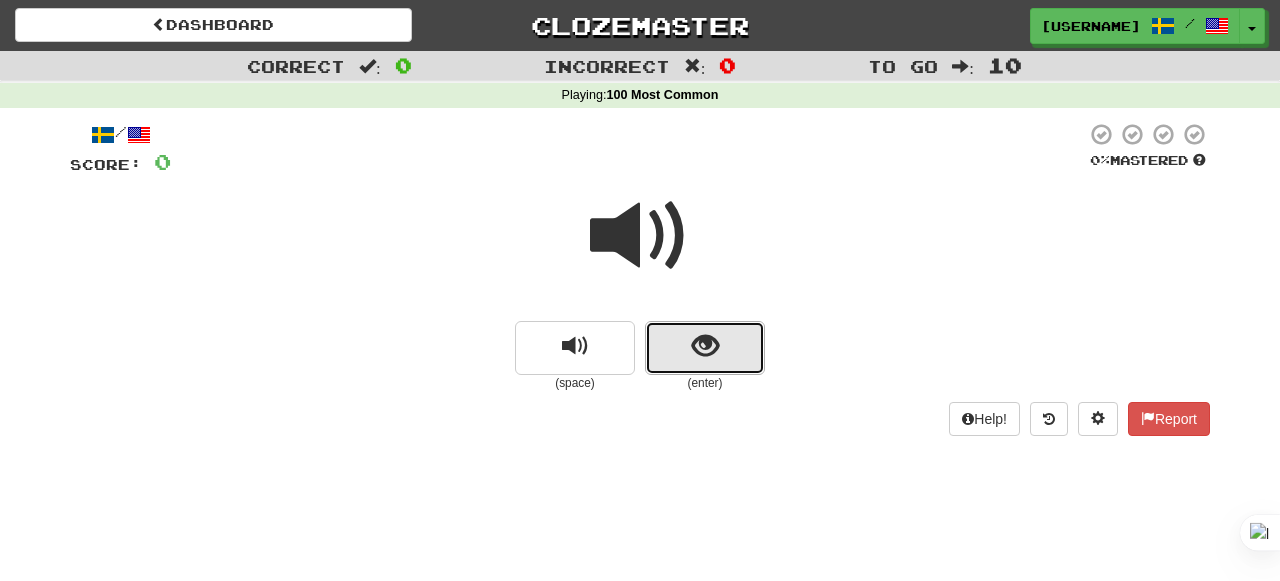 click at bounding box center (705, 348) 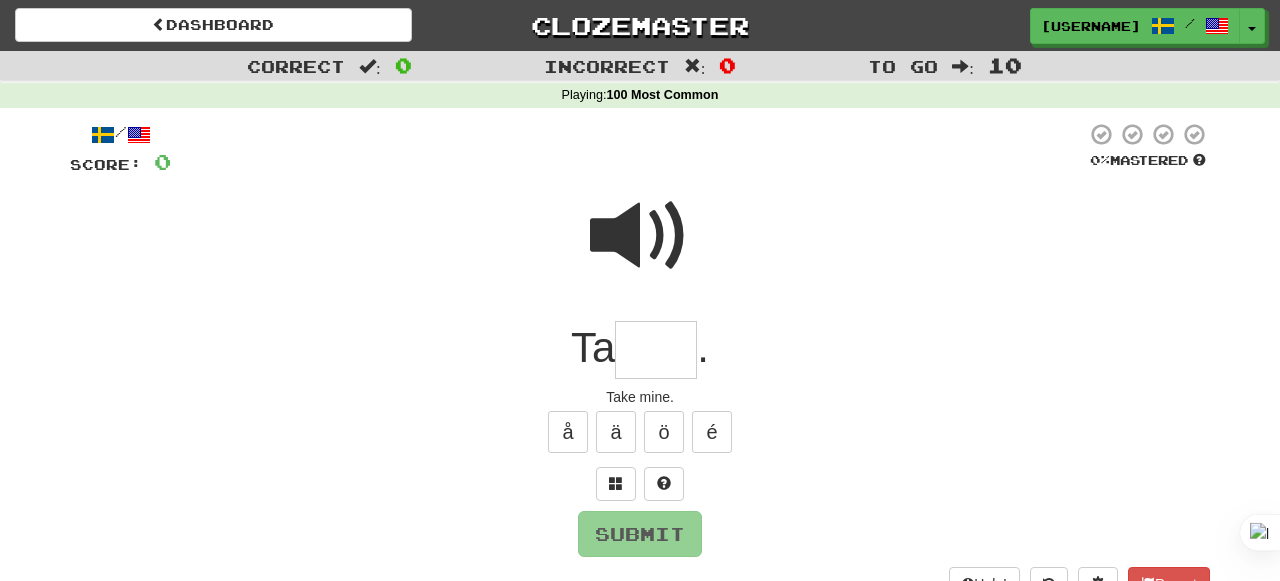 click at bounding box center [656, 350] 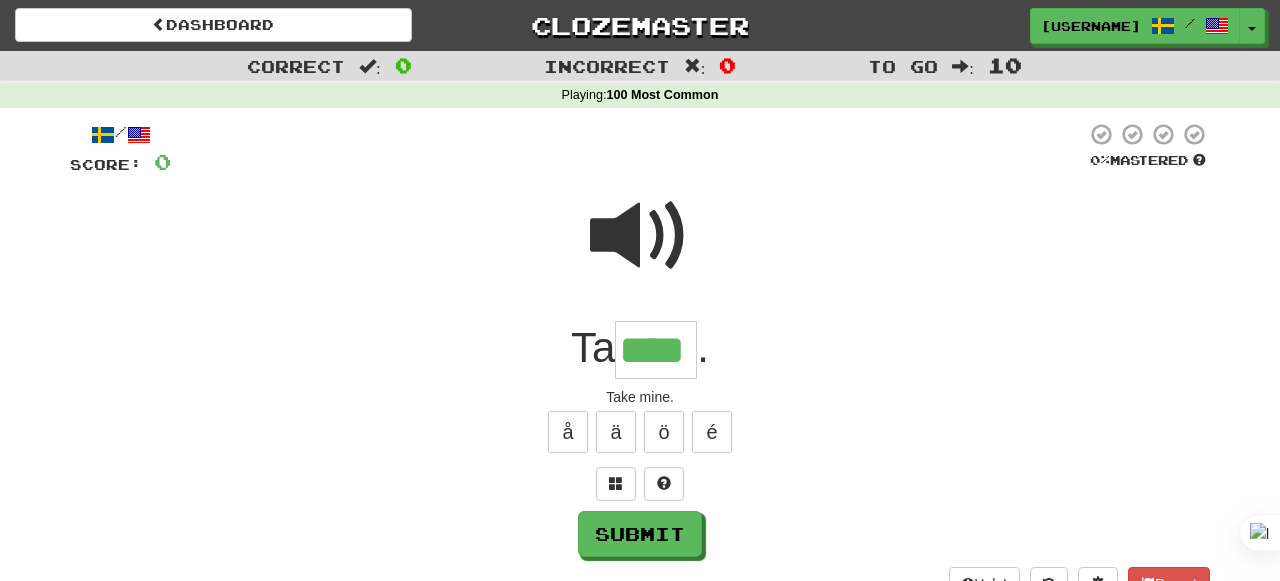 type on "****" 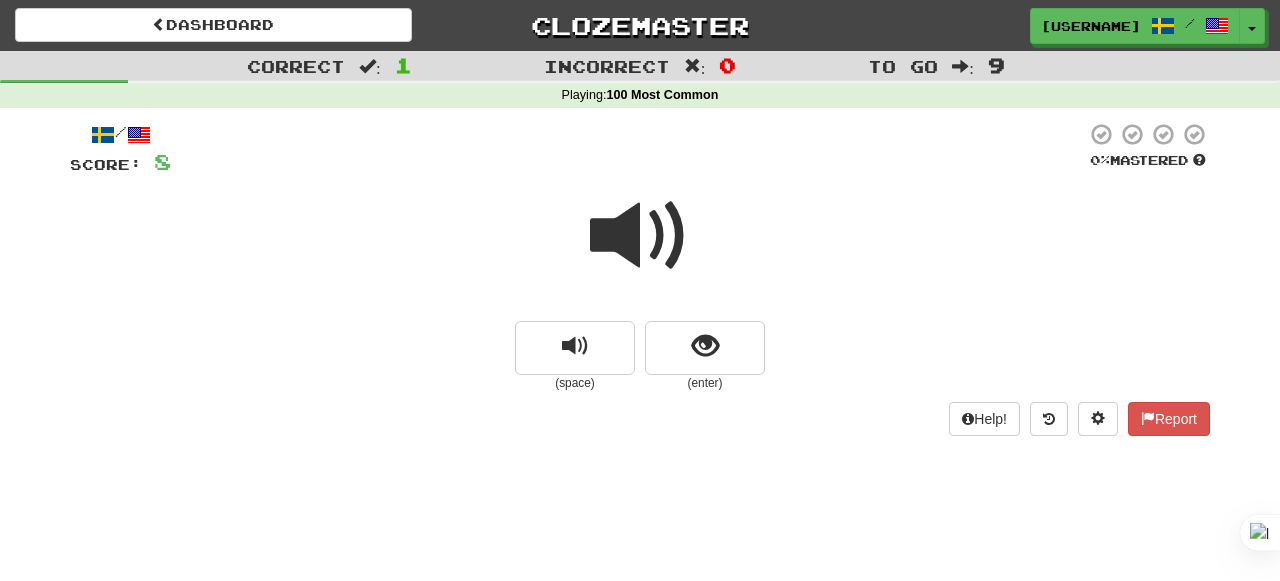 click on "(enter)" at bounding box center [705, 383] 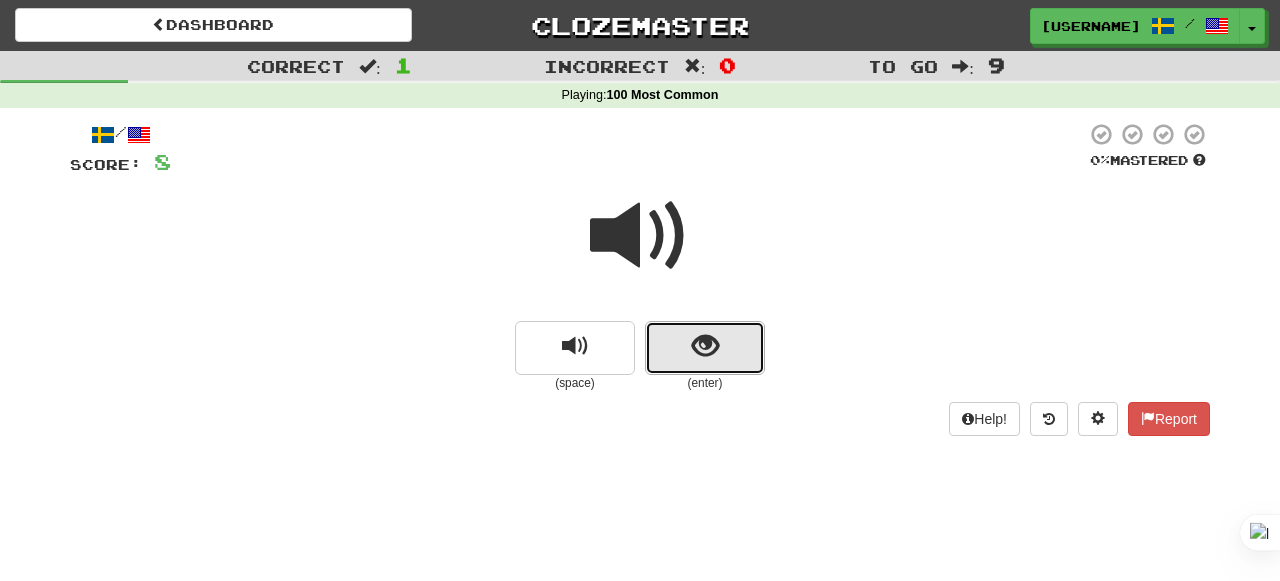 click at bounding box center (705, 348) 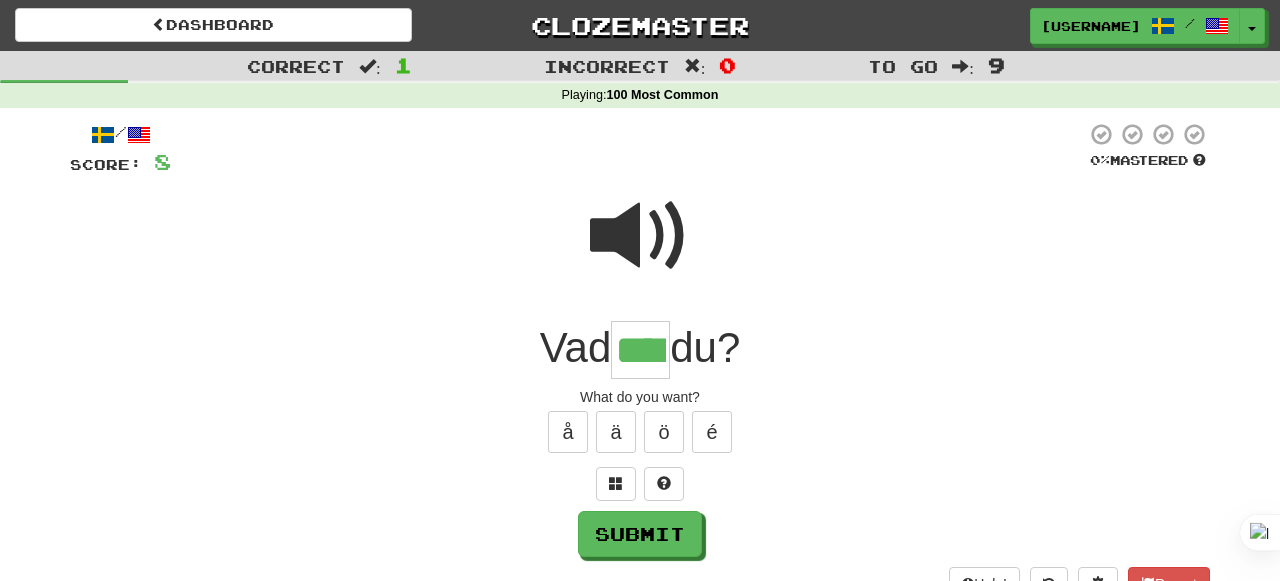 type on "****" 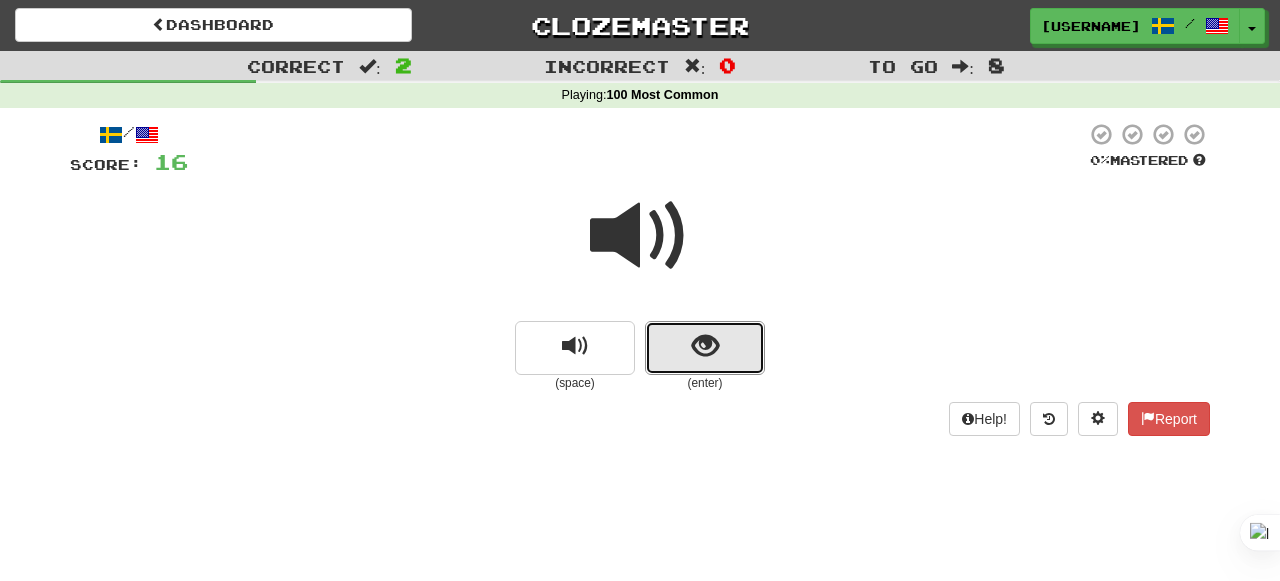 click at bounding box center (705, 348) 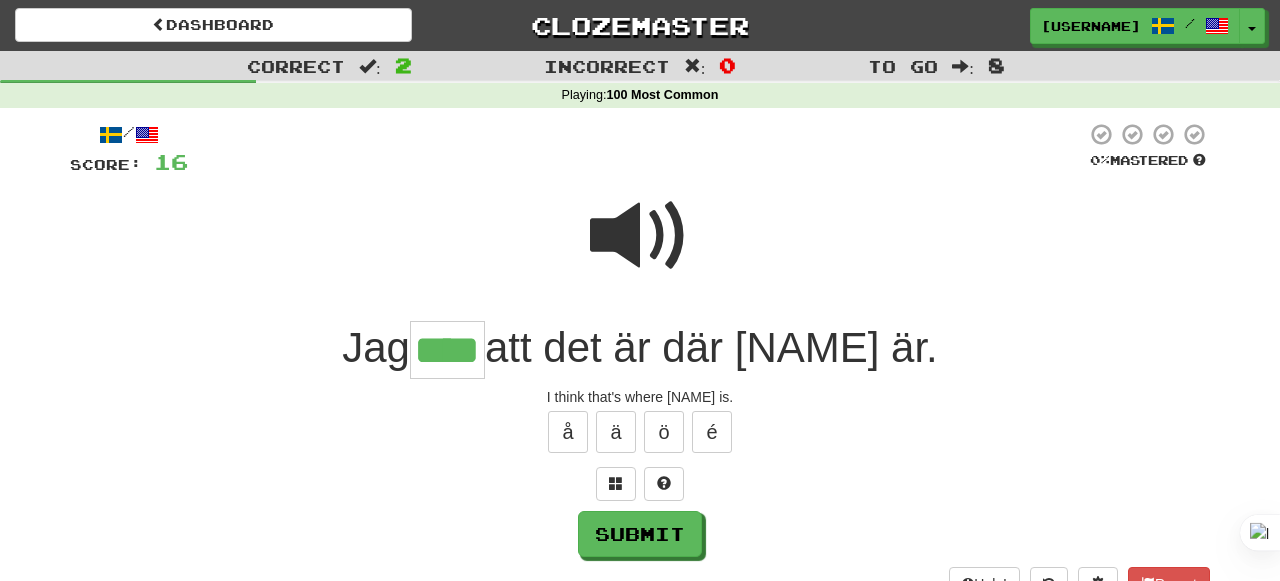 type on "****" 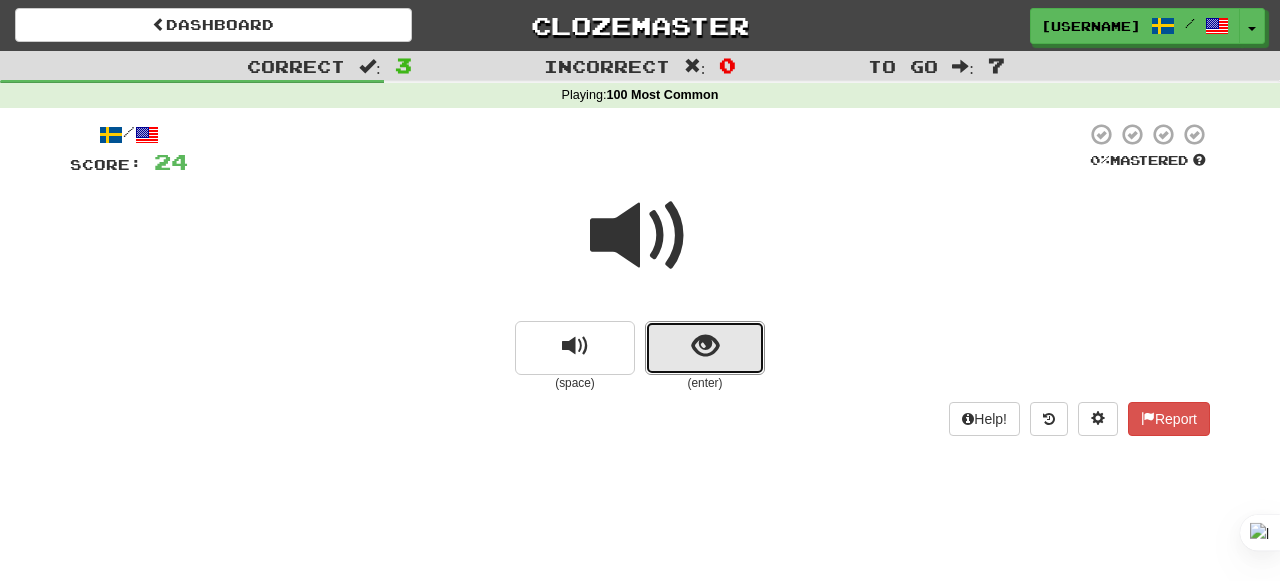 click at bounding box center (705, 348) 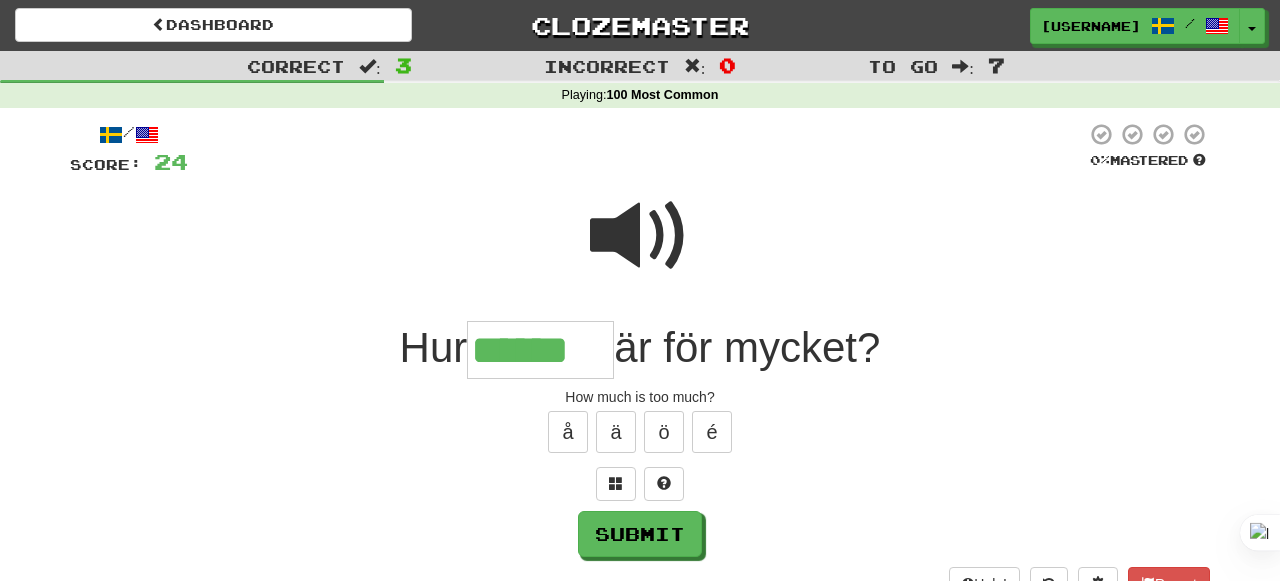 type on "******" 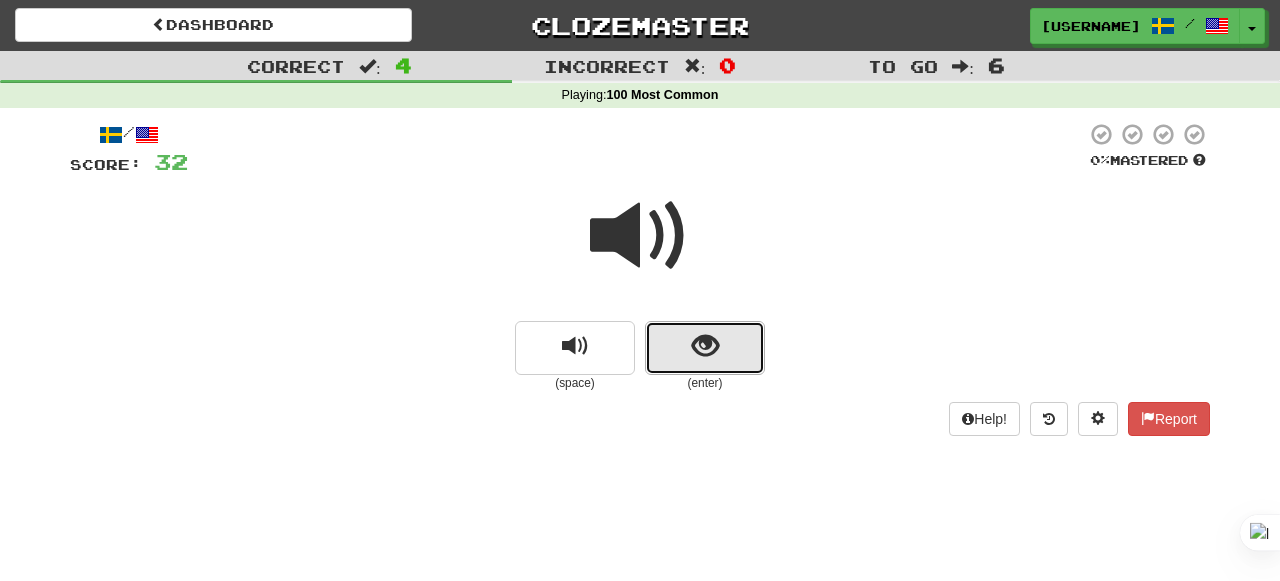 click at bounding box center [705, 348] 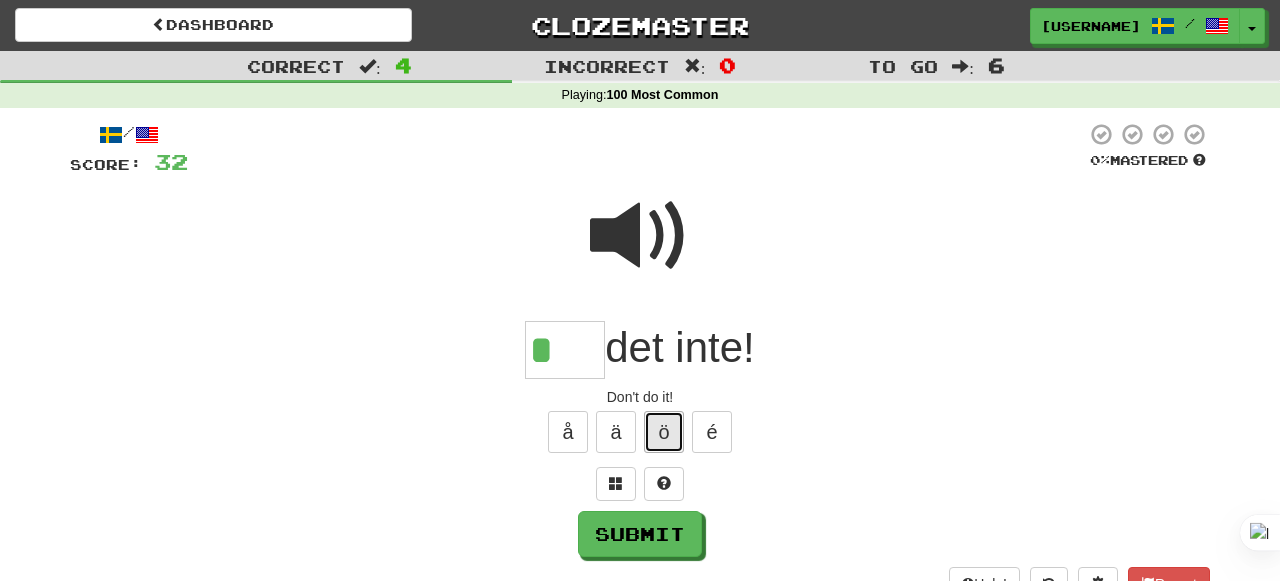 click on "ö" at bounding box center (664, 432) 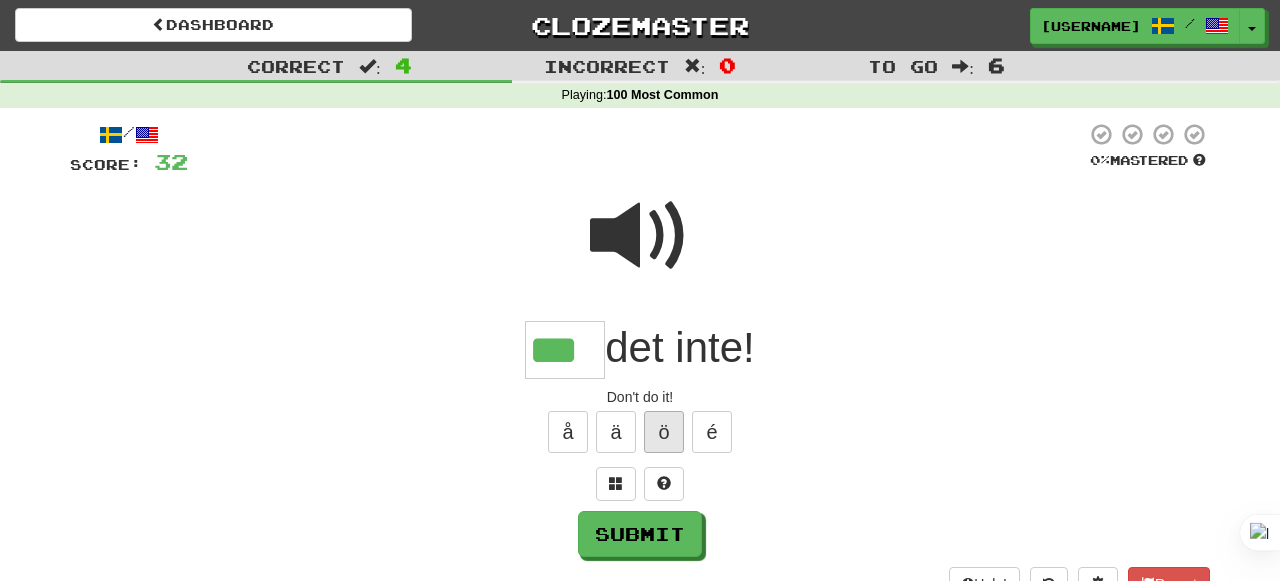 type on "***" 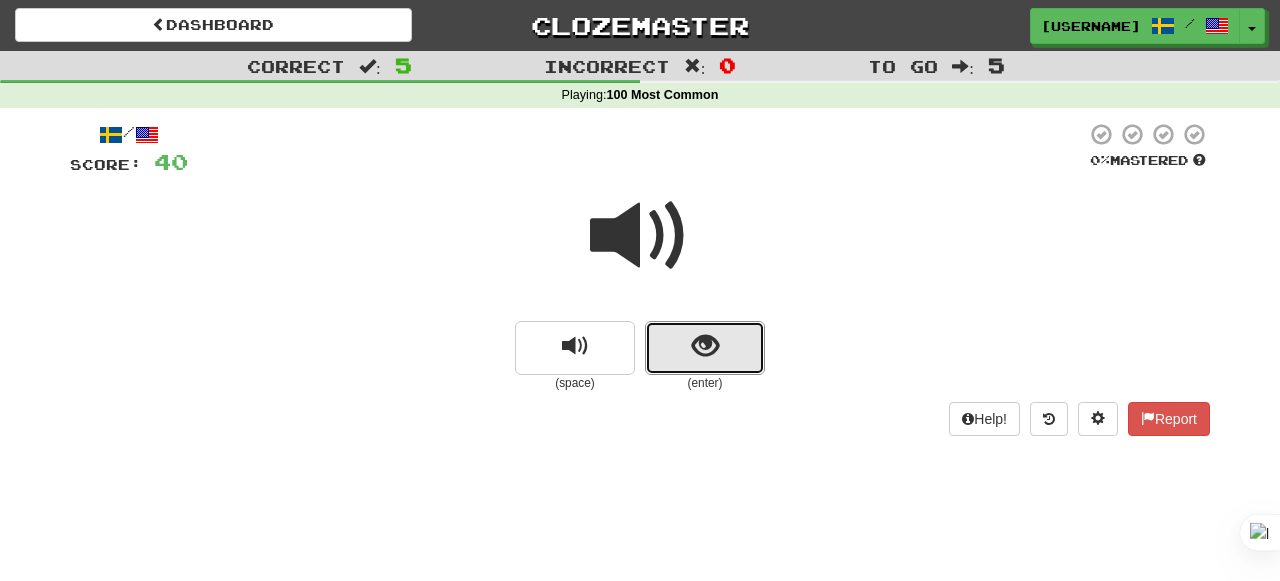 click at bounding box center [705, 348] 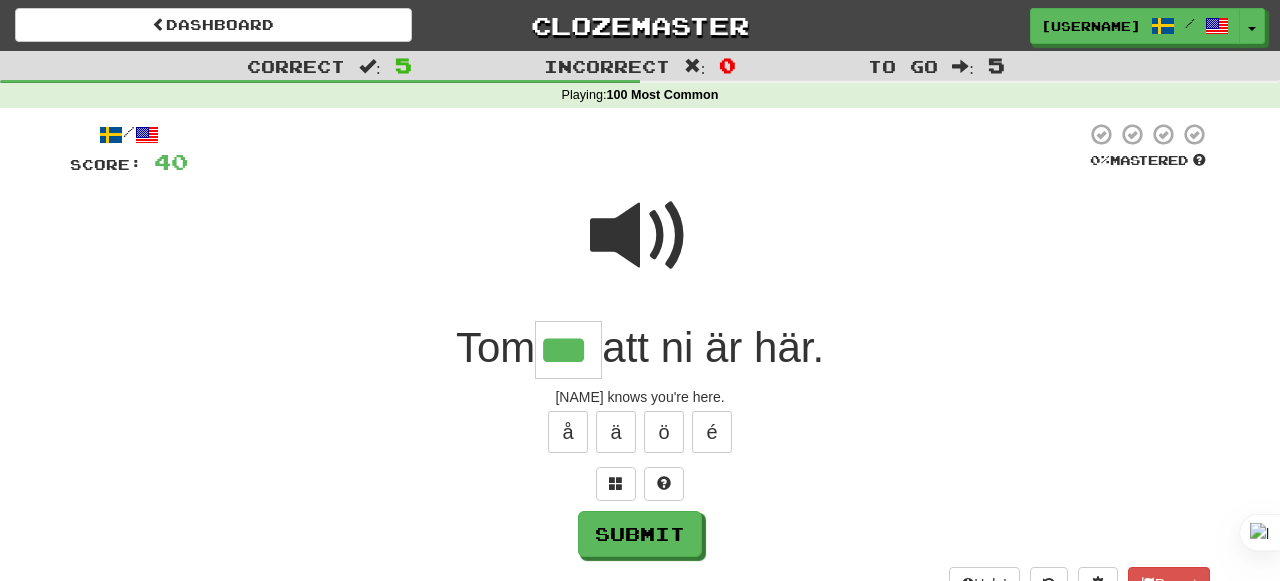 type on "***" 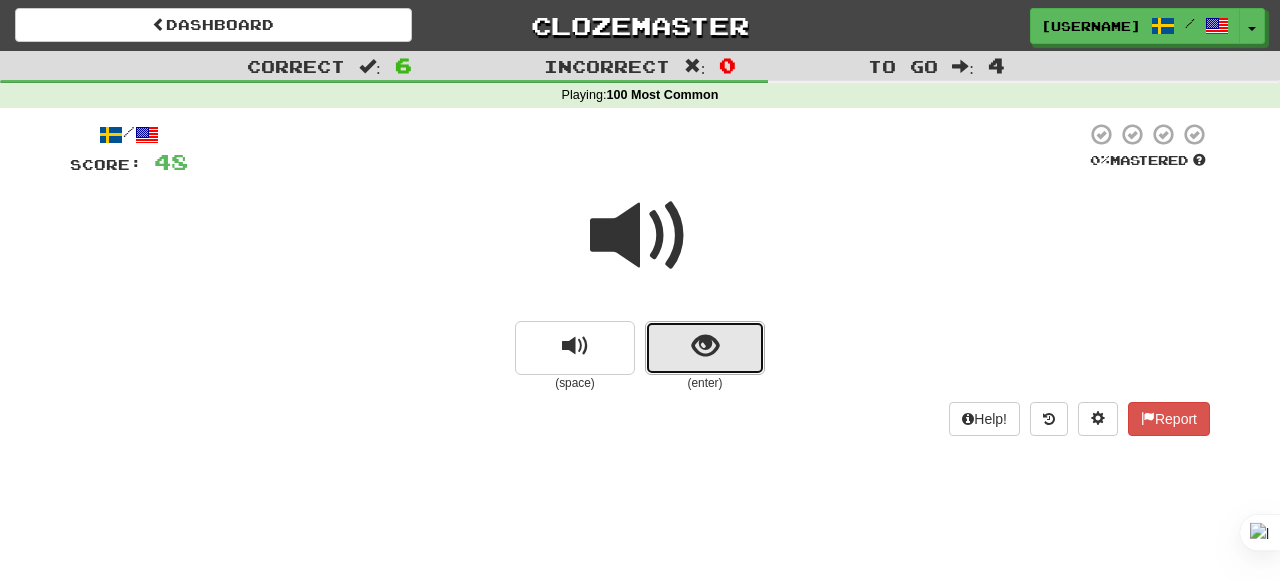 click at bounding box center (705, 348) 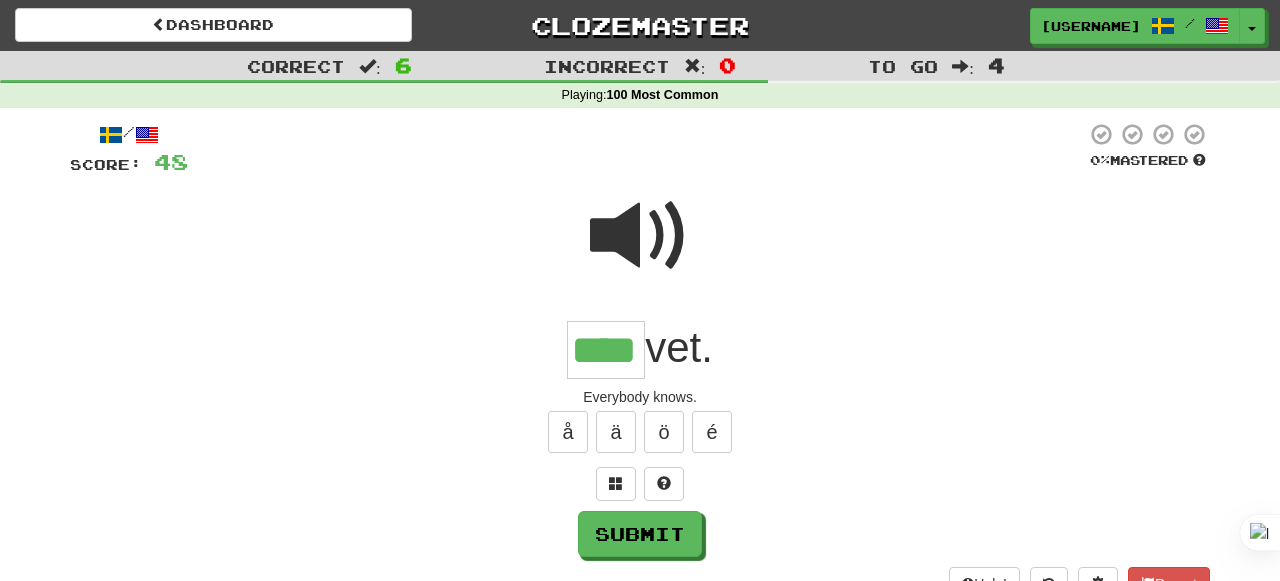type on "****" 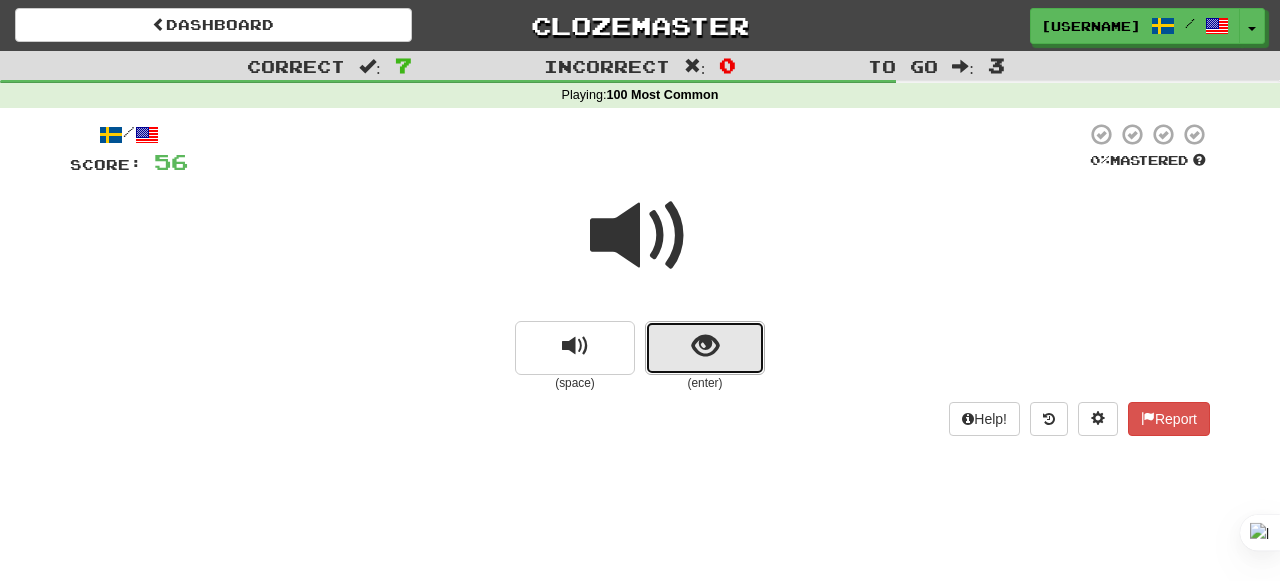 click at bounding box center [705, 348] 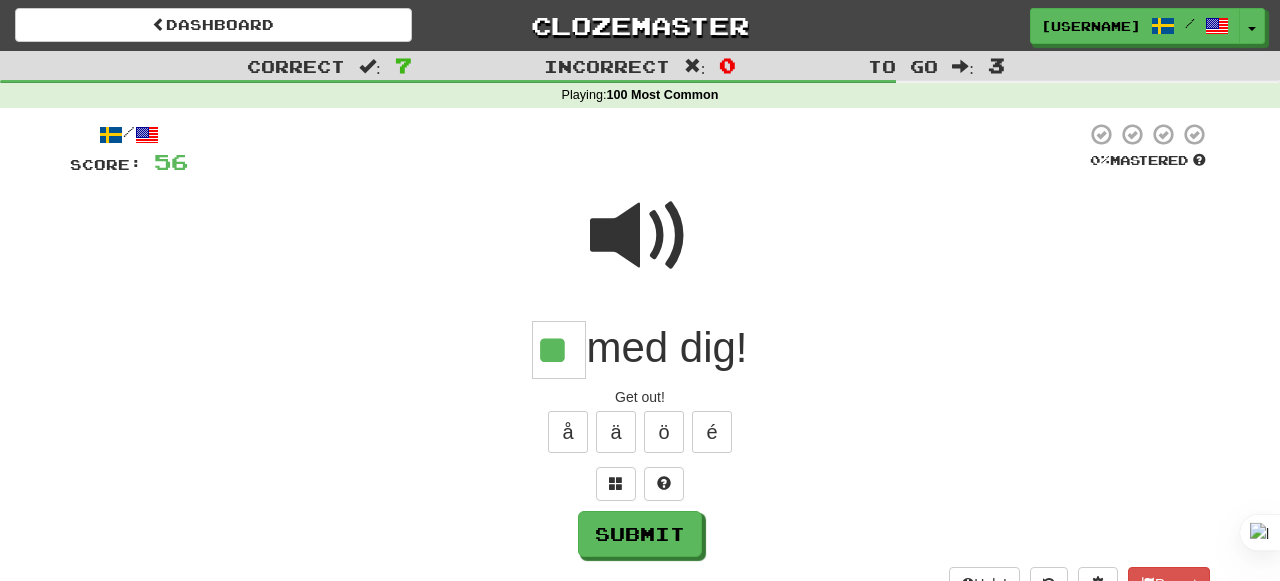 type on "**" 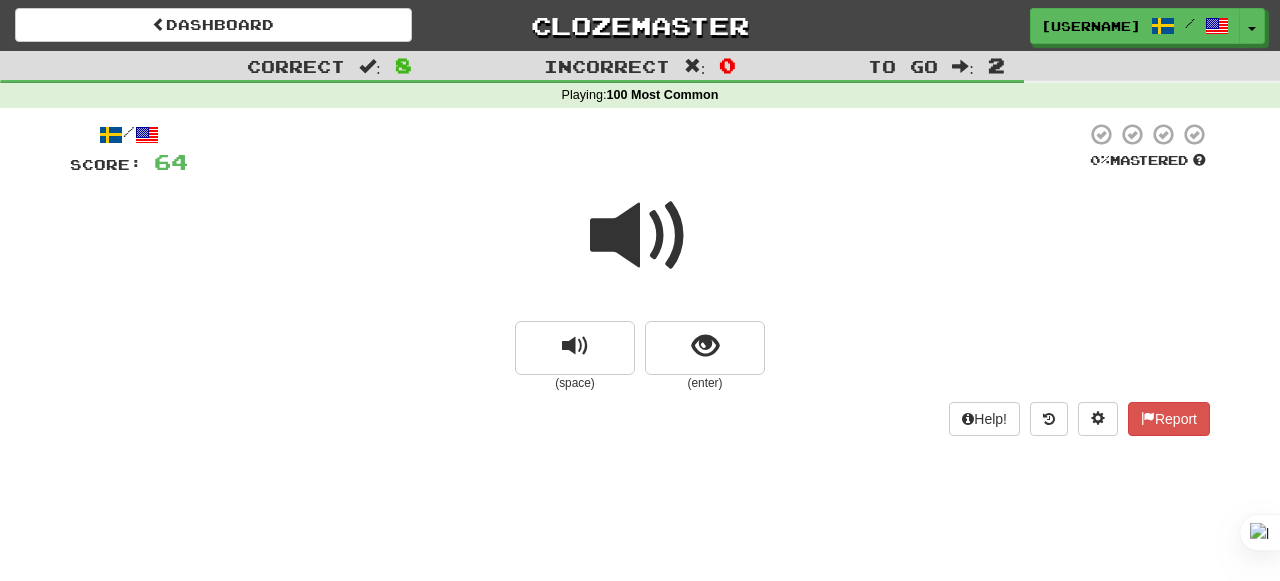 click on "(enter)" at bounding box center [705, 383] 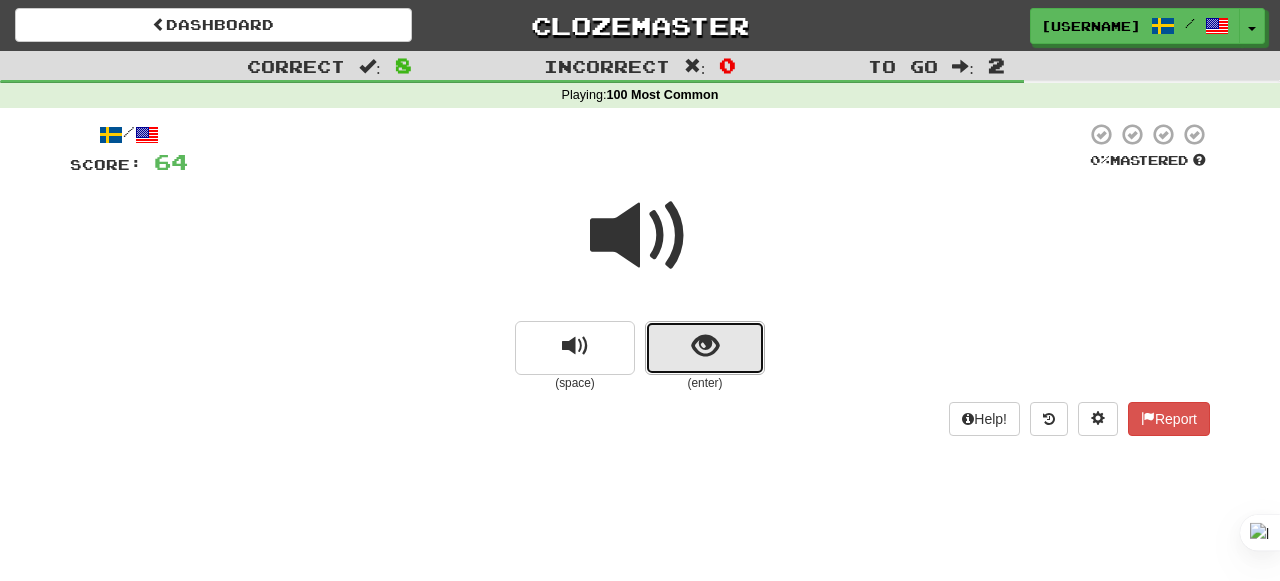 click at bounding box center (705, 348) 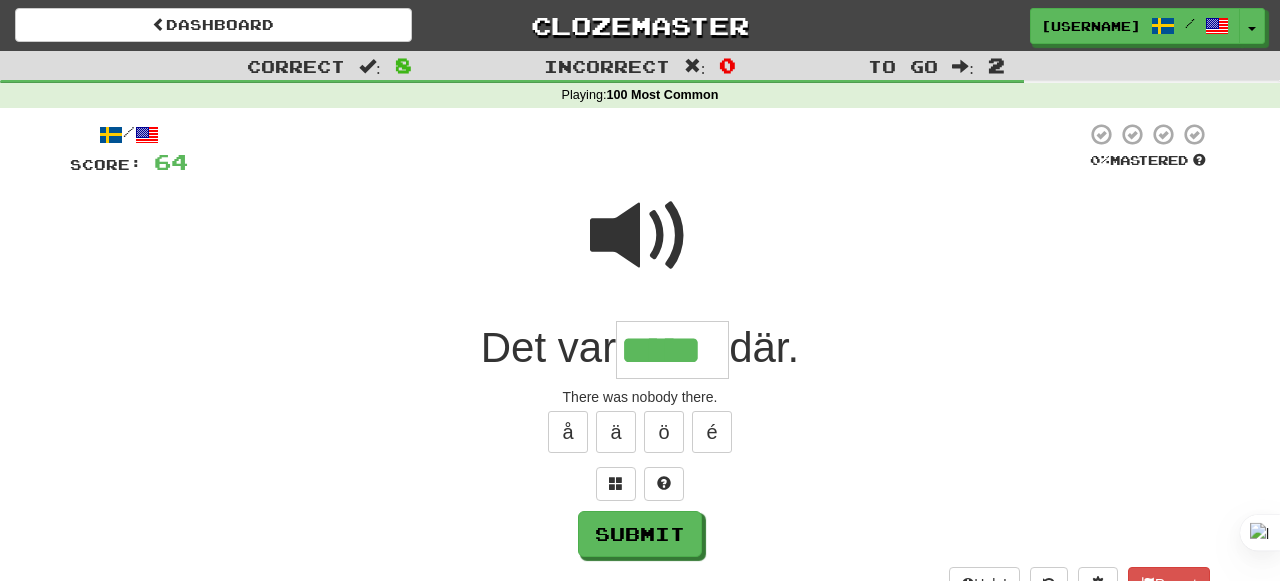 type on "*****" 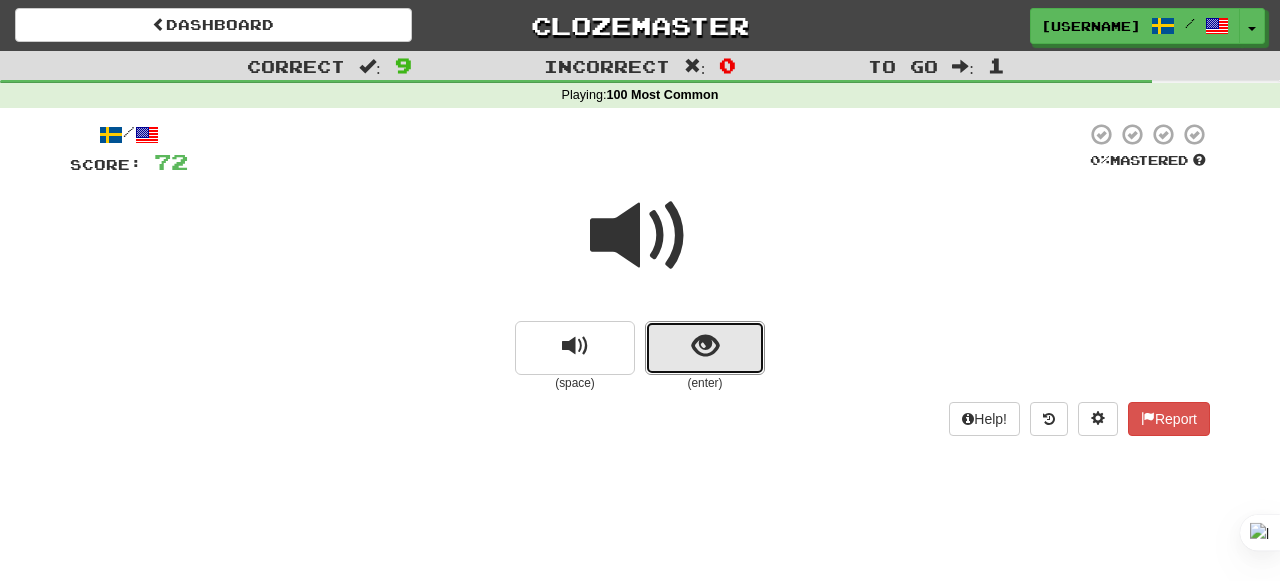click at bounding box center (705, 348) 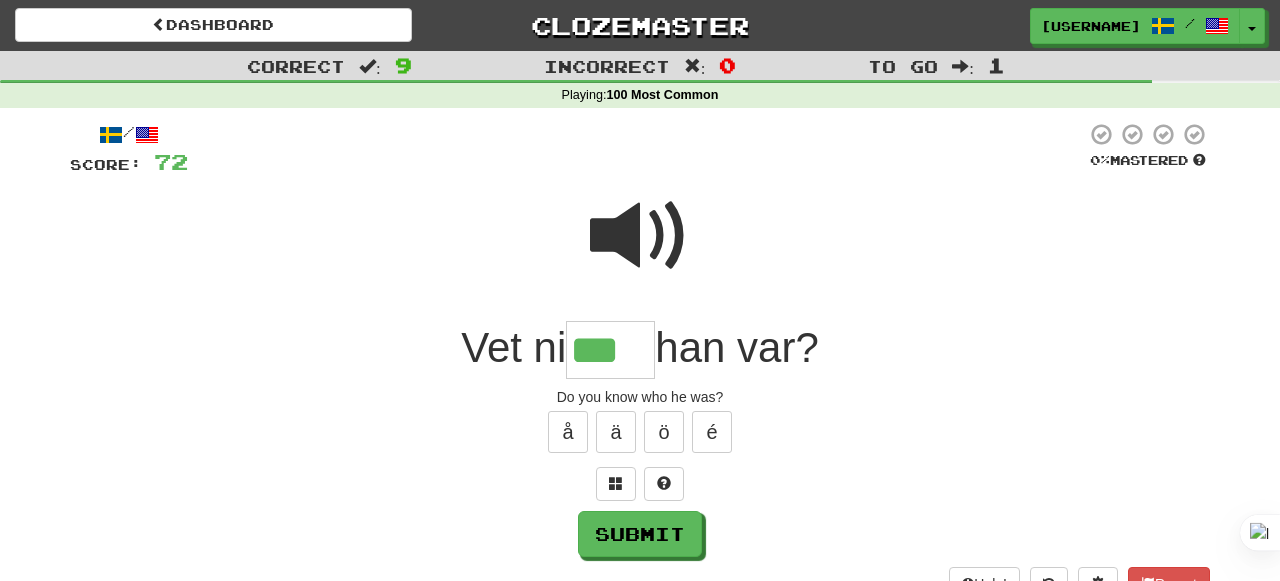 type on "***" 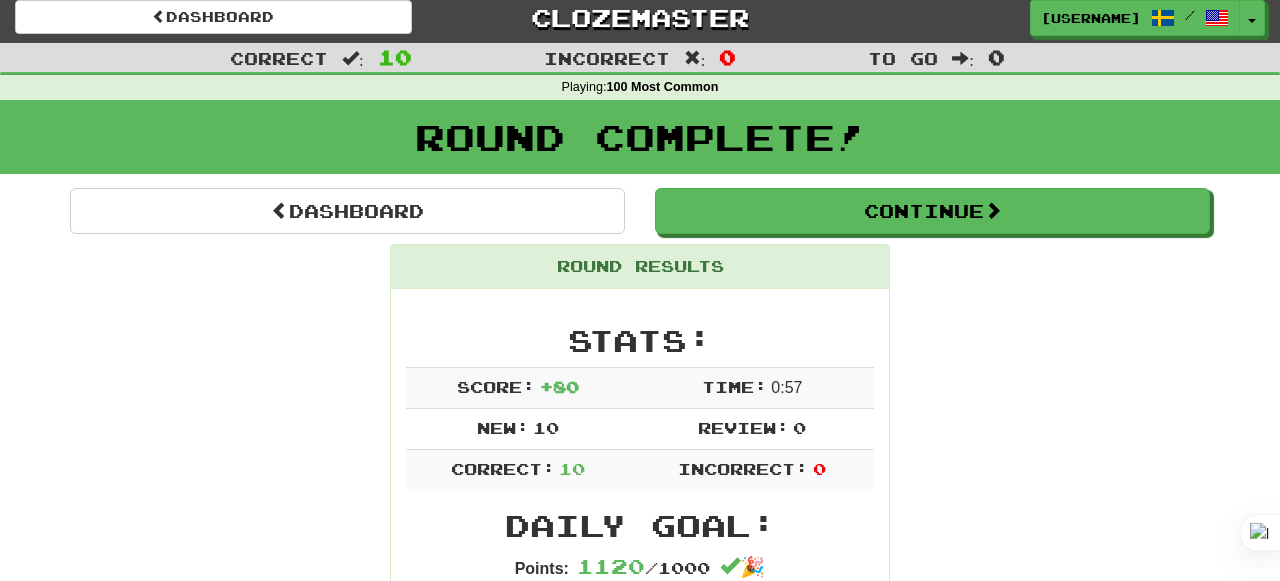 scroll, scrollTop: 0, scrollLeft: 0, axis: both 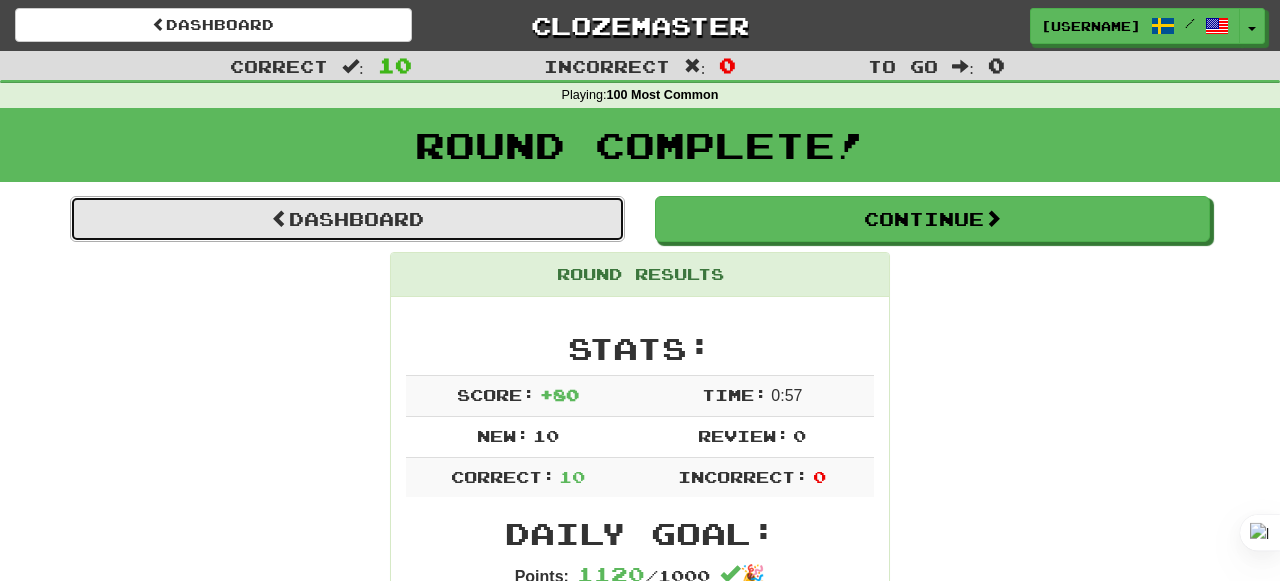 click on "Dashboard" at bounding box center (347, 219) 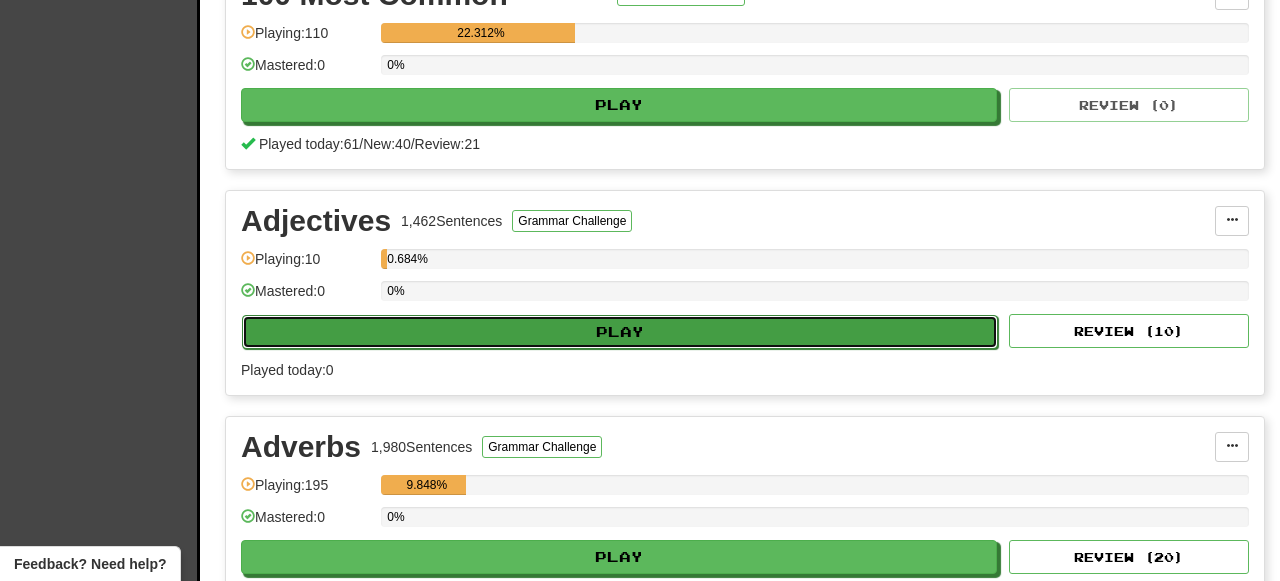 click on "Play" at bounding box center [620, 332] 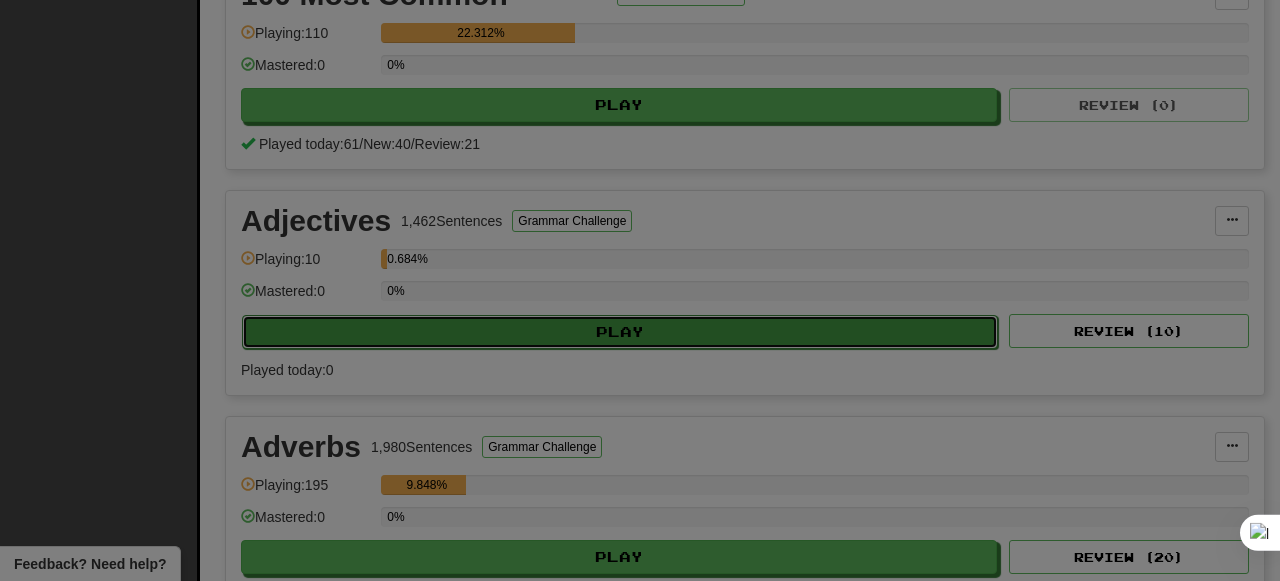 scroll, scrollTop: 723, scrollLeft: 0, axis: vertical 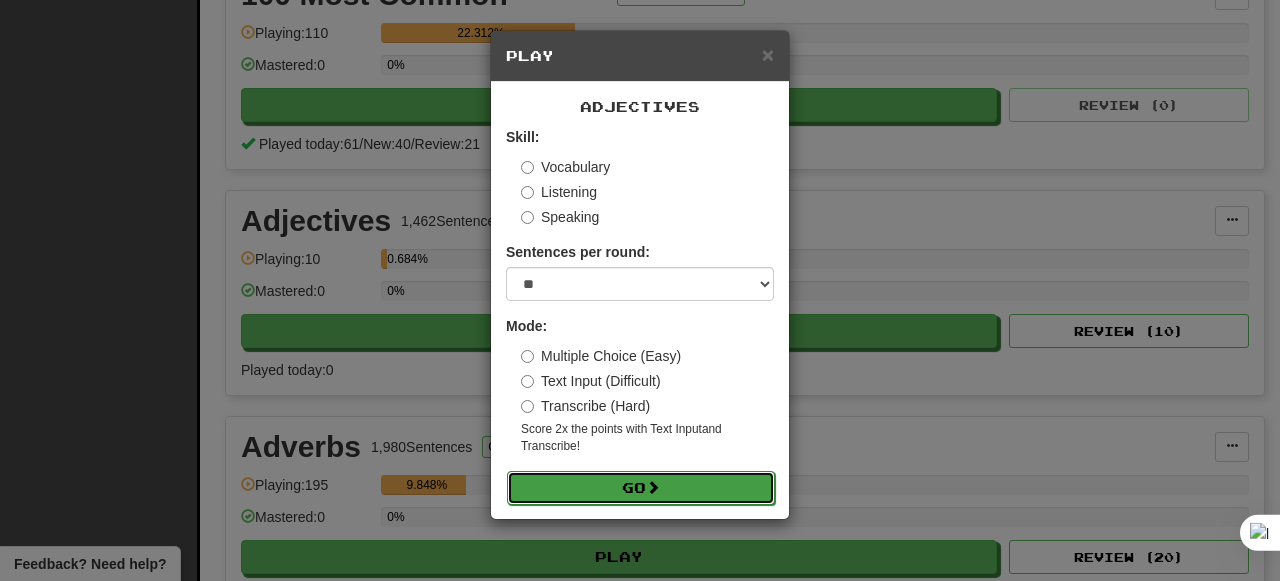 click on "Go" at bounding box center [641, 488] 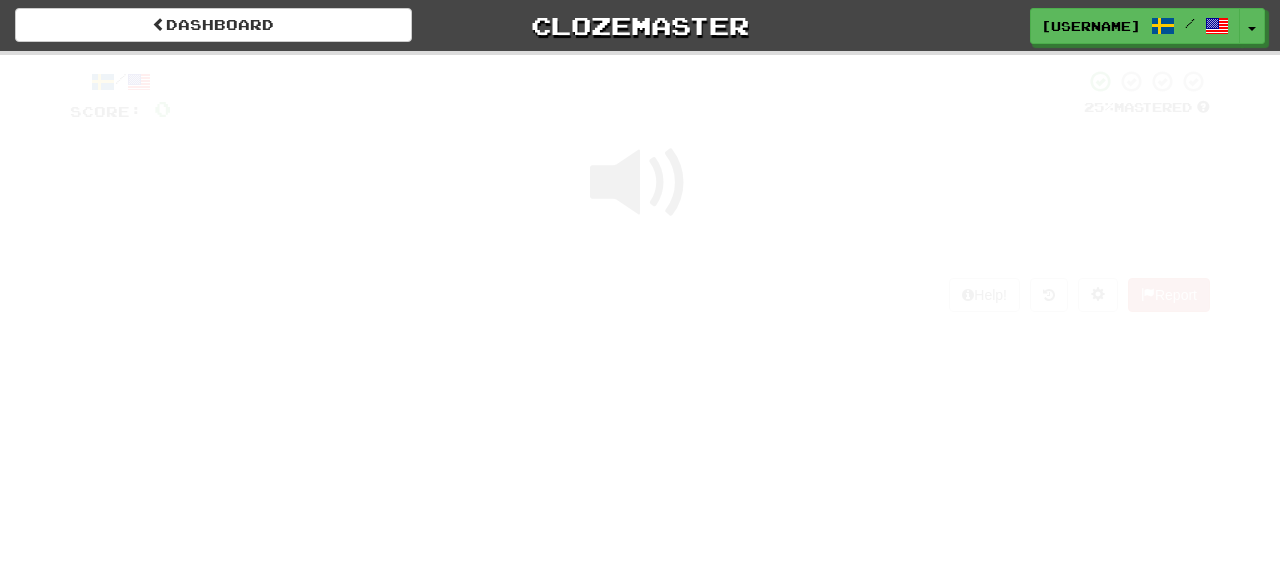scroll, scrollTop: 0, scrollLeft: 0, axis: both 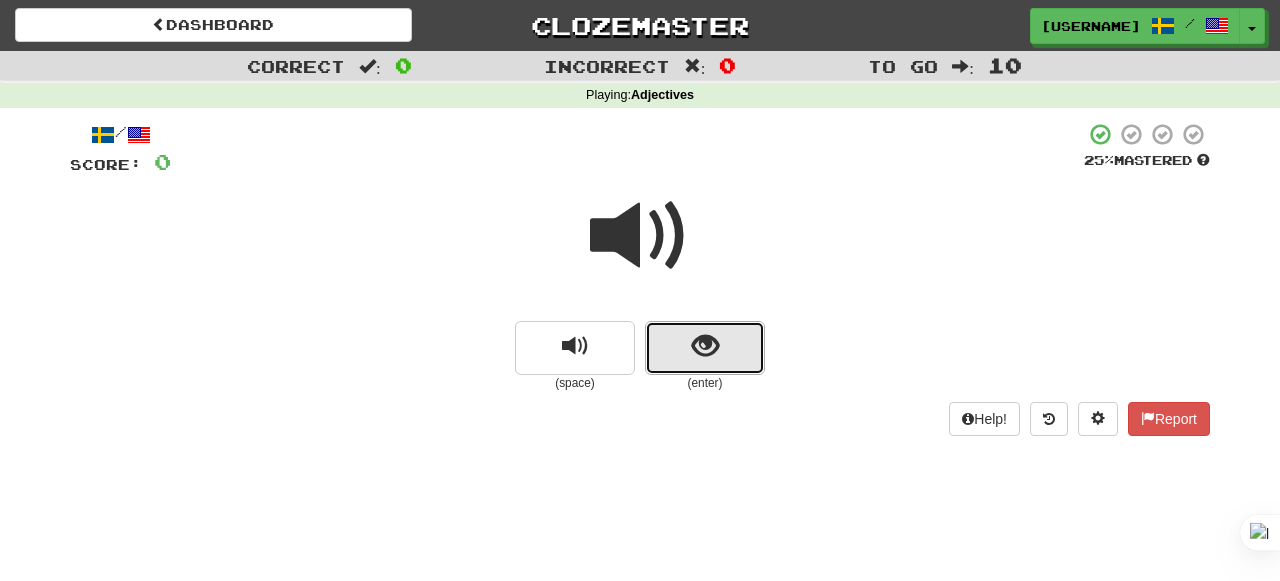 click at bounding box center [705, 348] 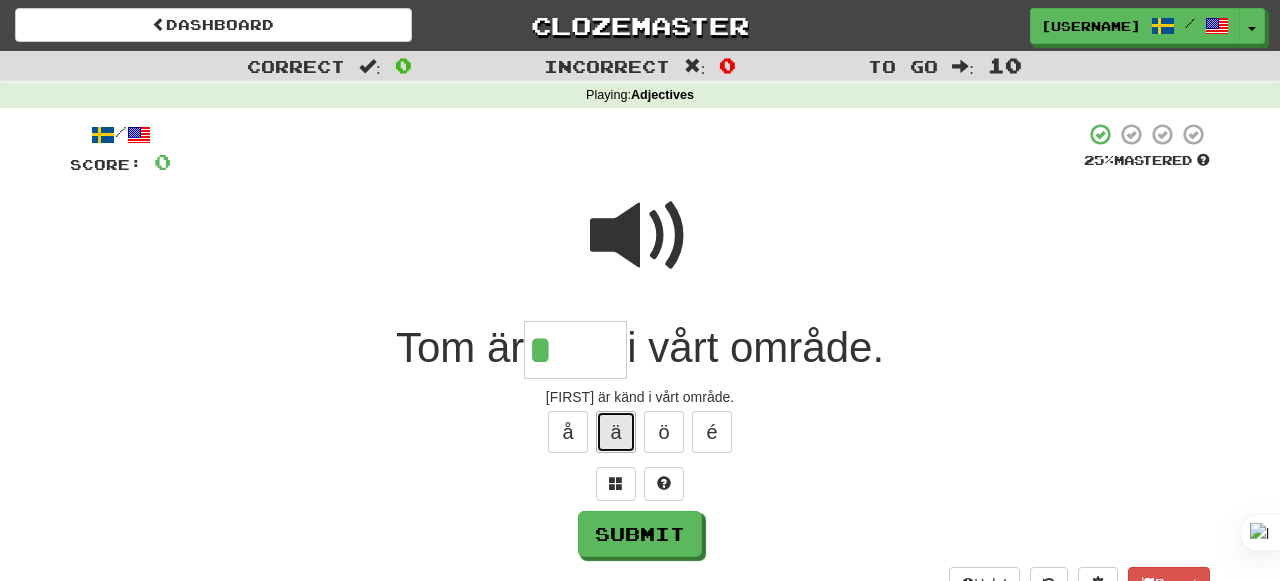 click on "ä" at bounding box center [616, 432] 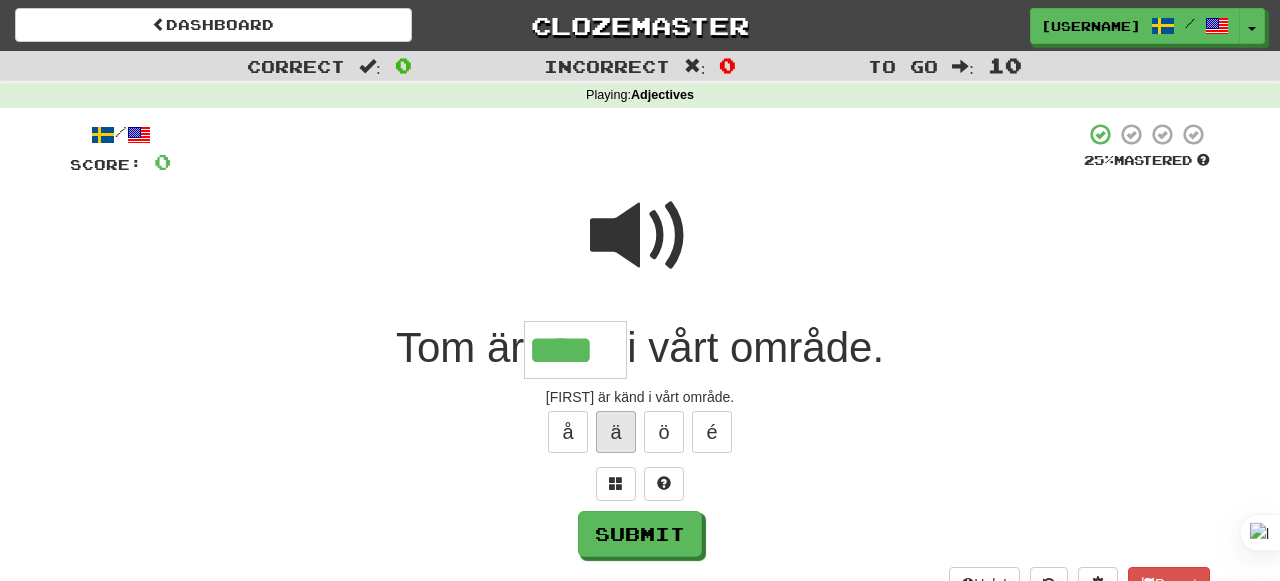 type on "****" 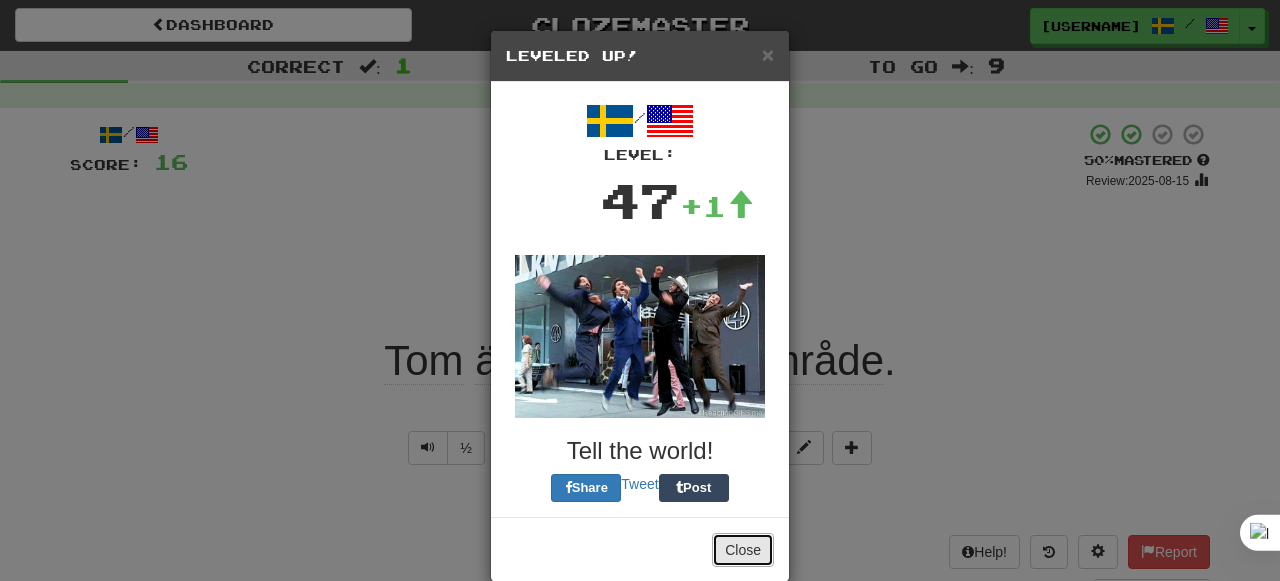 click on "Close" at bounding box center (743, 550) 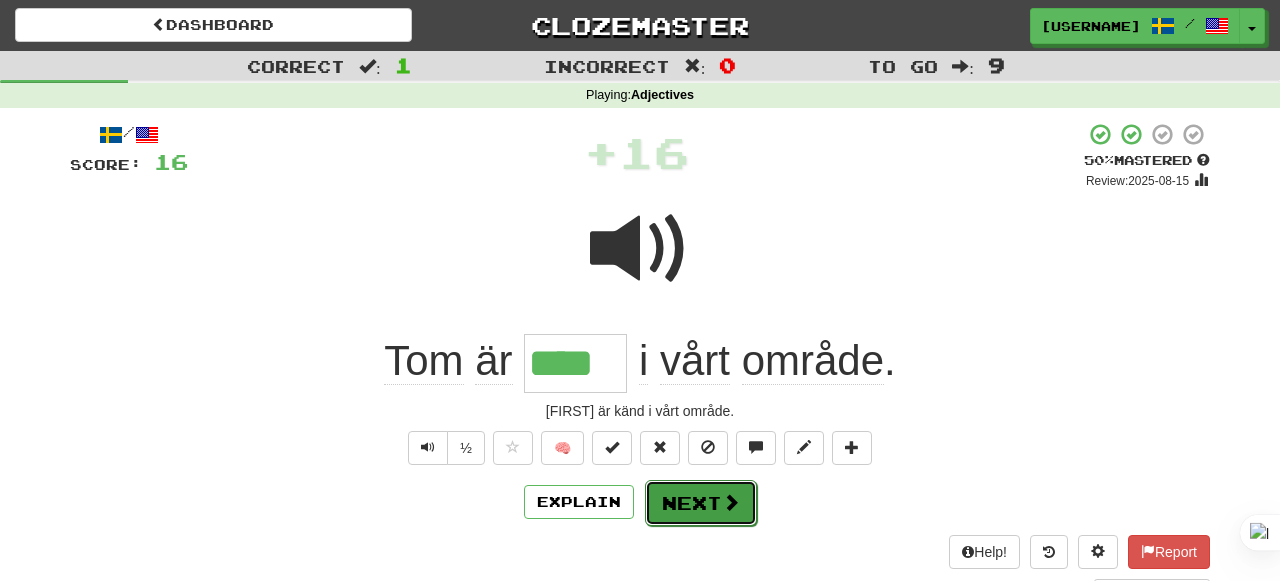 click on "Next" at bounding box center [701, 503] 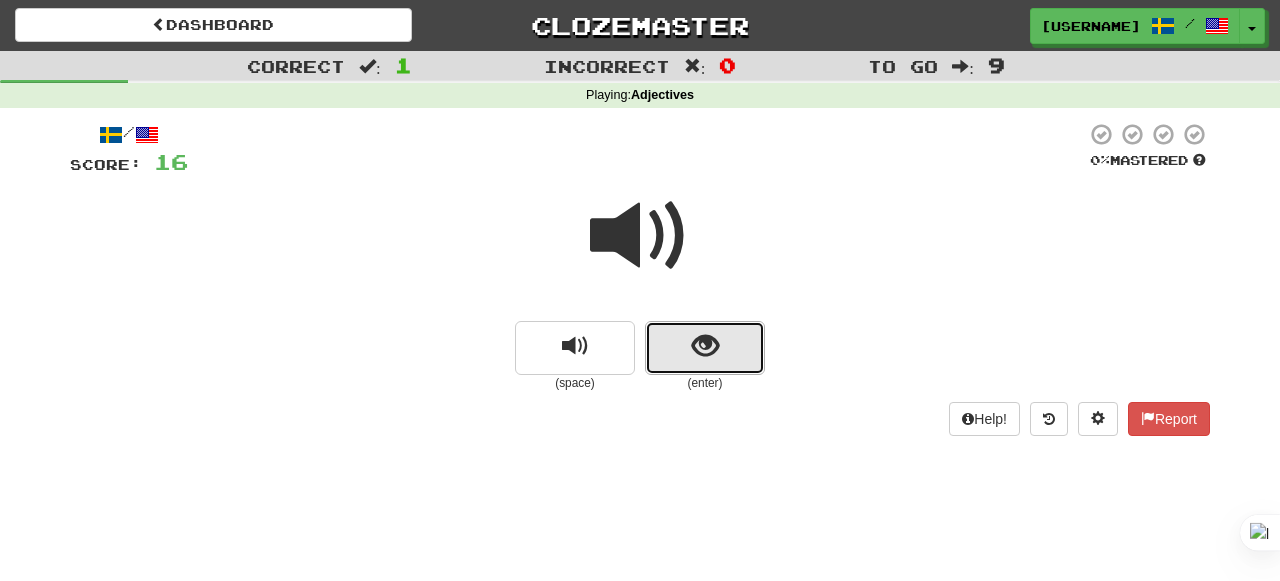 click at bounding box center (705, 348) 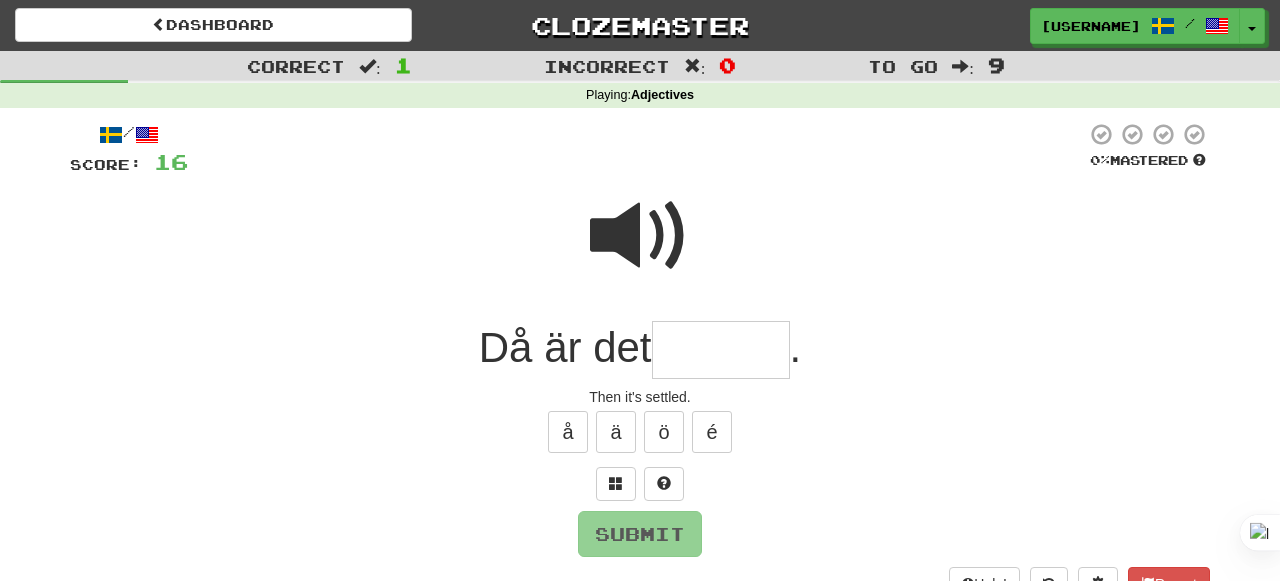 click at bounding box center [640, 236] 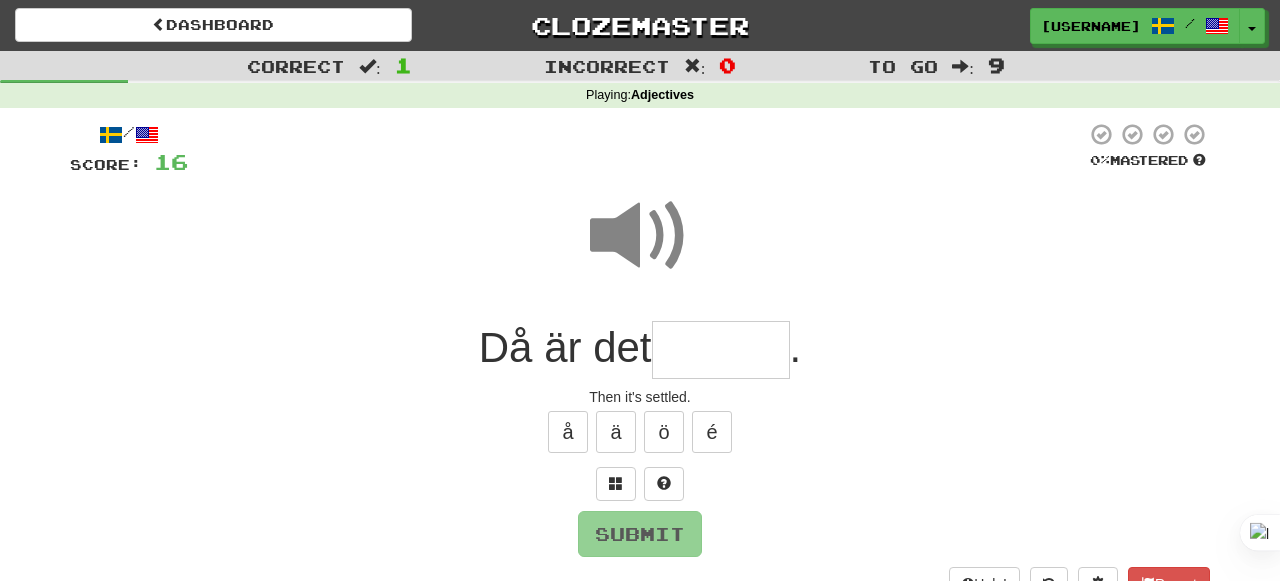 click at bounding box center (721, 350) 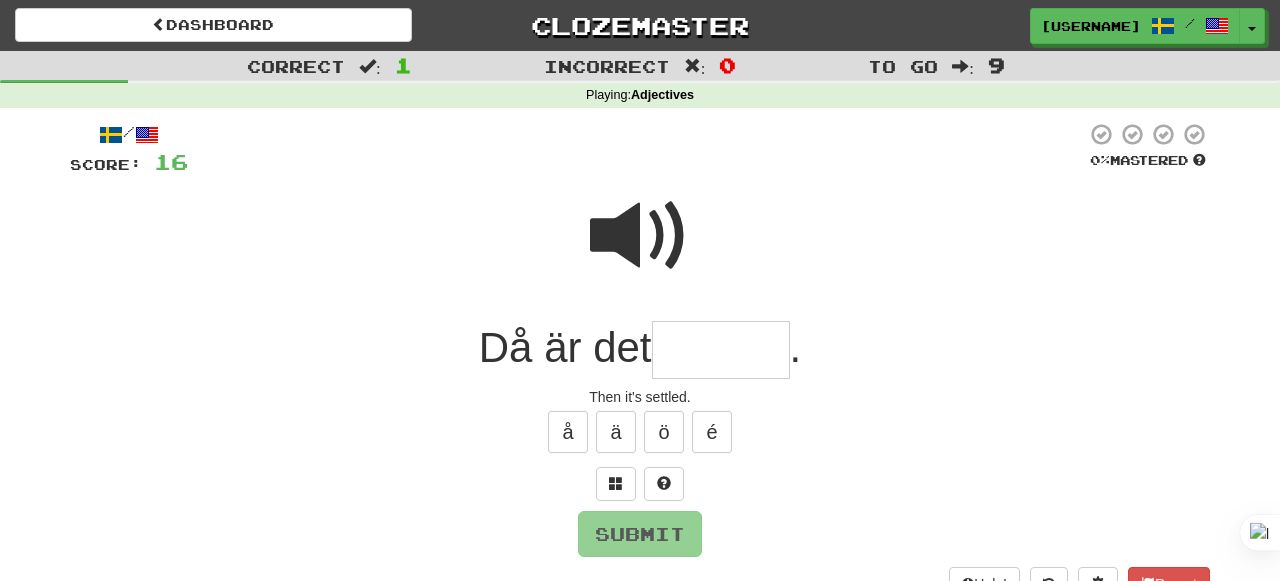 type on "*" 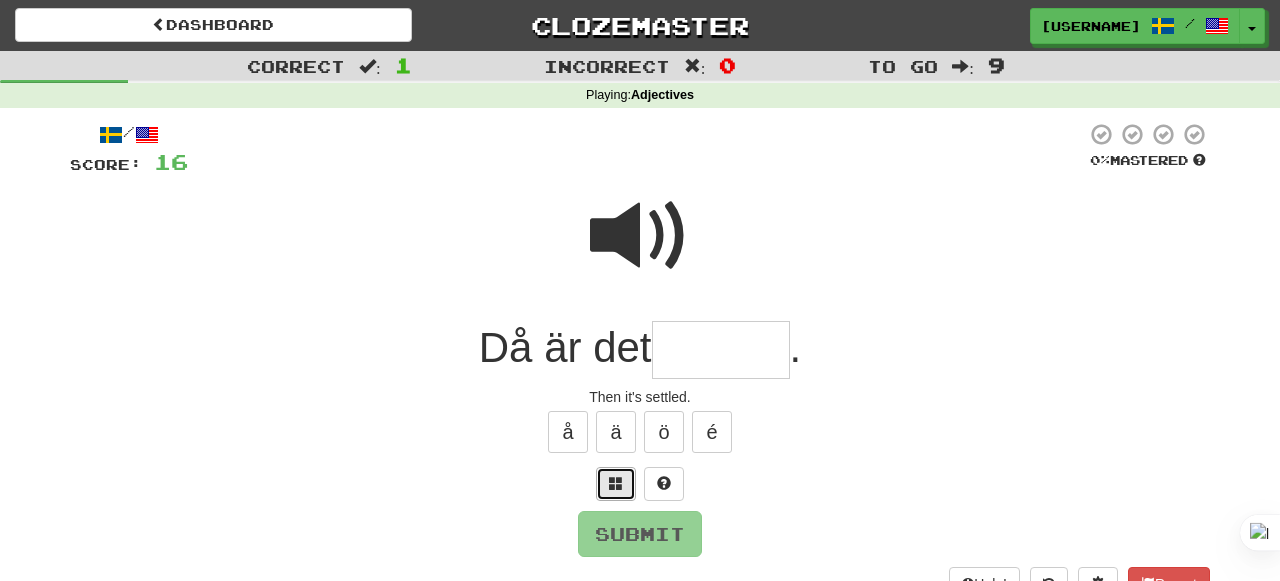 click at bounding box center (616, 484) 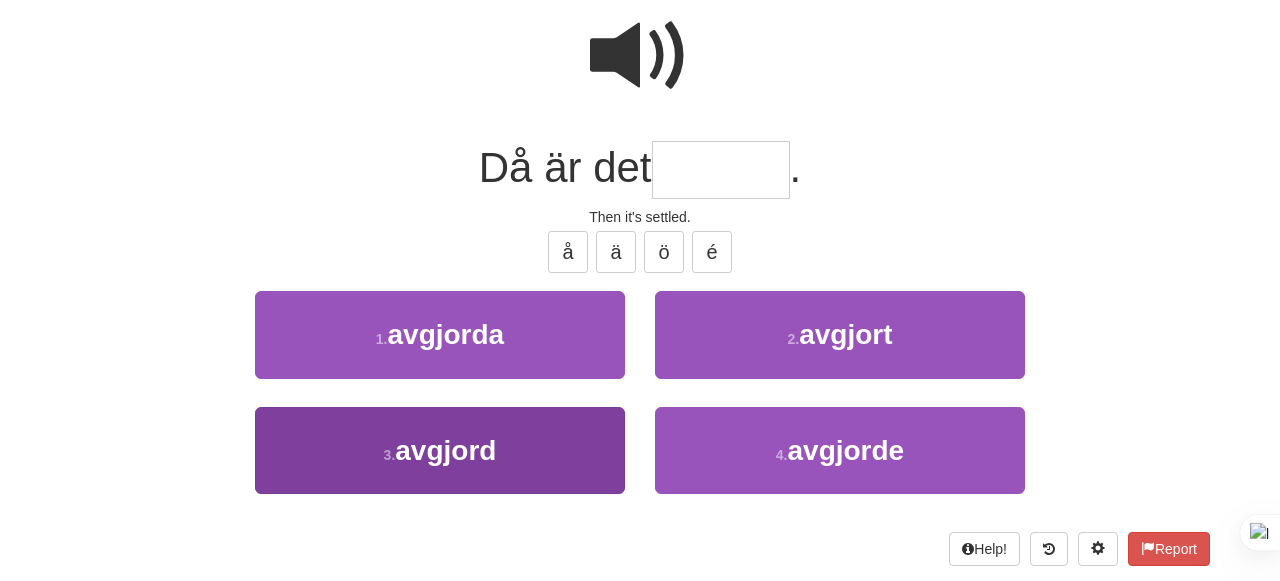 scroll, scrollTop: 186, scrollLeft: 0, axis: vertical 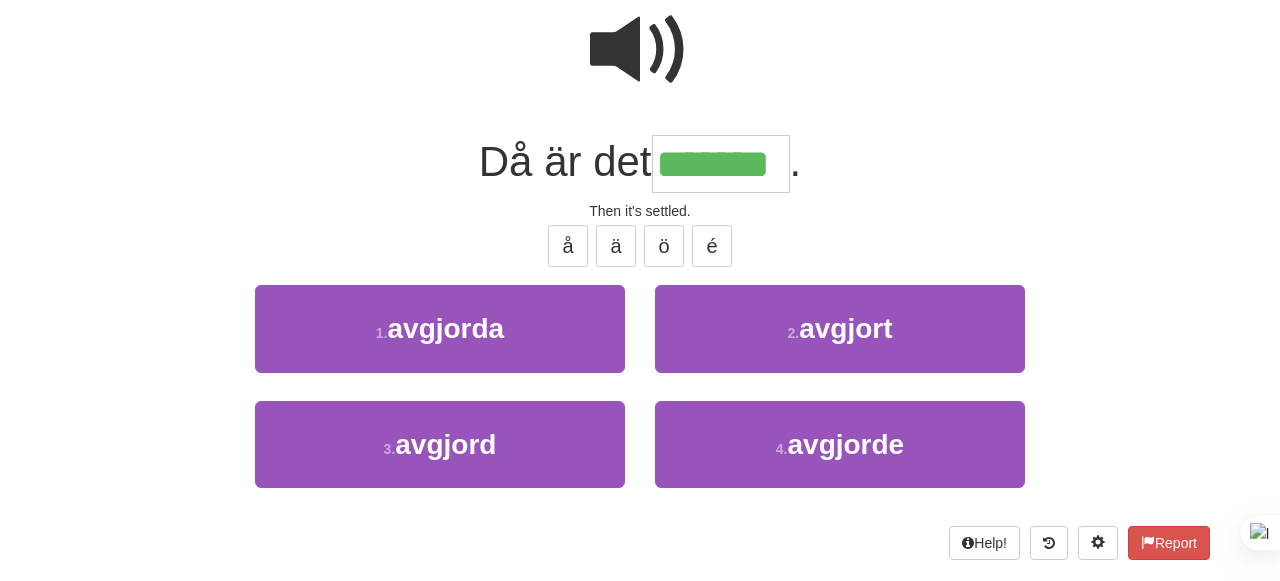 type on "*******" 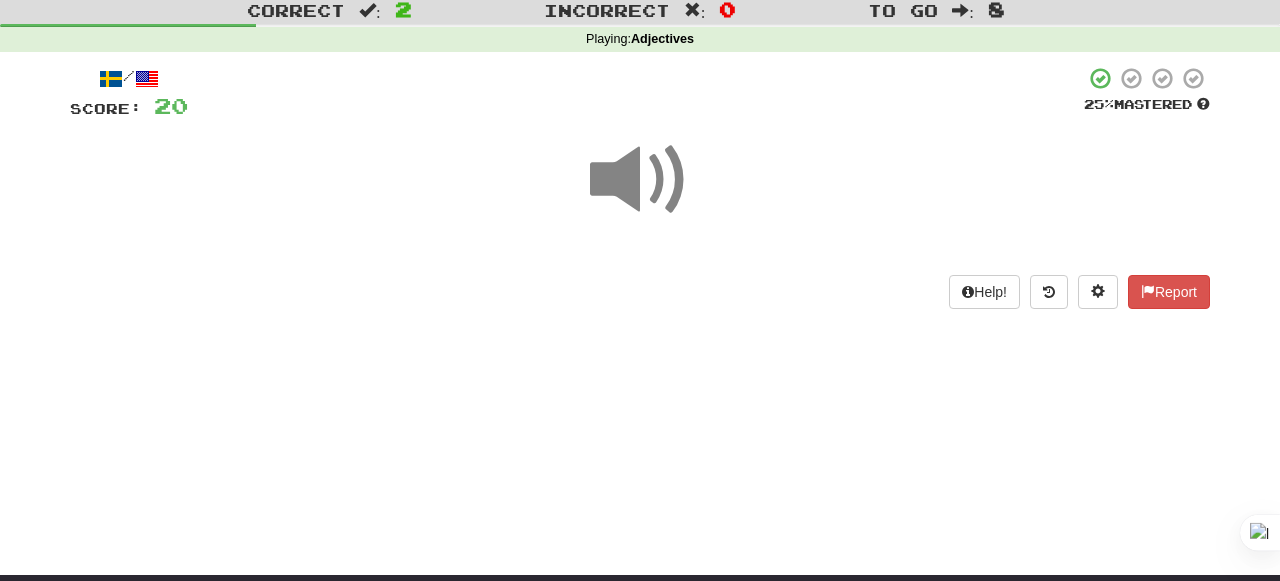 scroll, scrollTop: 0, scrollLeft: 0, axis: both 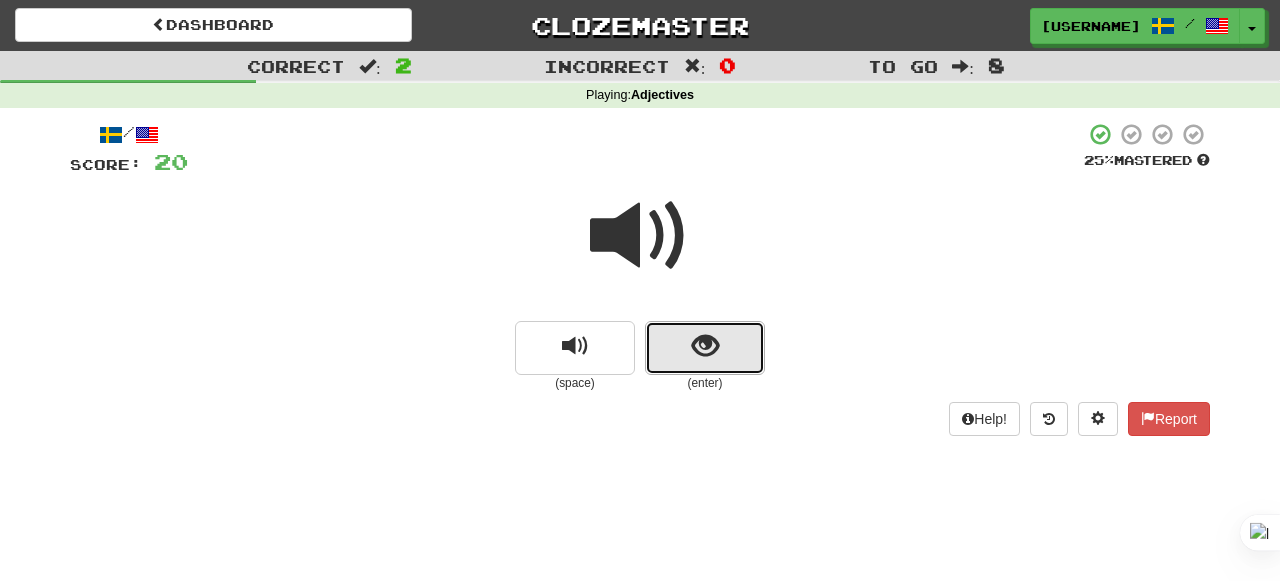 click at bounding box center [705, 348] 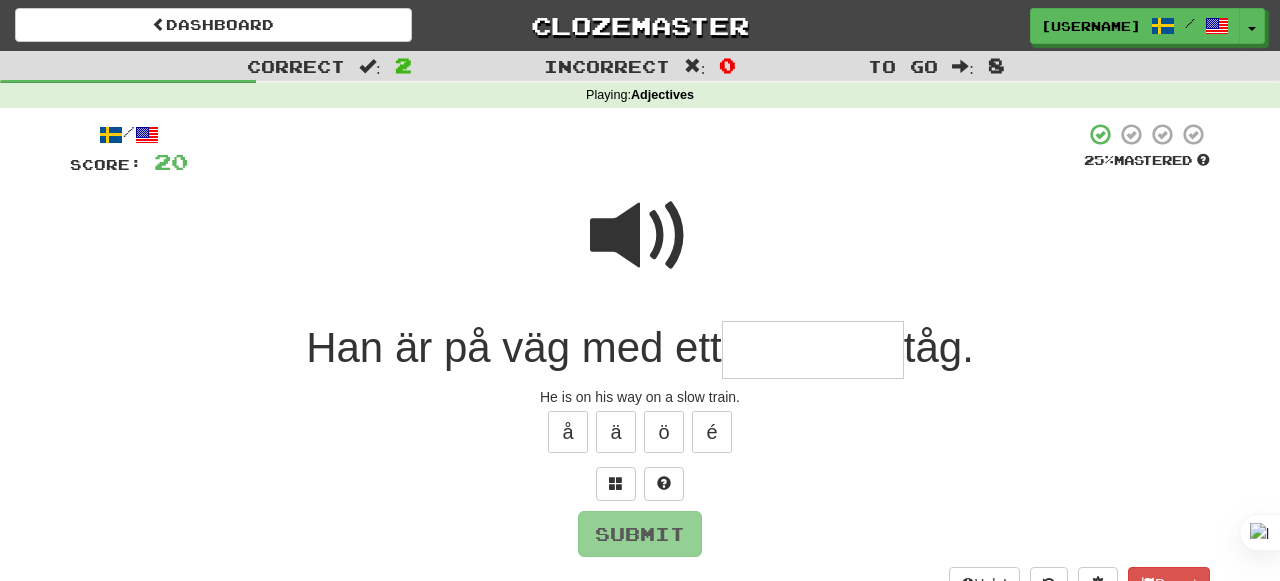 click at bounding box center [640, 236] 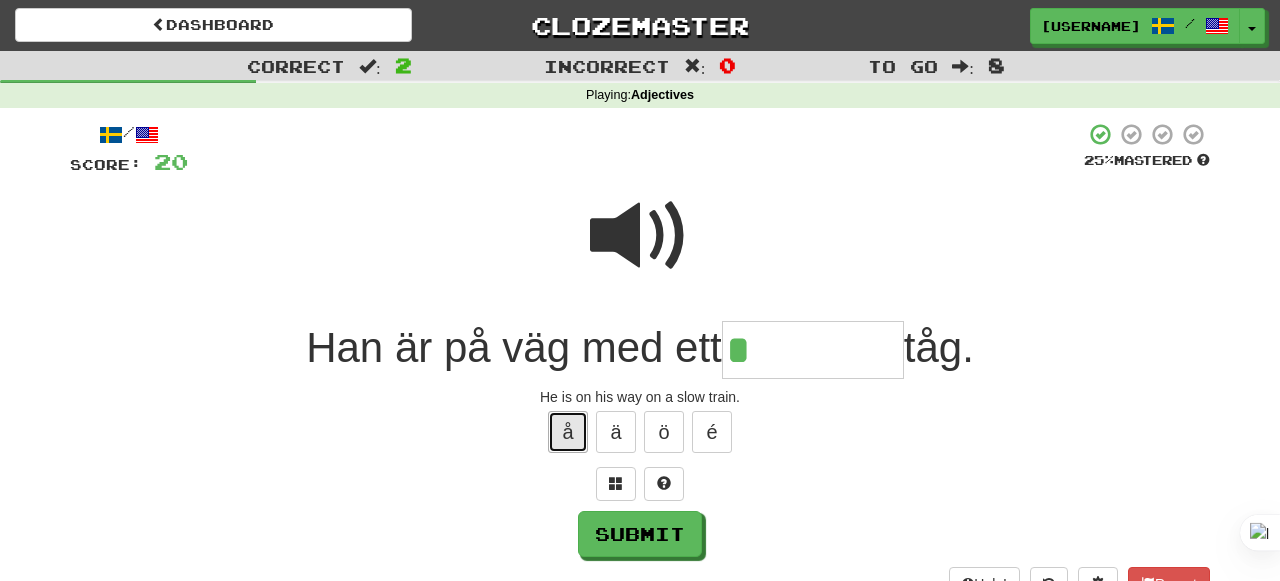 click on "å" at bounding box center (568, 432) 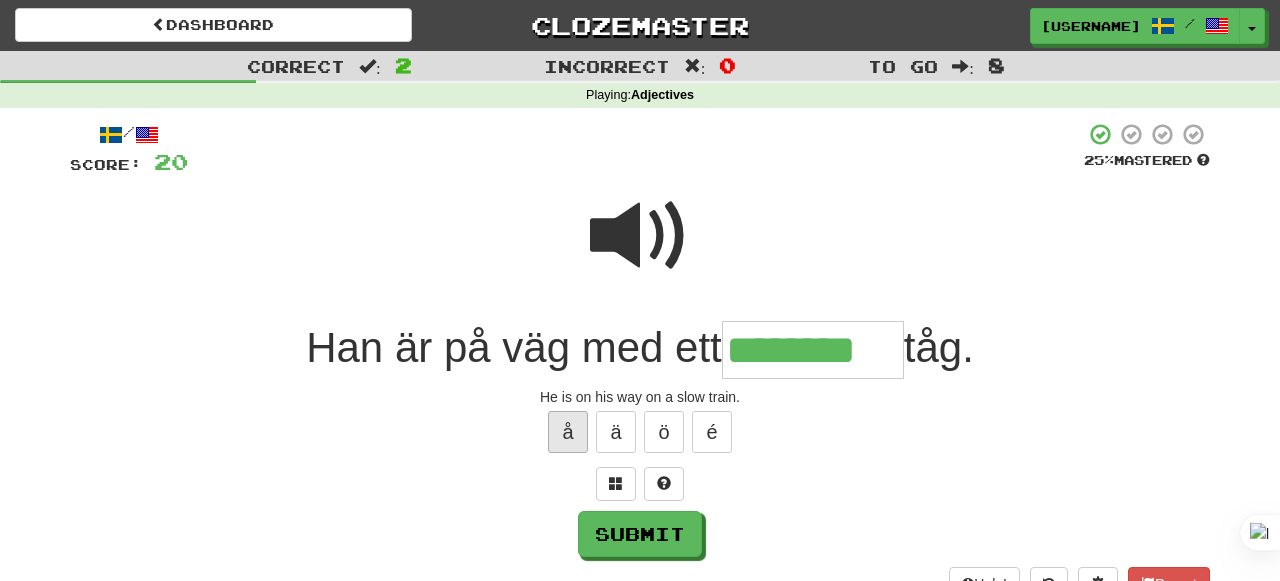type on "********" 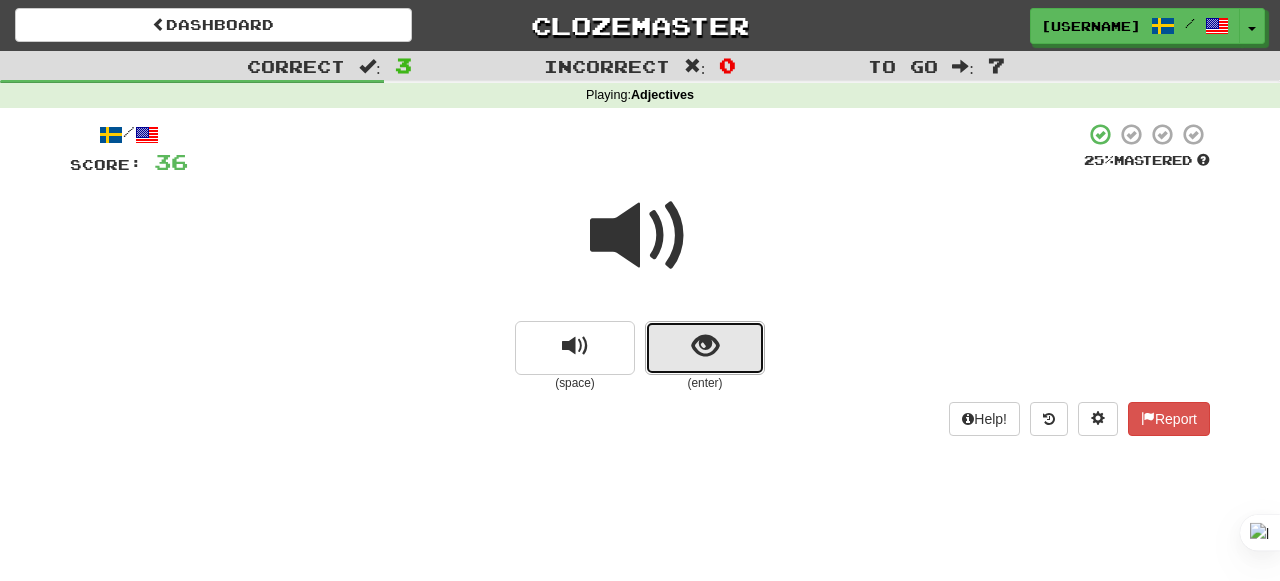 click at bounding box center (705, 348) 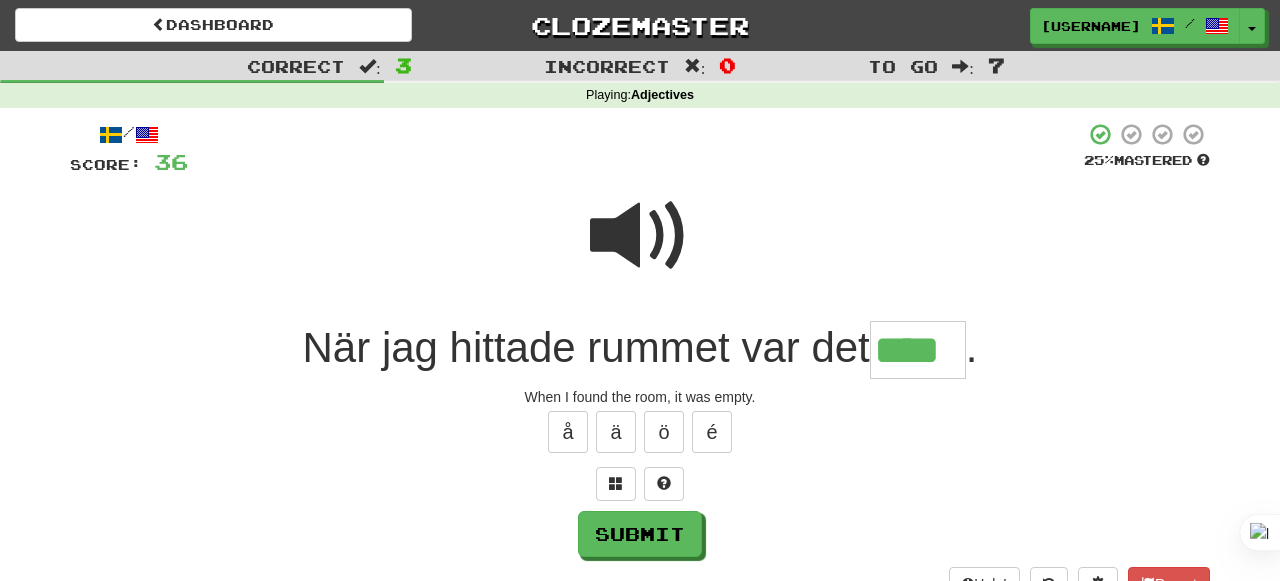 type on "****" 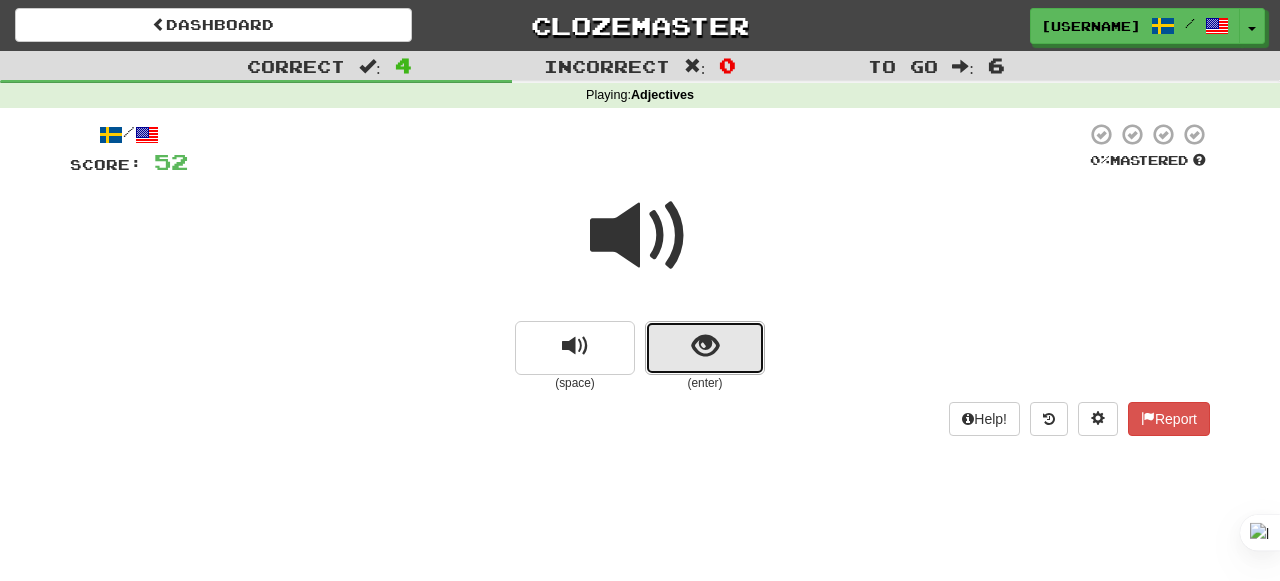 click at bounding box center [705, 348] 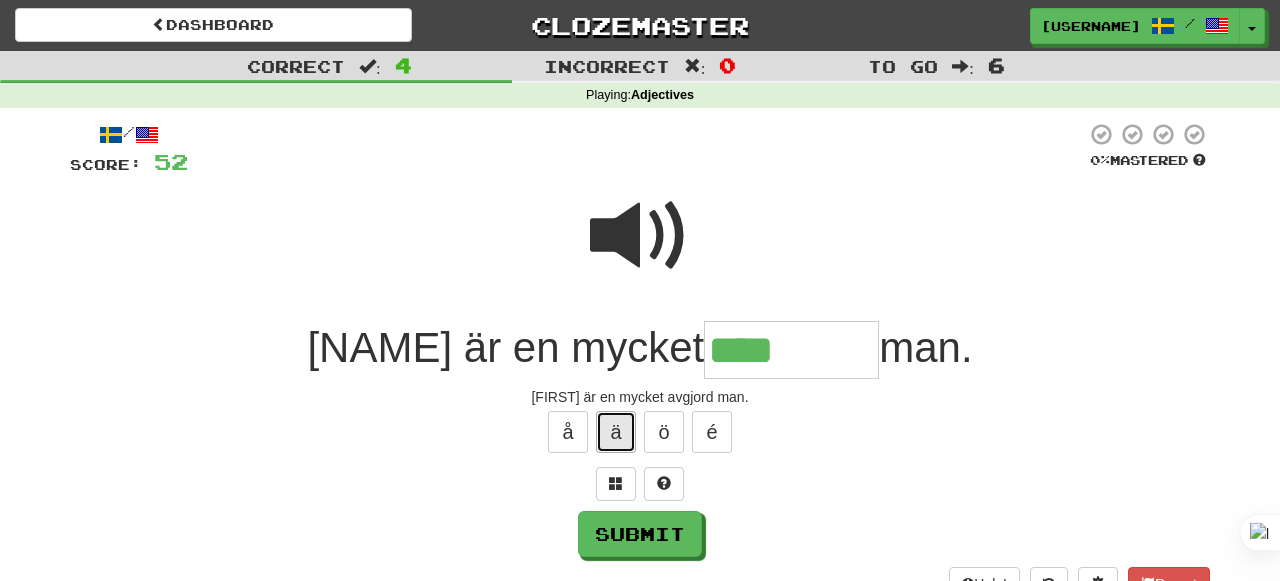 click on "ä" at bounding box center [616, 432] 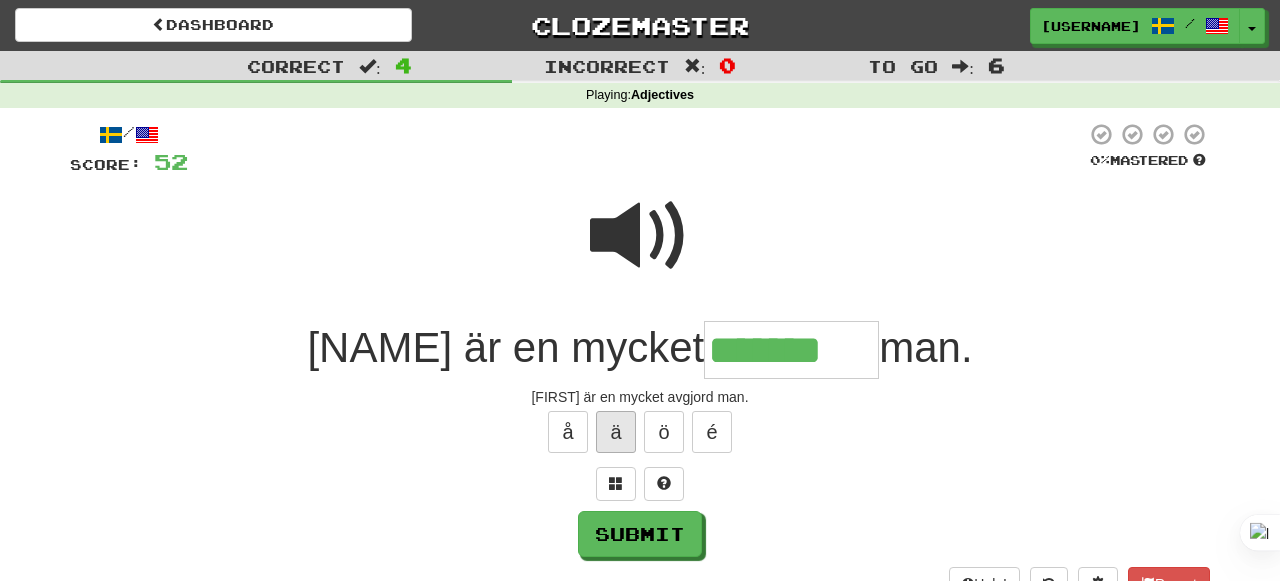 type on "*******" 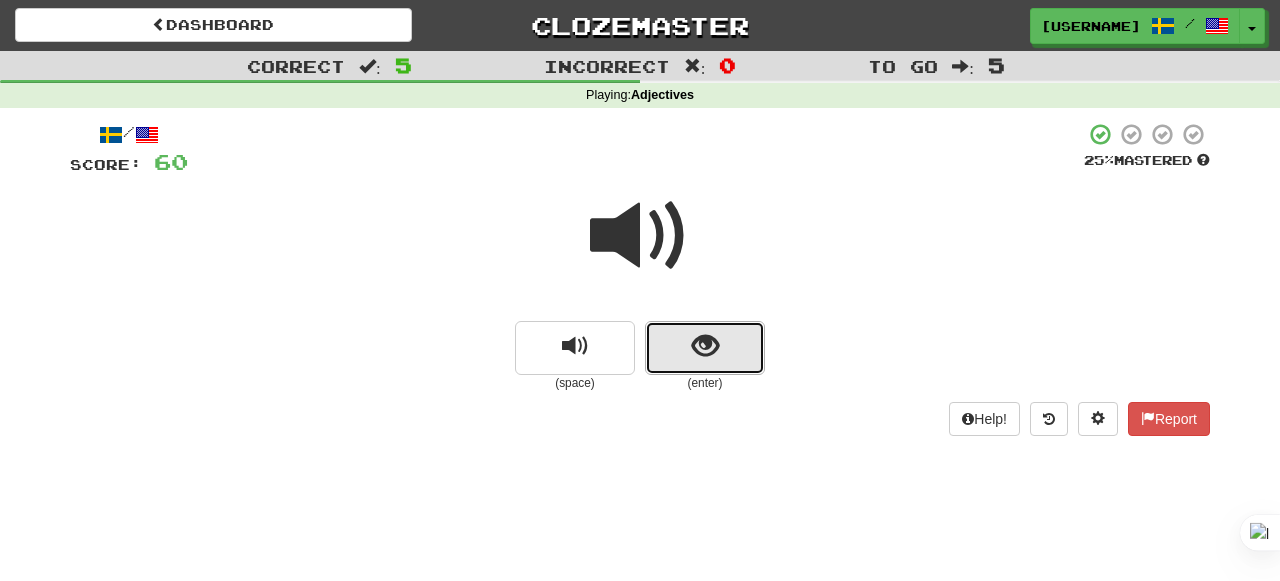 click at bounding box center [705, 348] 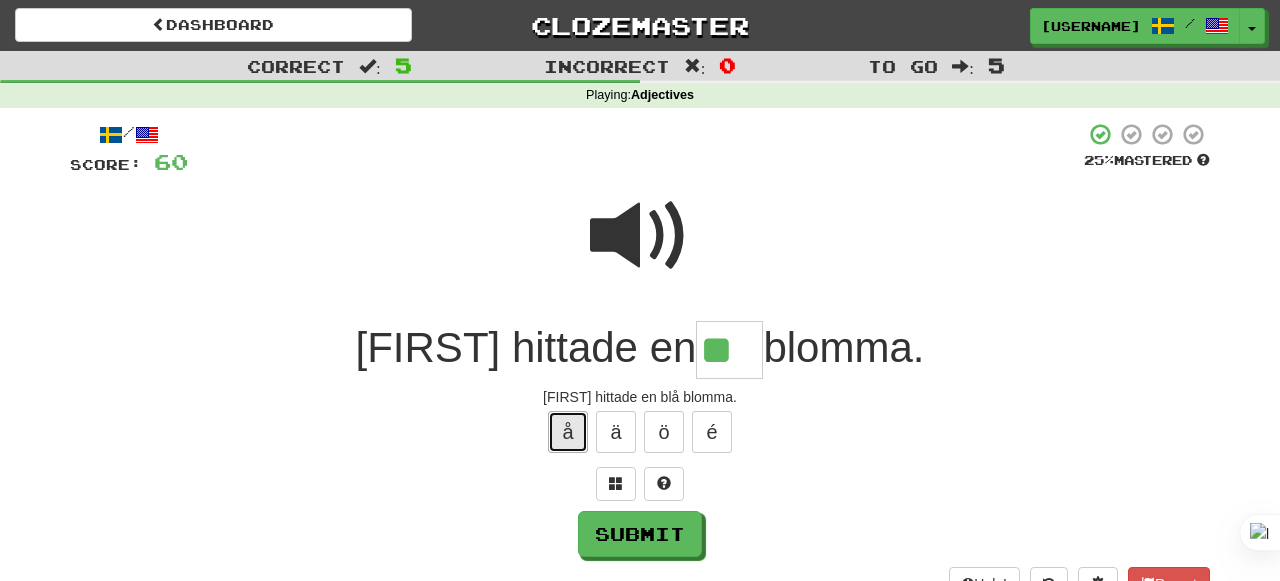 click on "å" at bounding box center [568, 432] 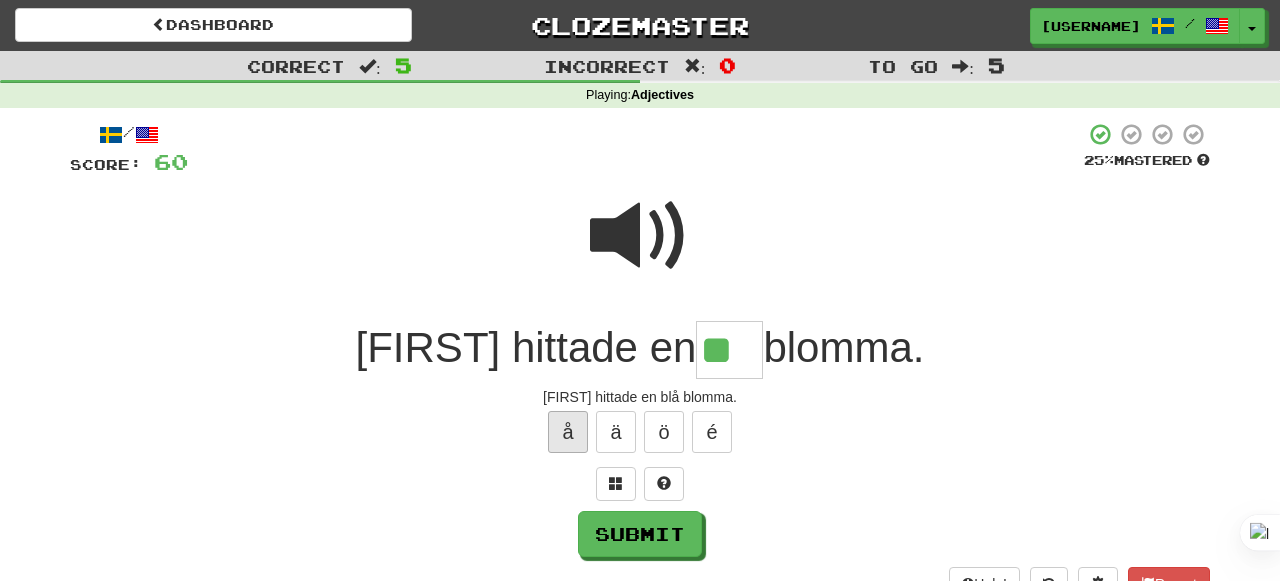 type on "***" 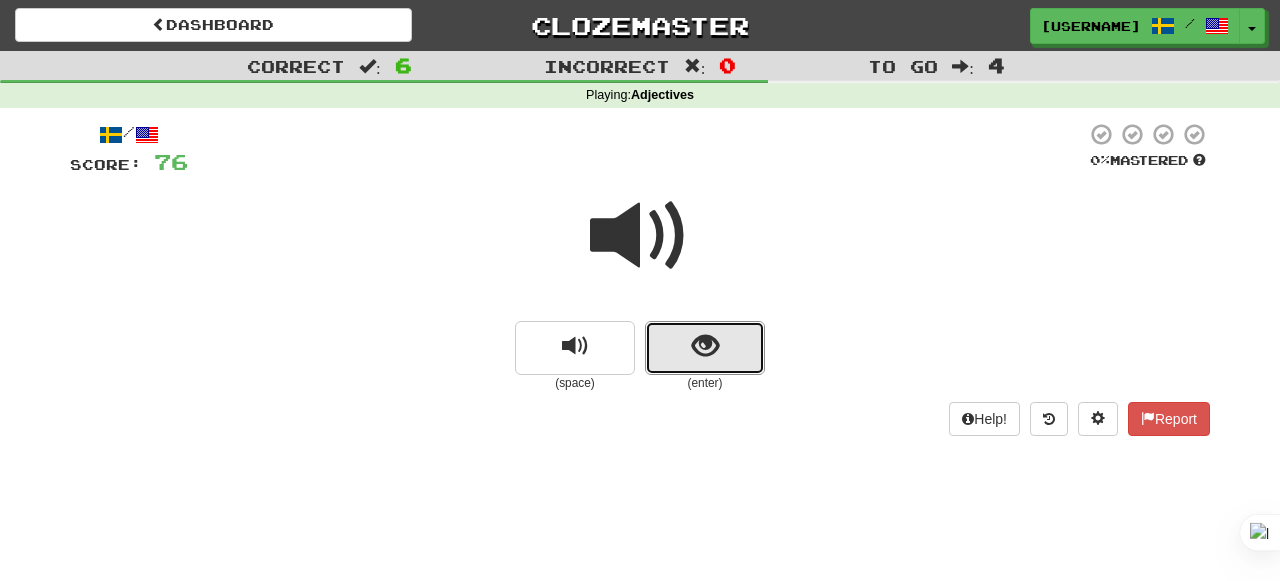 click at bounding box center (705, 346) 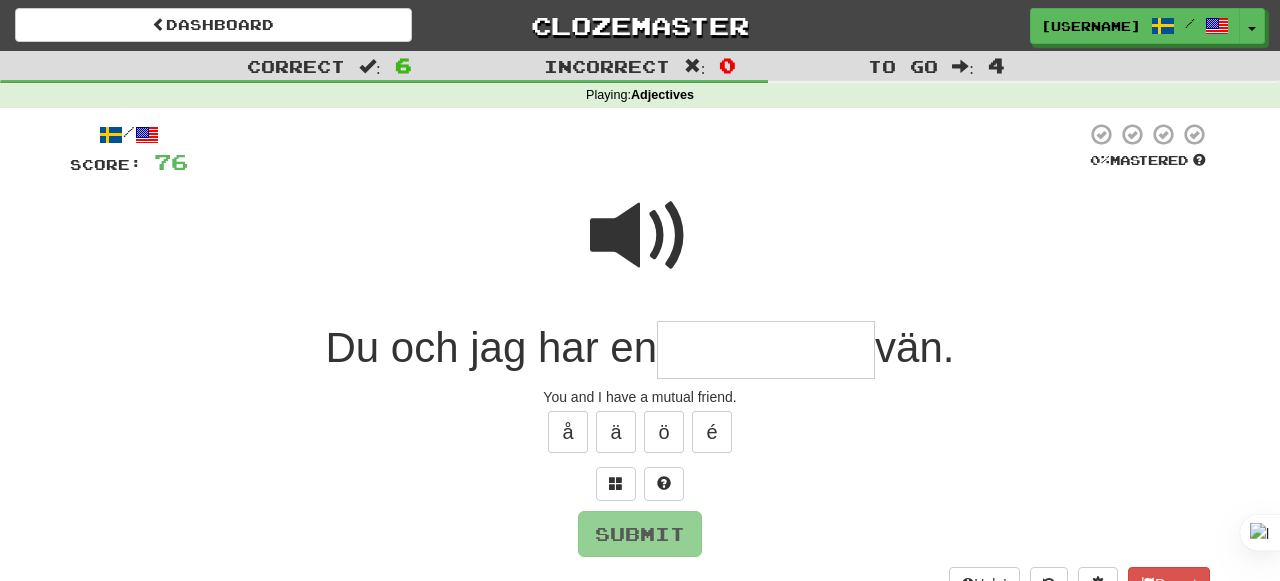 click at bounding box center [640, 236] 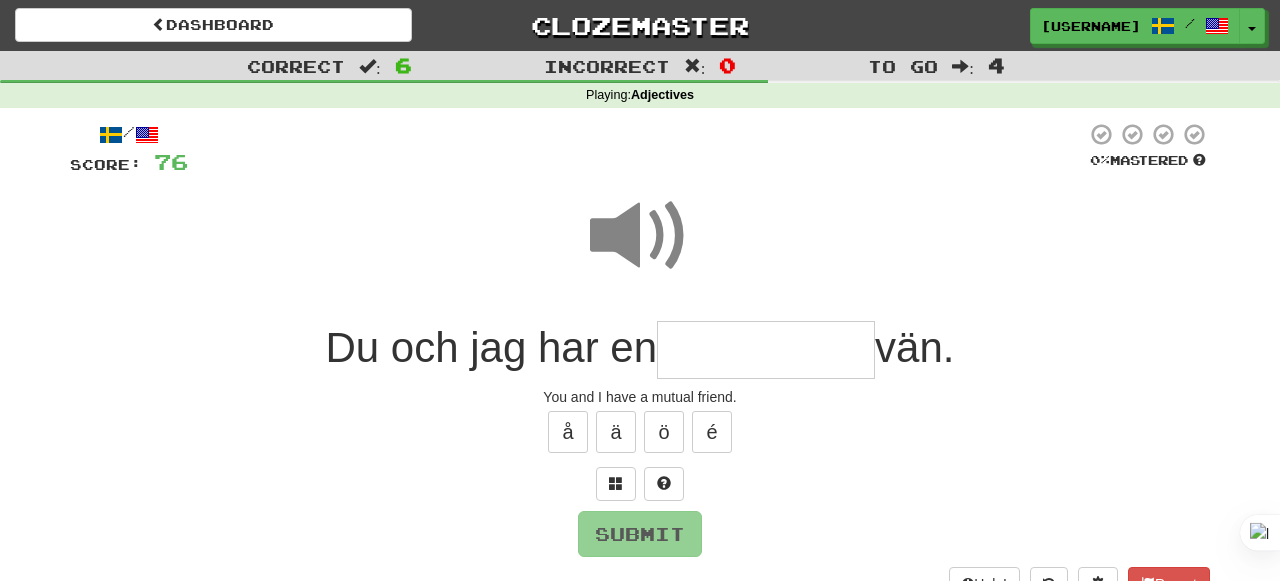 click at bounding box center [766, 350] 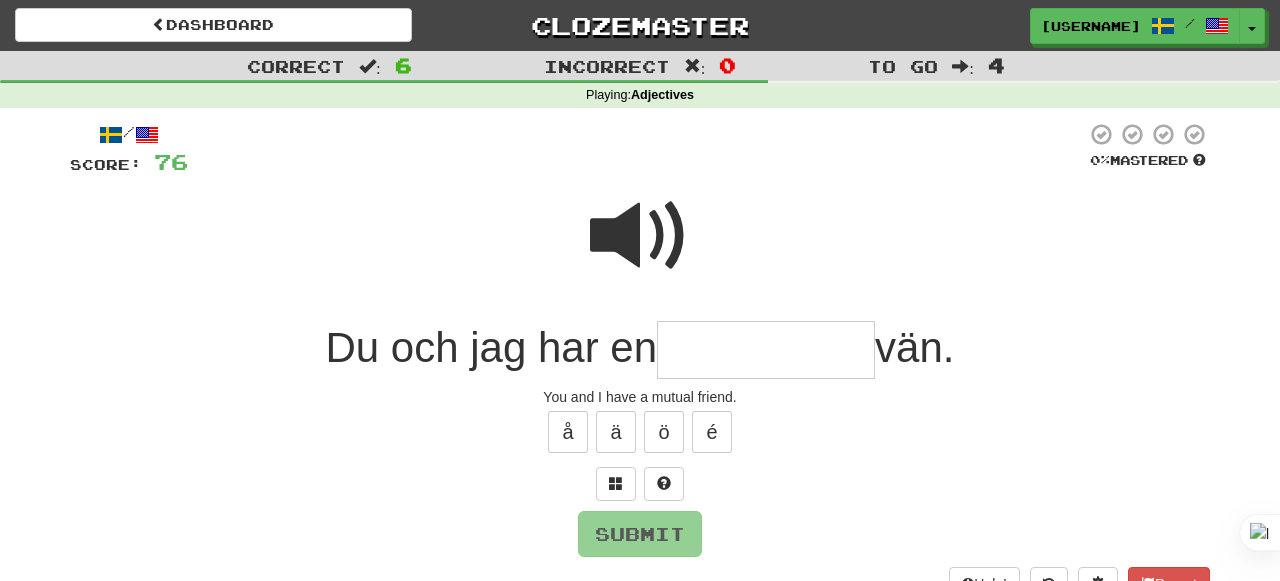click at bounding box center [640, 236] 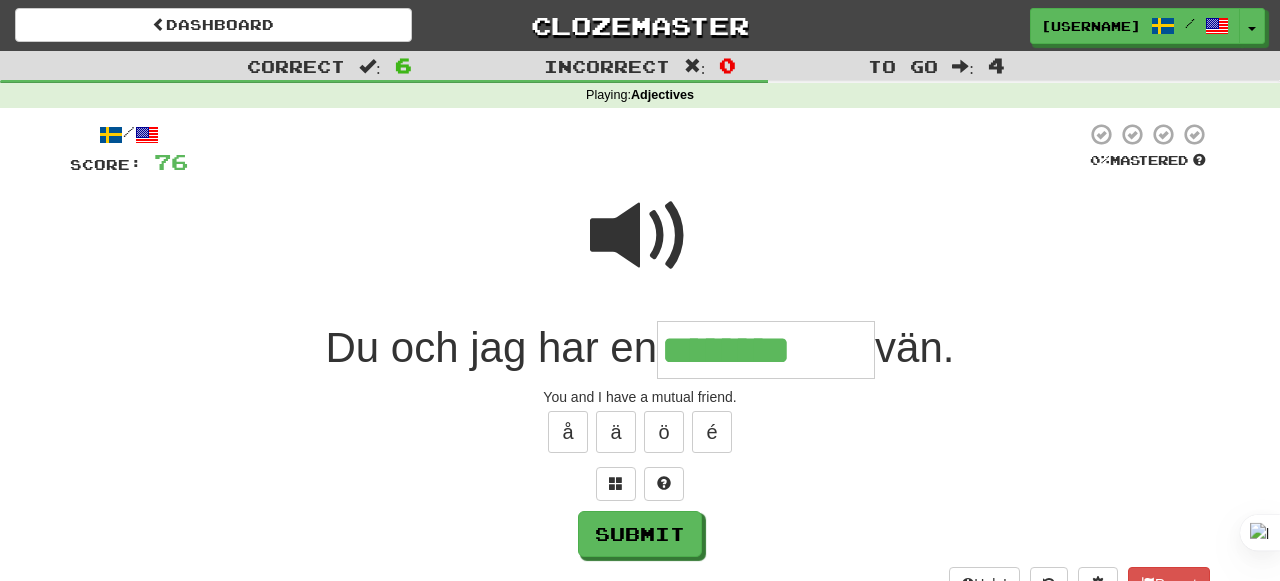 type on "********" 